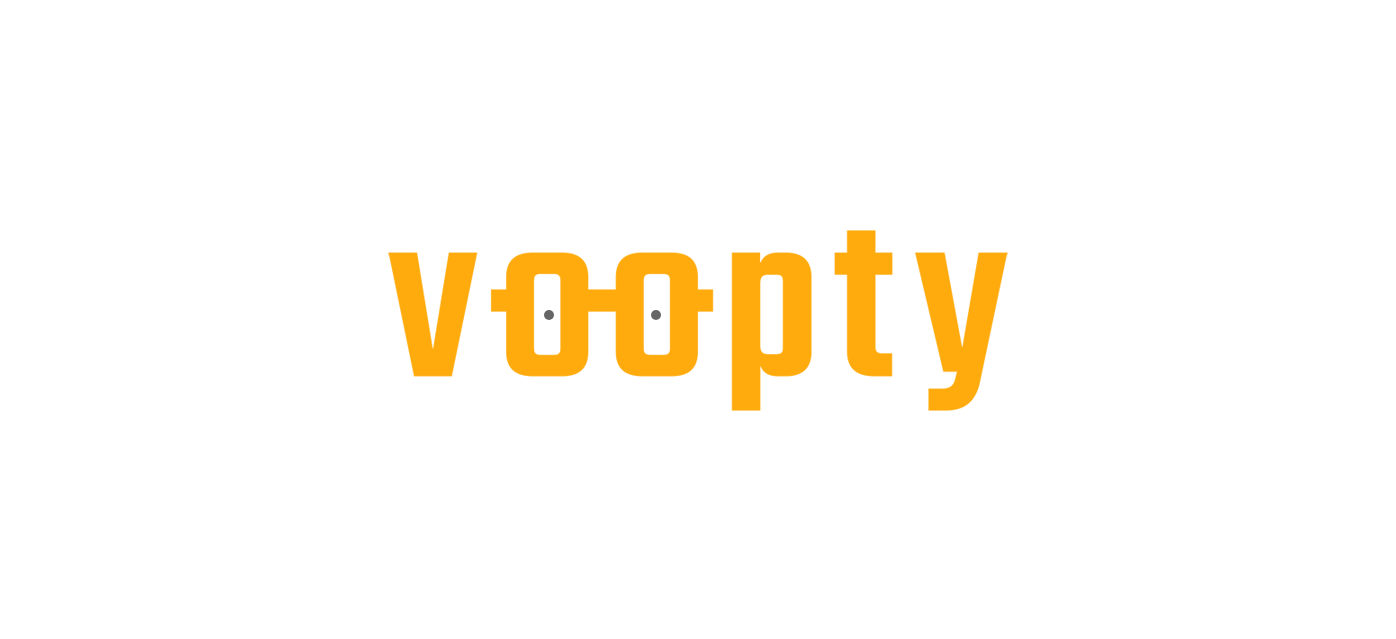 scroll, scrollTop: 0, scrollLeft: 0, axis: both 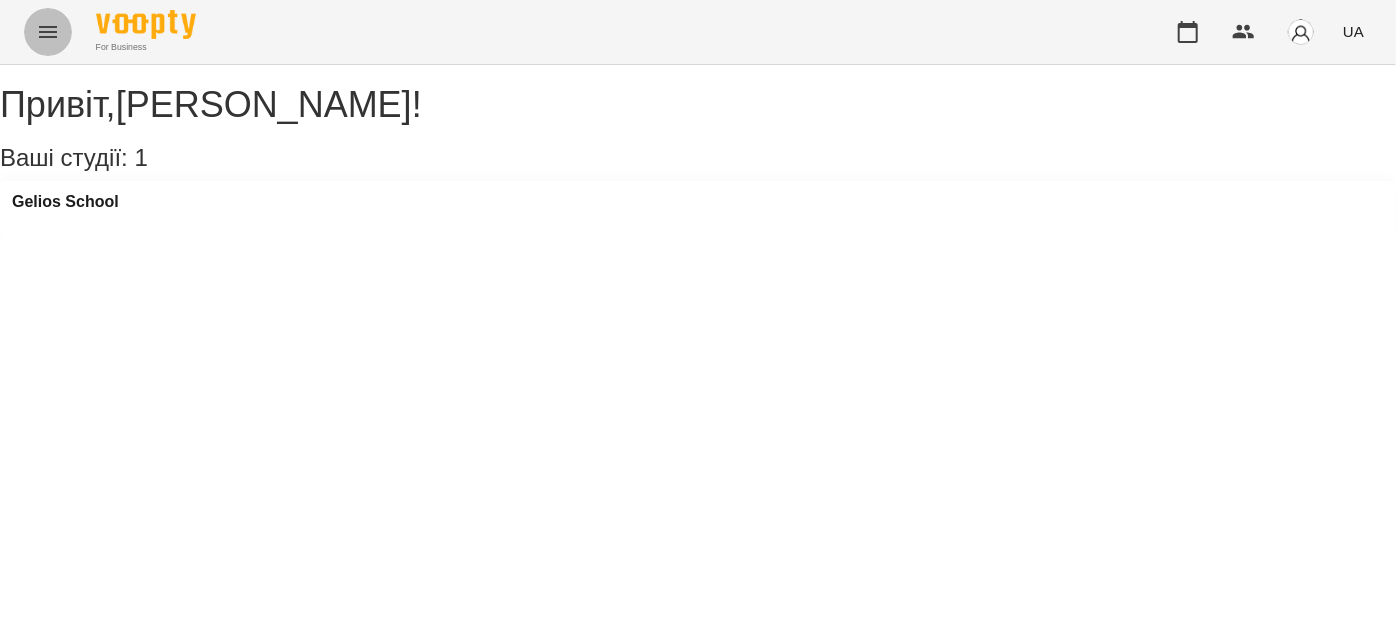 click at bounding box center [48, 32] 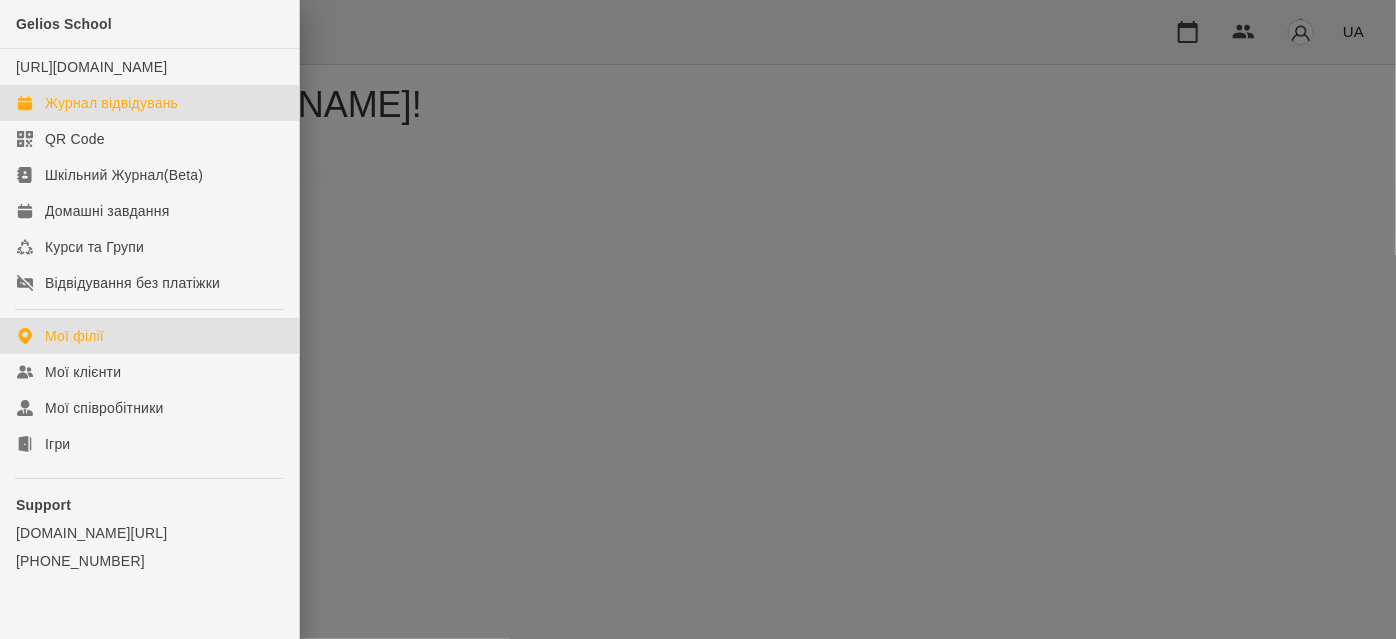 click on "Журнал відвідувань" at bounding box center (111, 103) 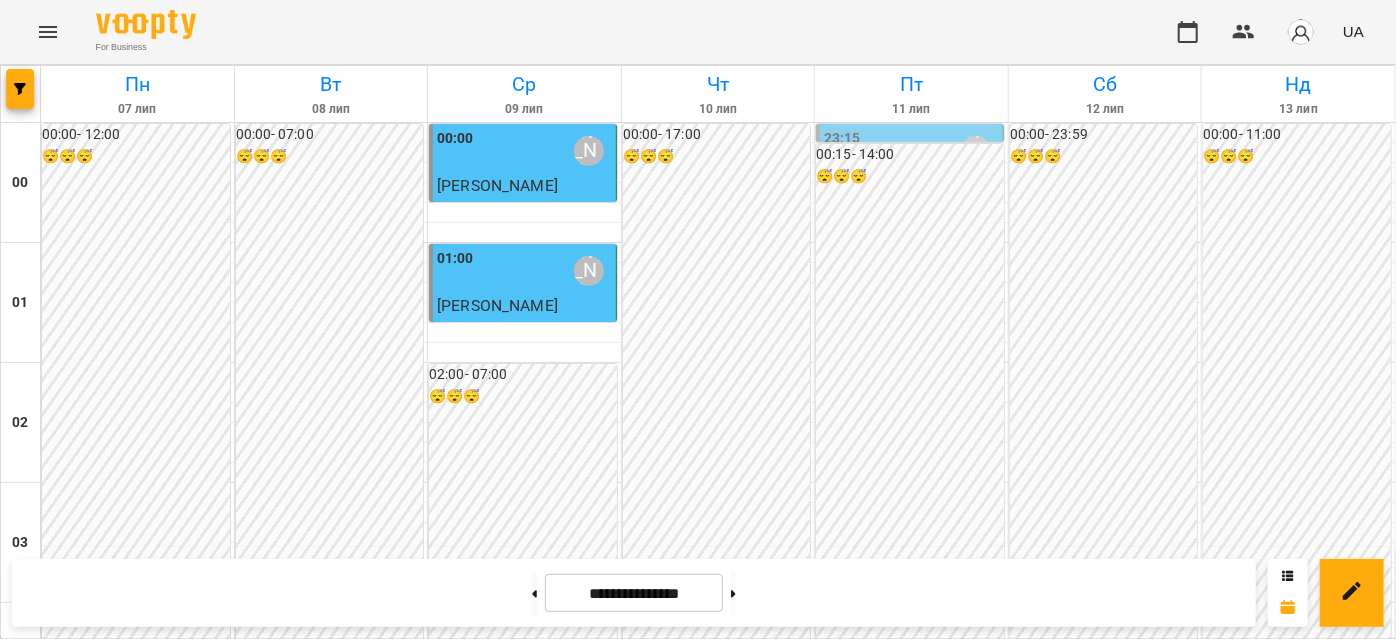scroll, scrollTop: 2181, scrollLeft: 0, axis: vertical 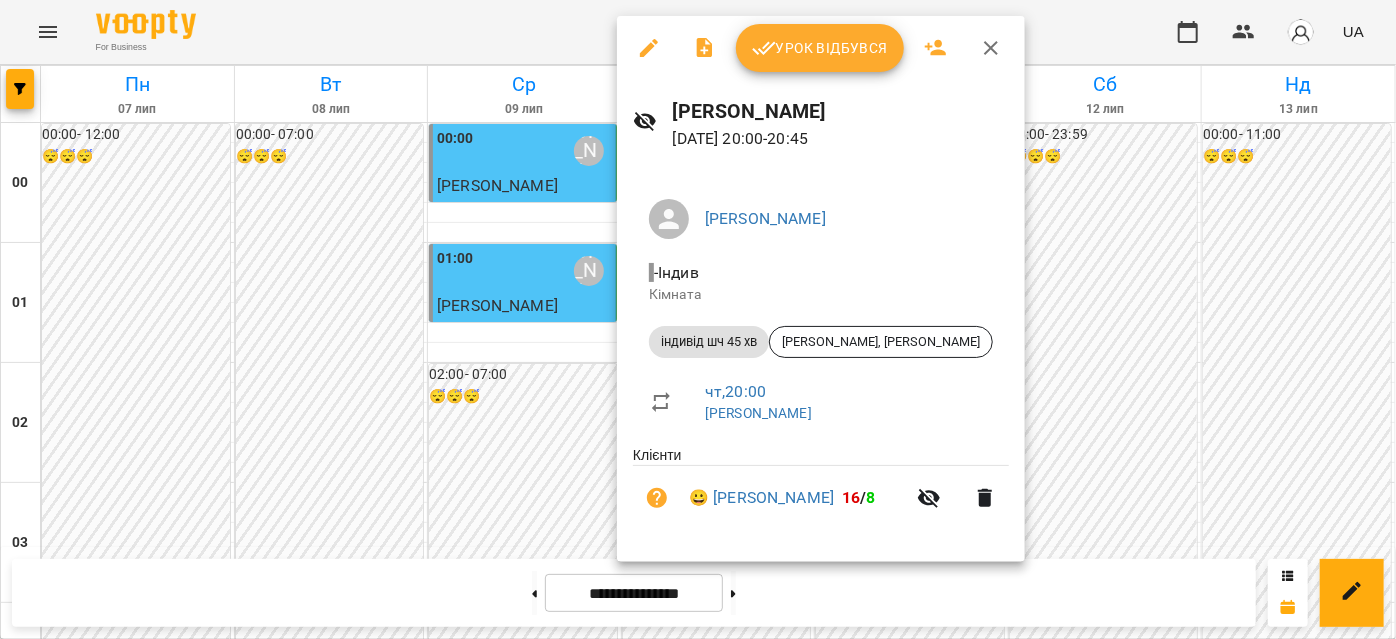 click 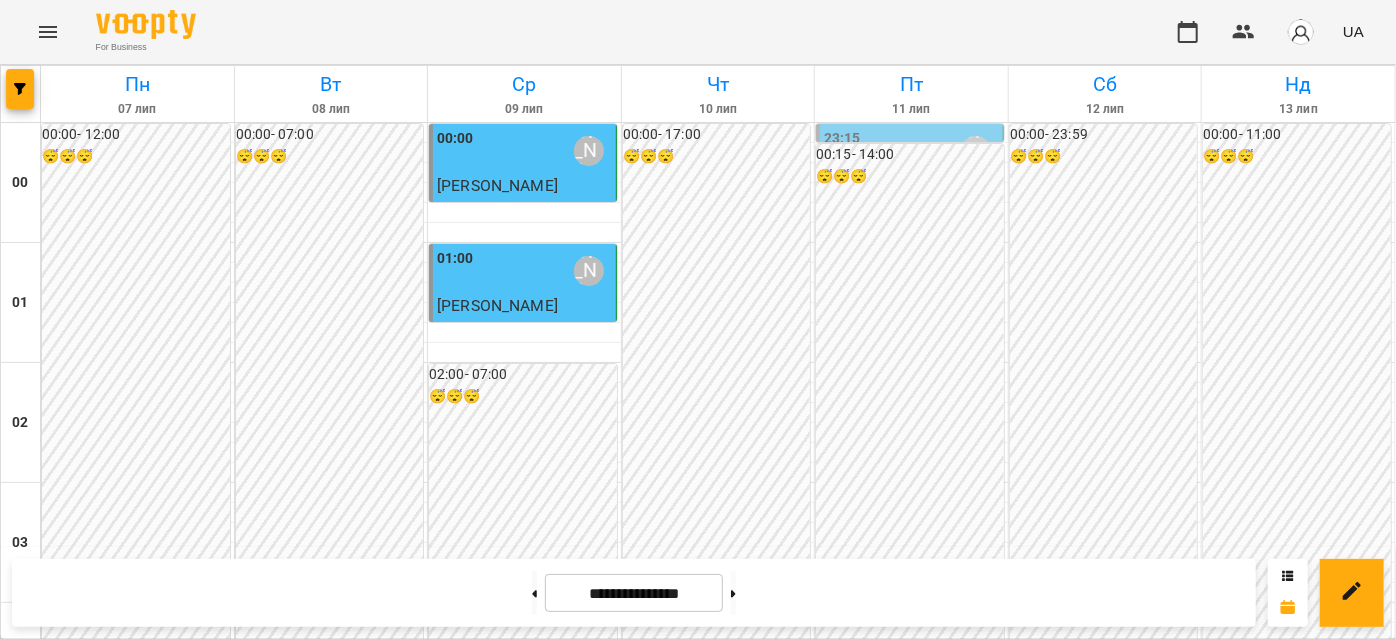 scroll, scrollTop: 1271, scrollLeft: 0, axis: vertical 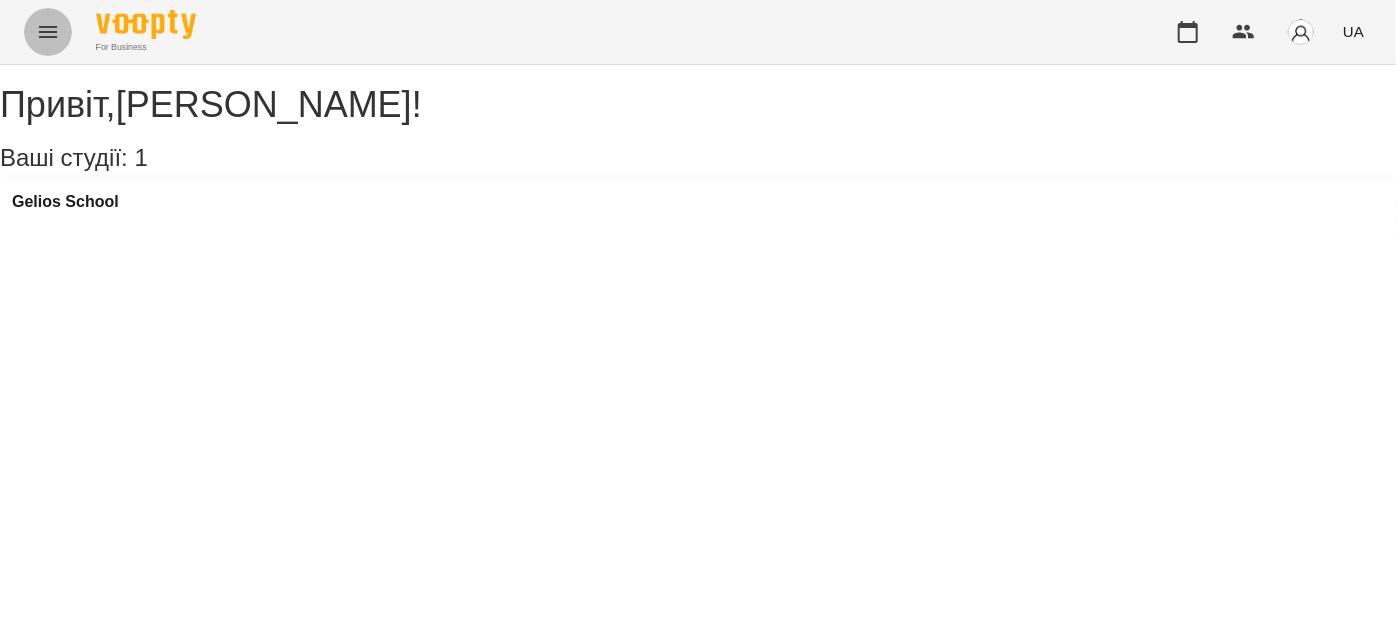 click at bounding box center (48, 32) 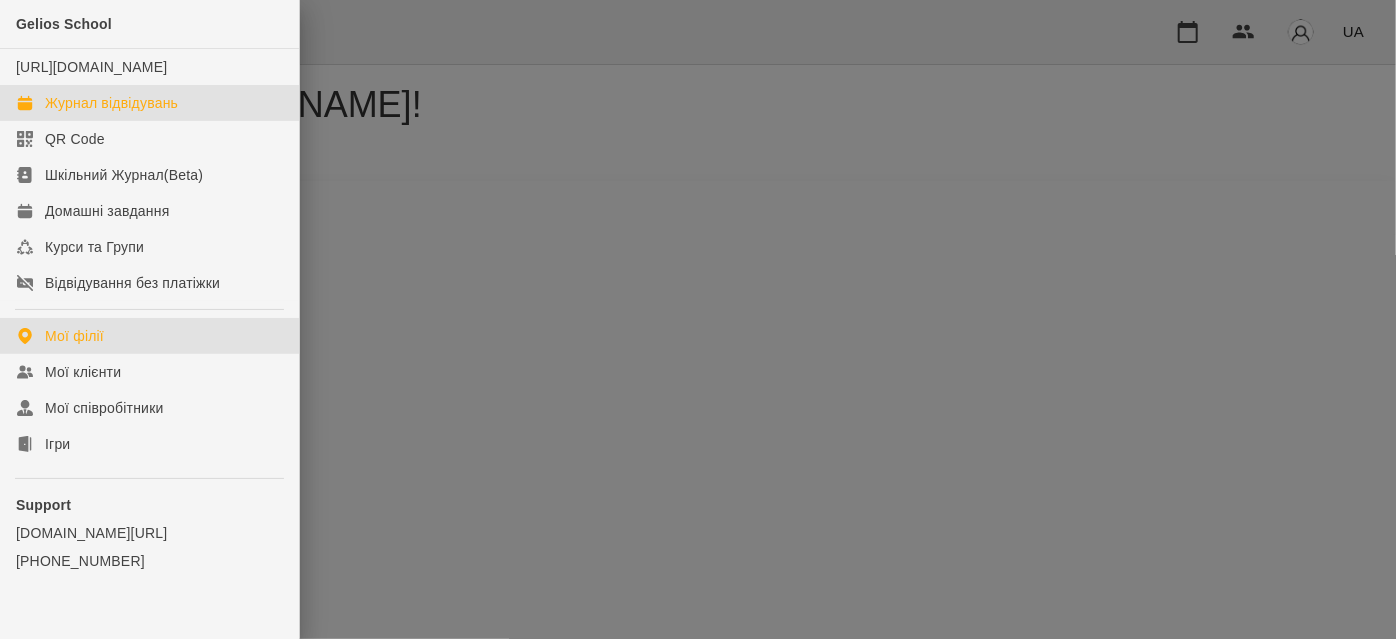 click on "Журнал відвідувань" at bounding box center (111, 103) 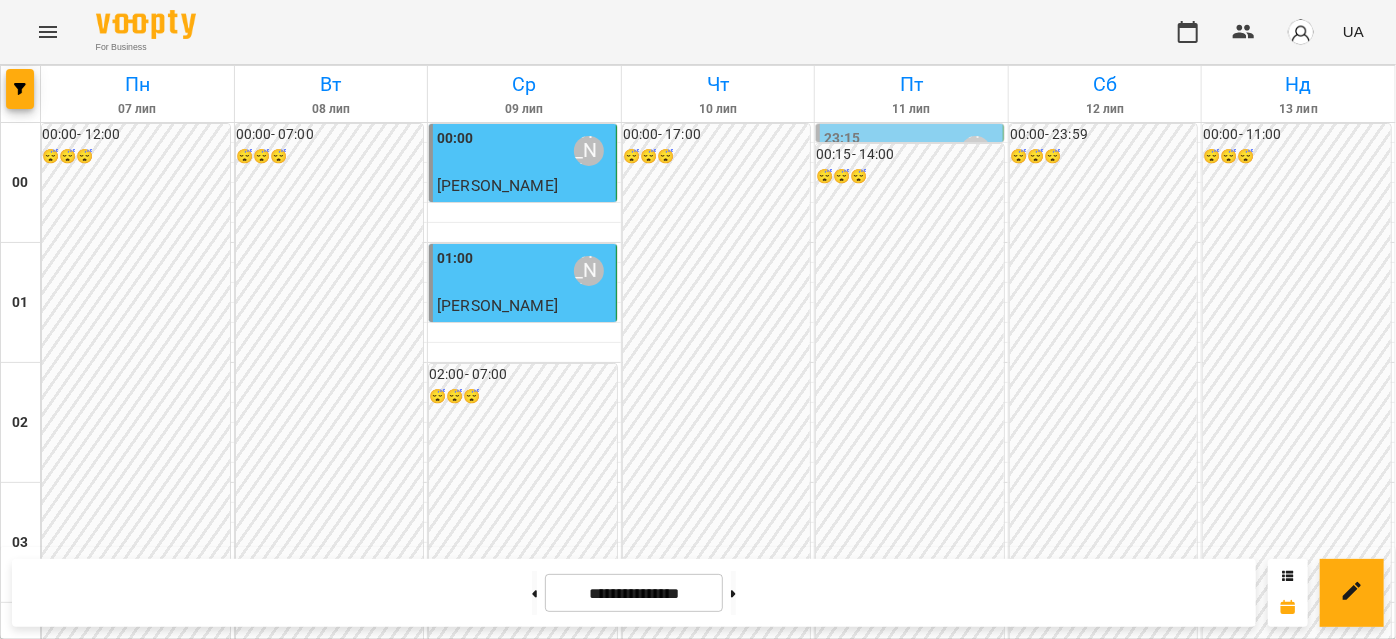 scroll, scrollTop: 2090, scrollLeft: 0, axis: vertical 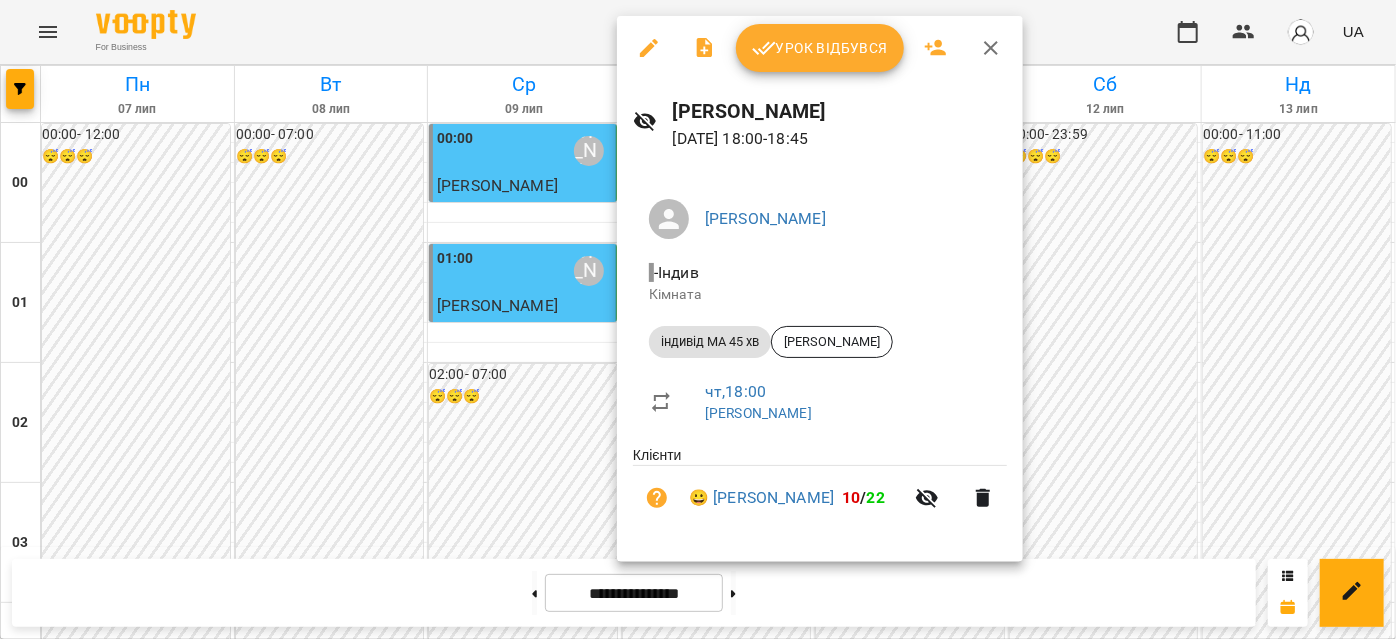 click 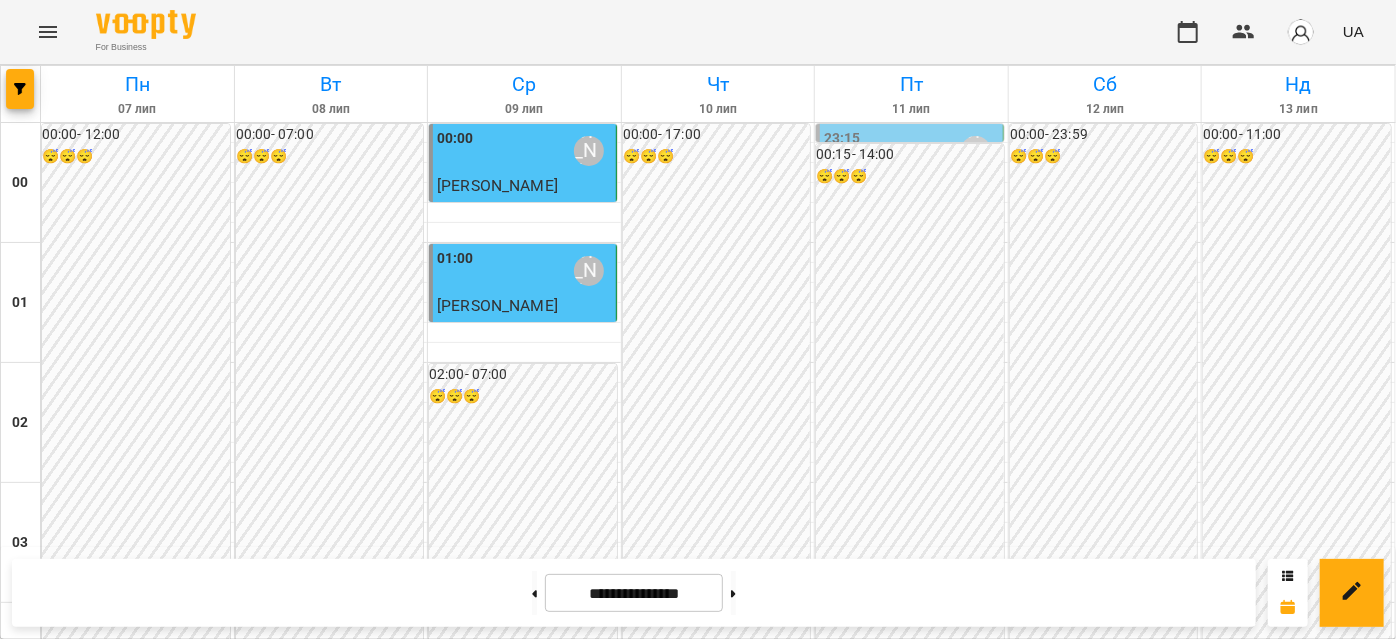 scroll, scrollTop: 2272, scrollLeft: 0, axis: vertical 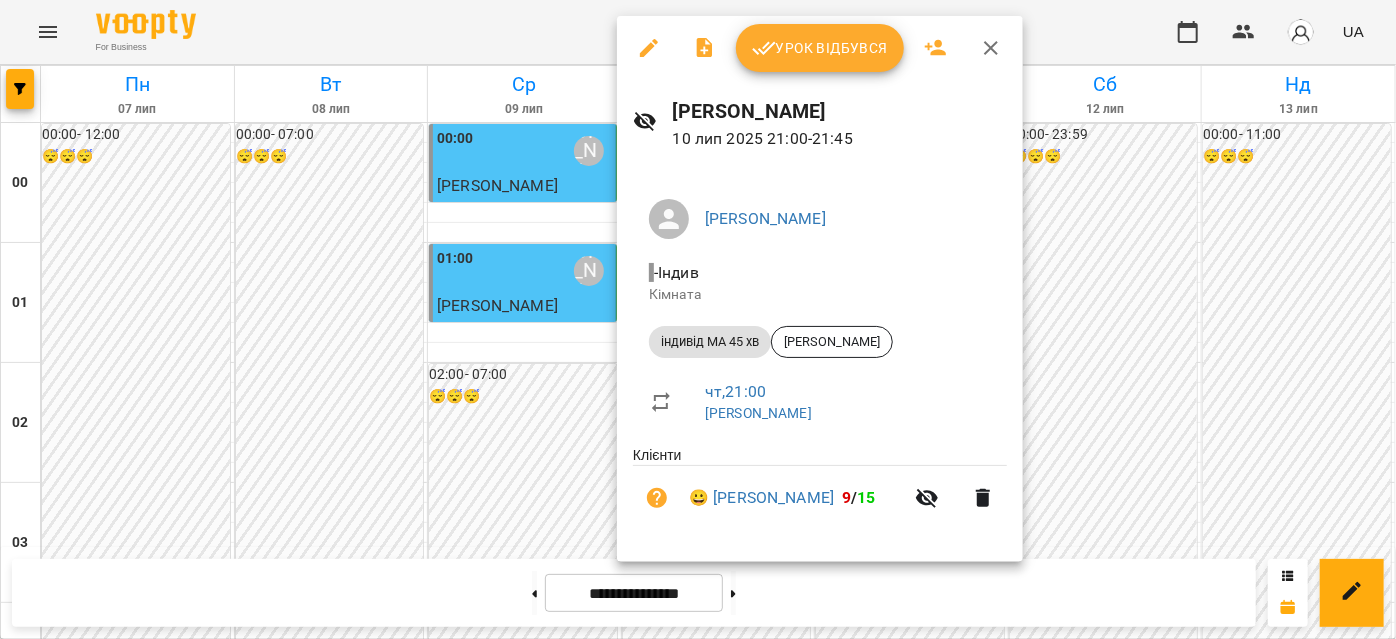 click 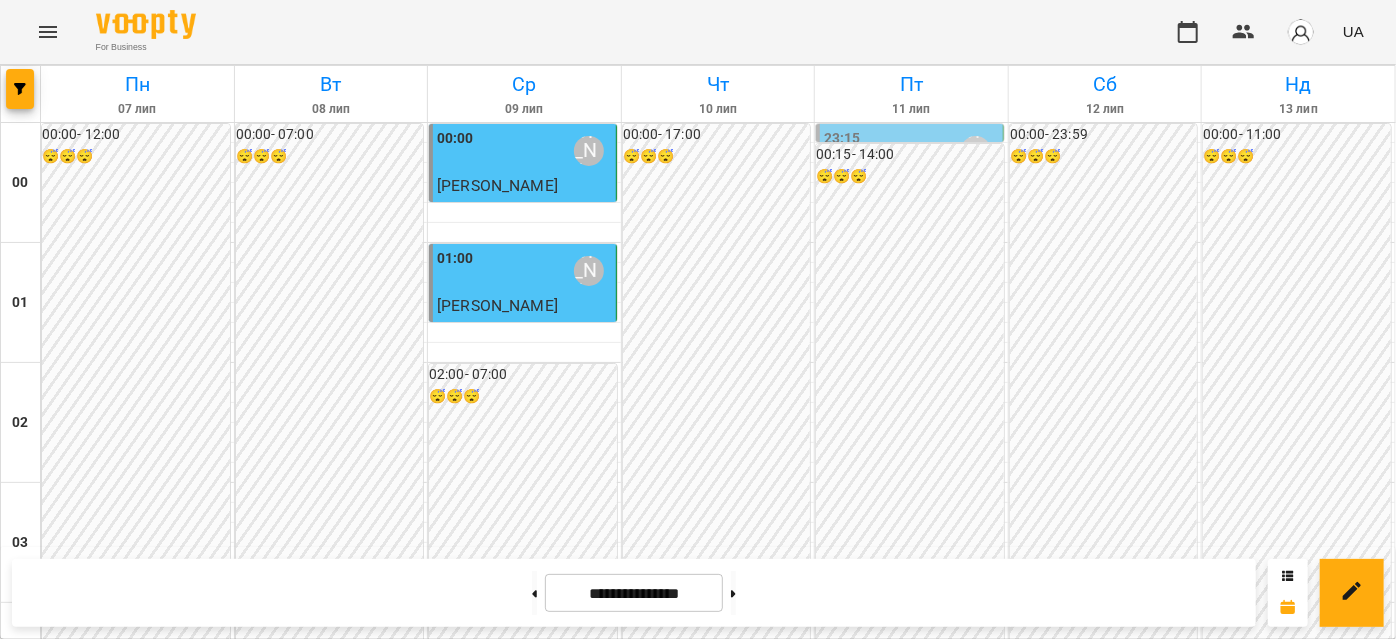 scroll, scrollTop: 2453, scrollLeft: 0, axis: vertical 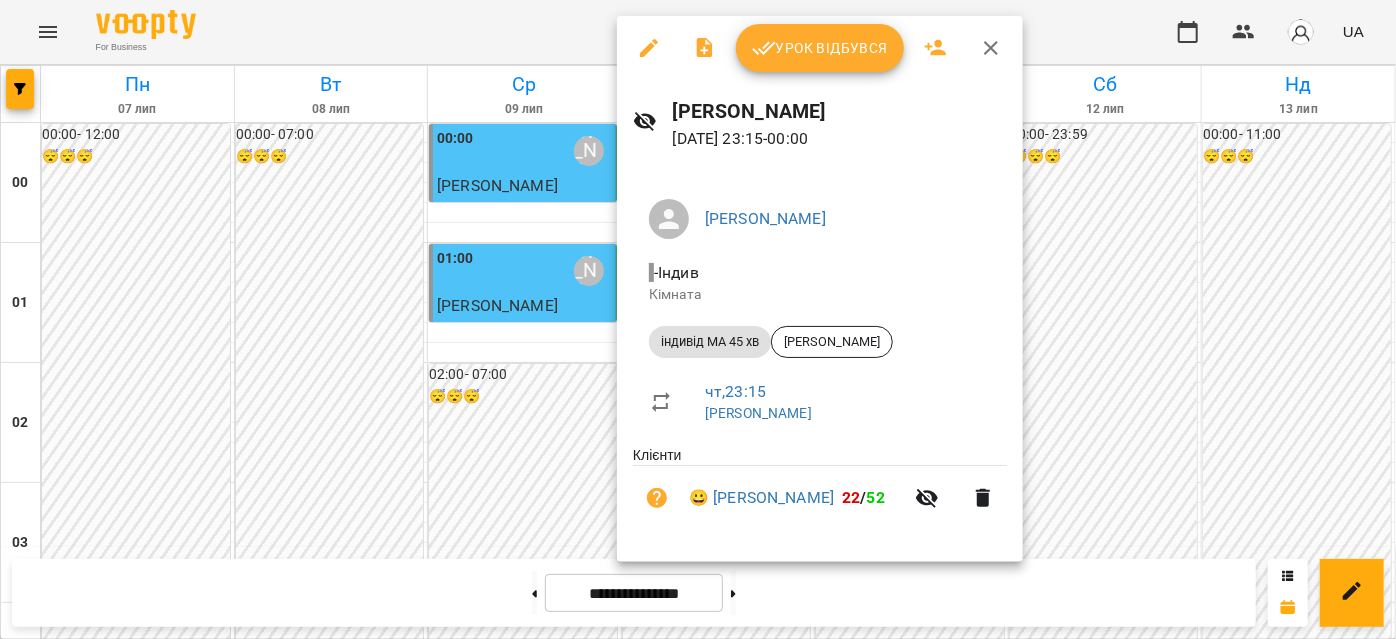 click 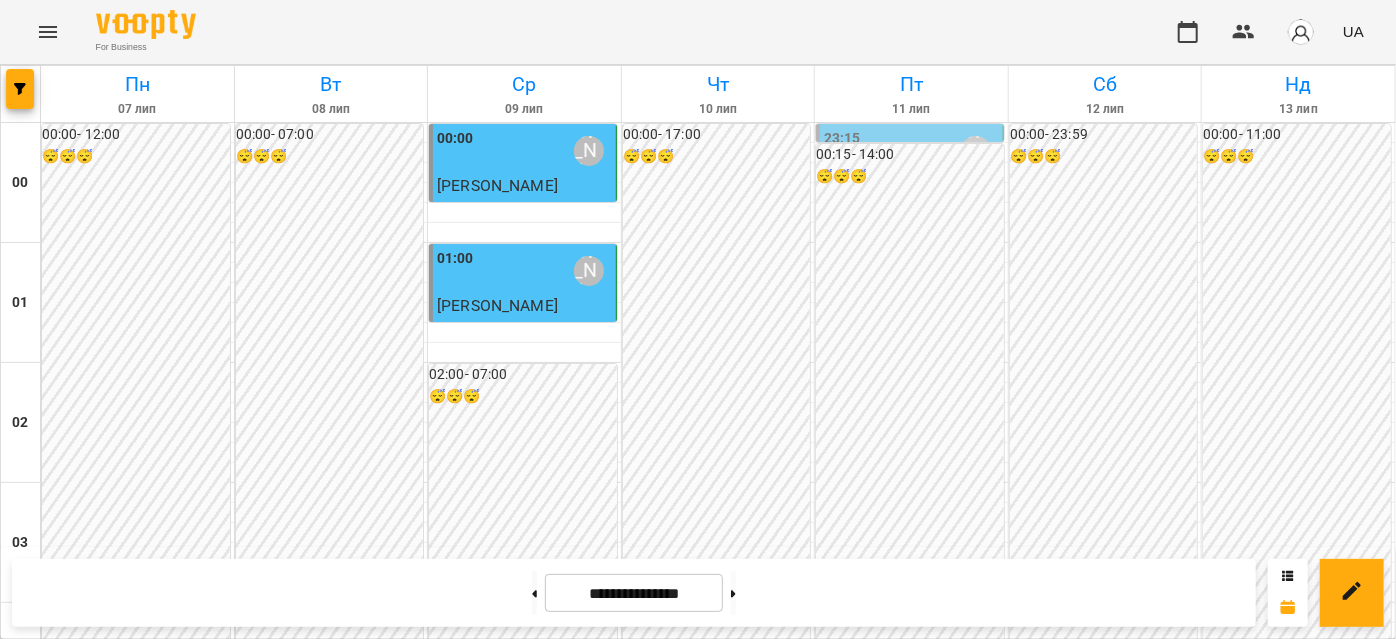 scroll, scrollTop: 0, scrollLeft: 0, axis: both 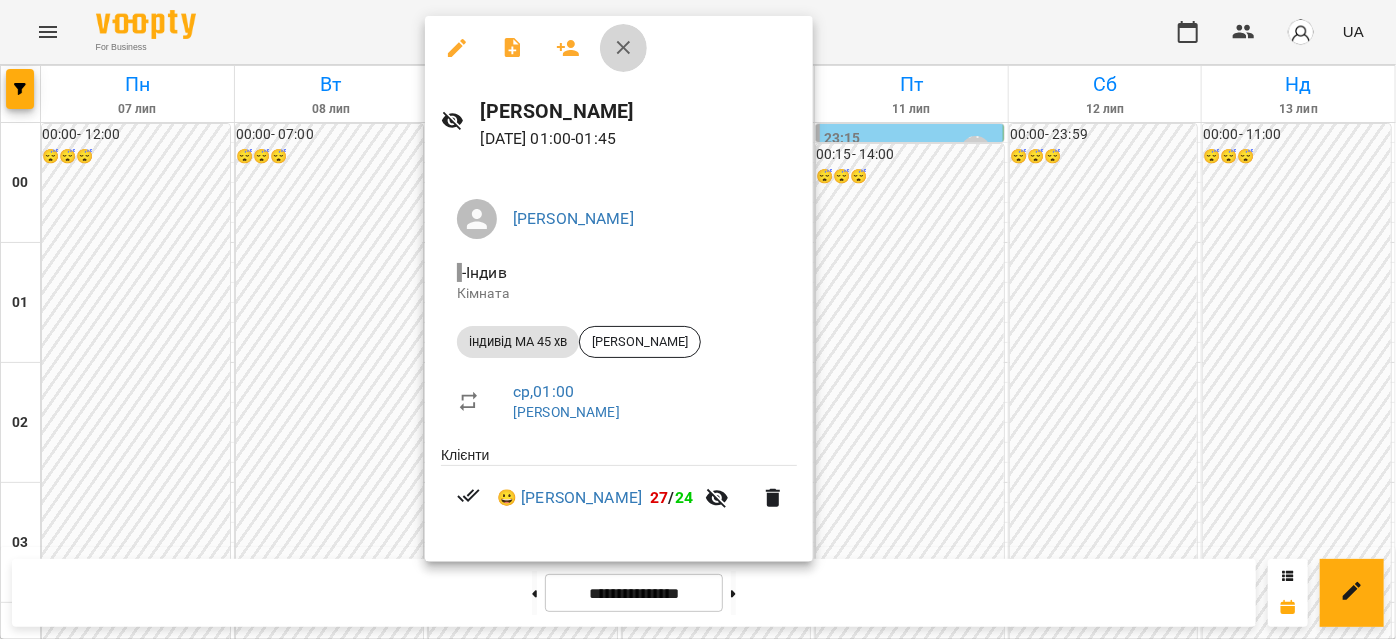 click 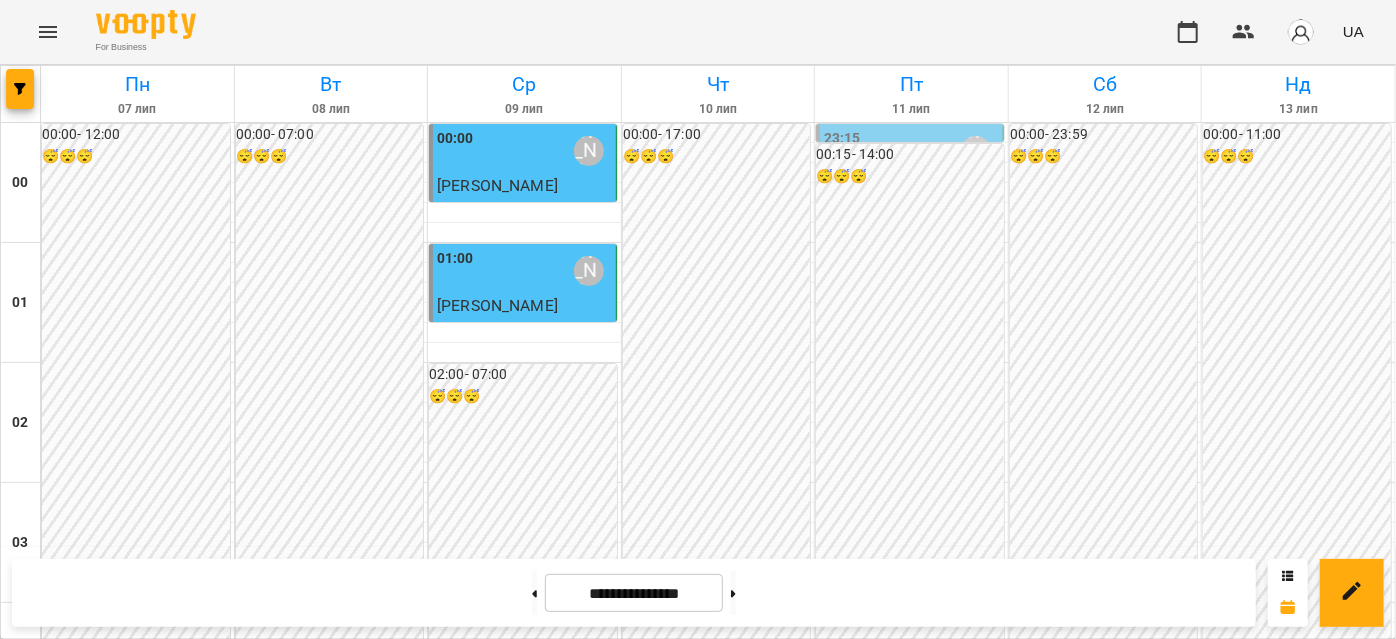 scroll, scrollTop: 2272, scrollLeft: 0, axis: vertical 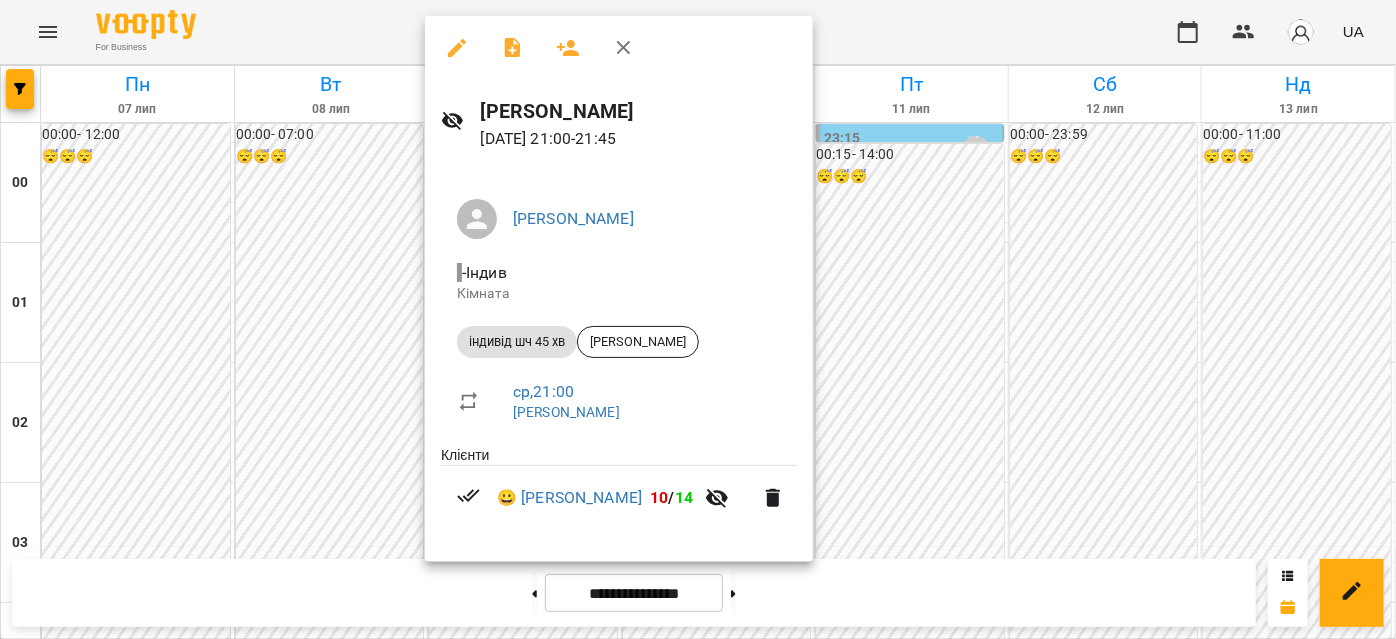 click 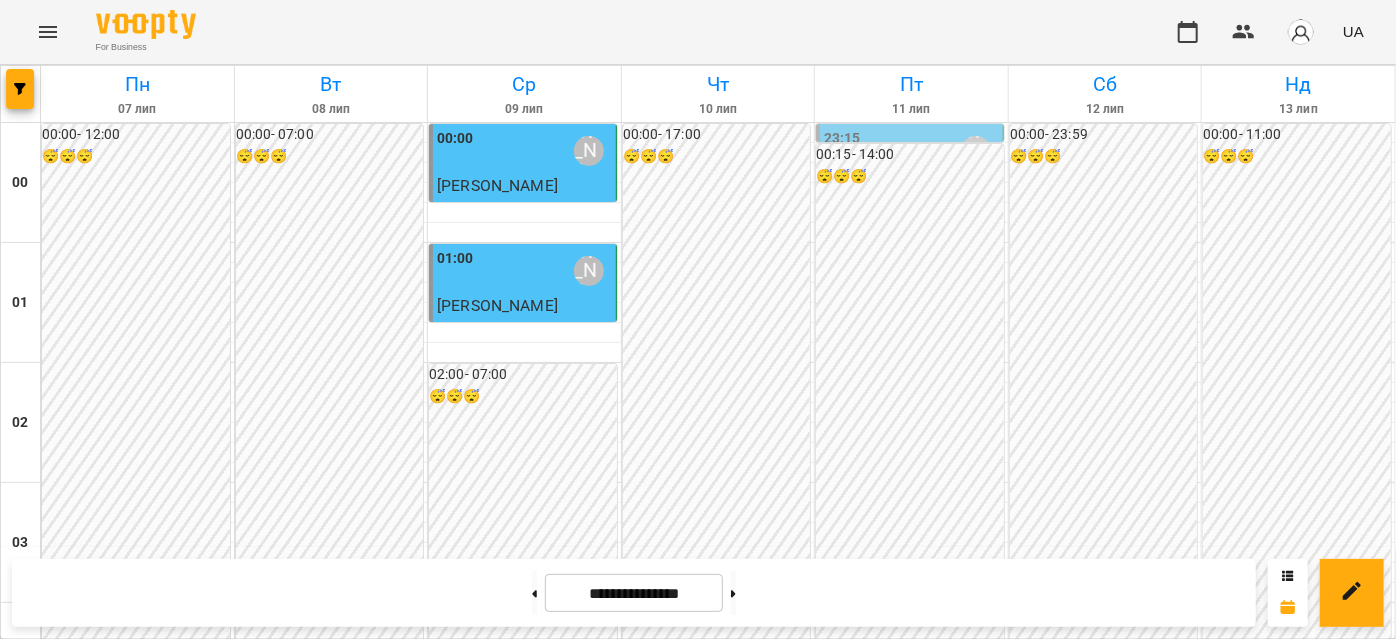 scroll, scrollTop: 2090, scrollLeft: 0, axis: vertical 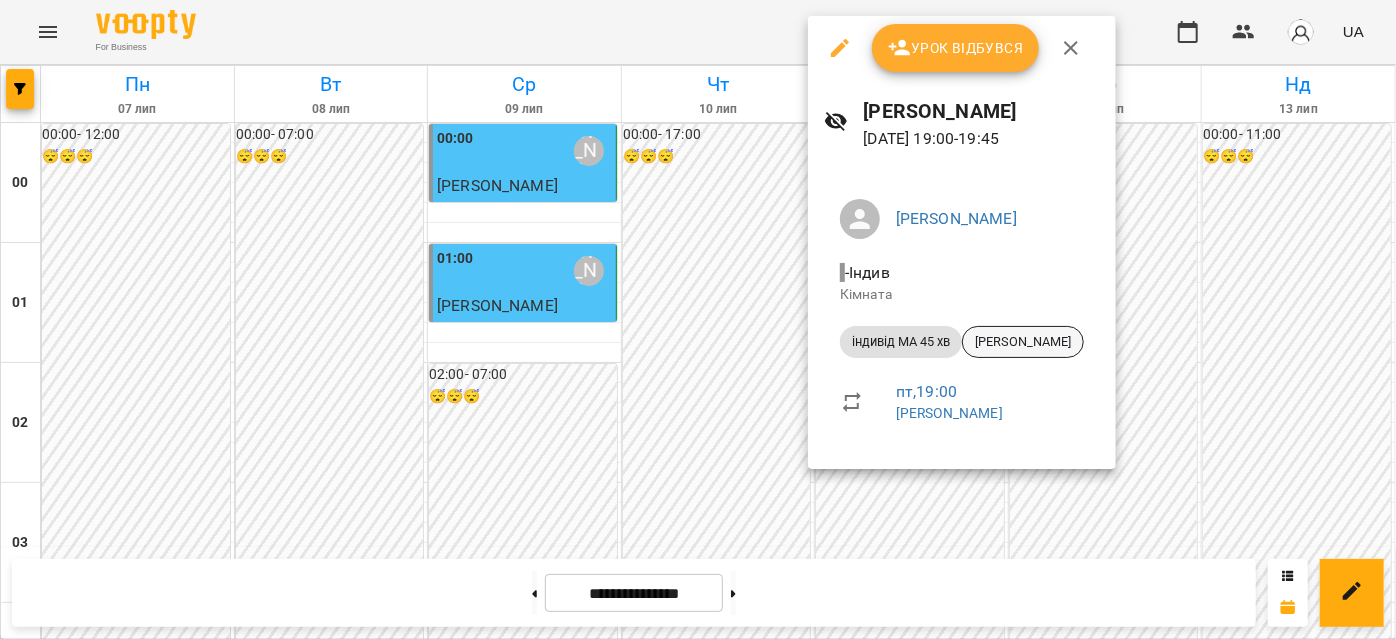 click on "[PERSON_NAME]" at bounding box center [1023, 342] 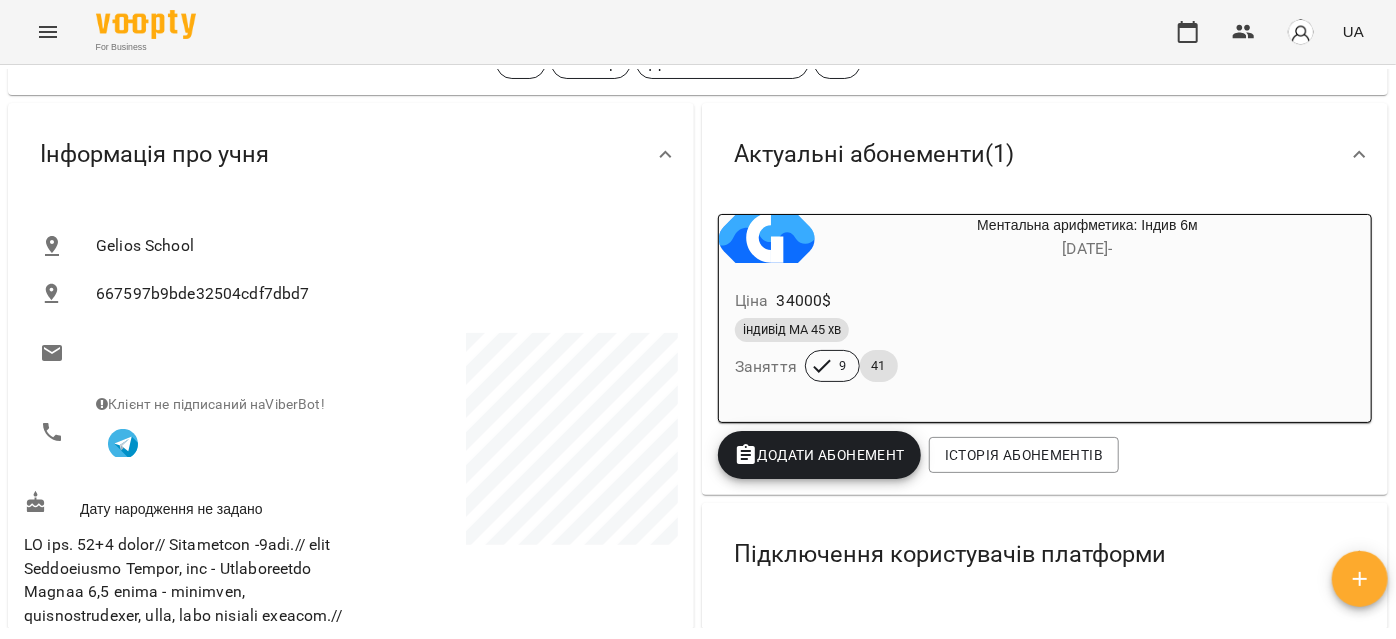 scroll, scrollTop: 272, scrollLeft: 0, axis: vertical 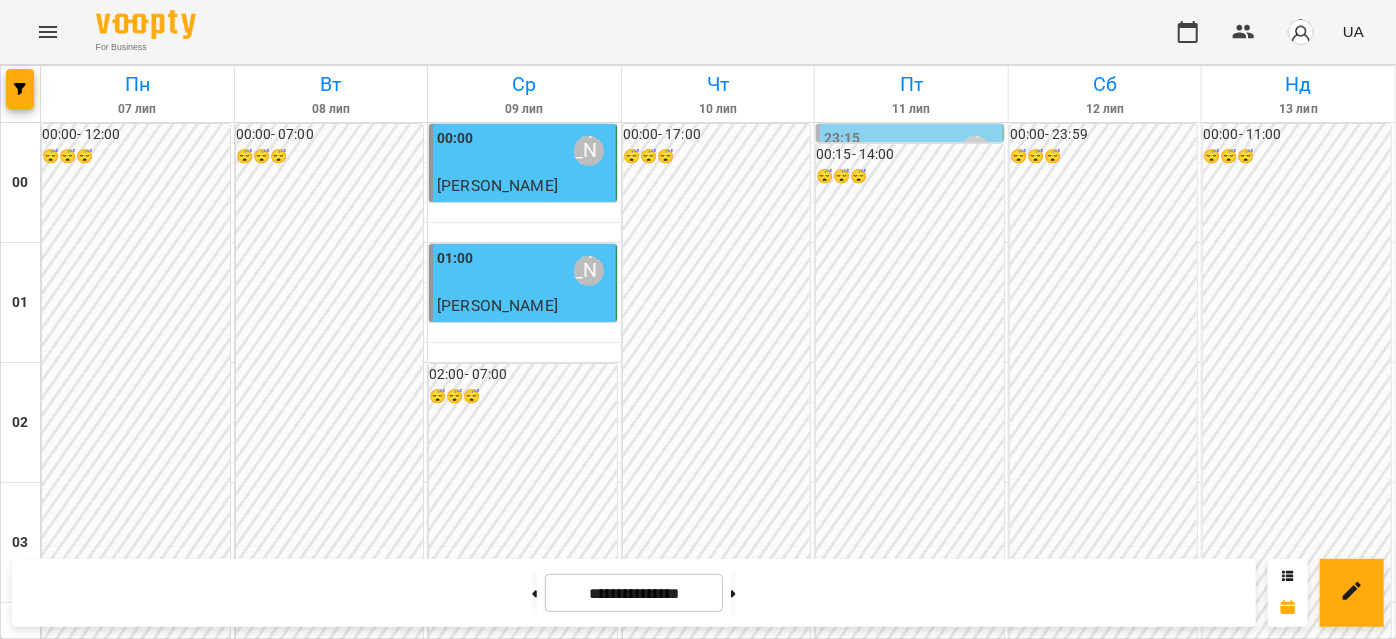 click on "19:00 [PERSON_NAME]" at bounding box center [718, 2431] 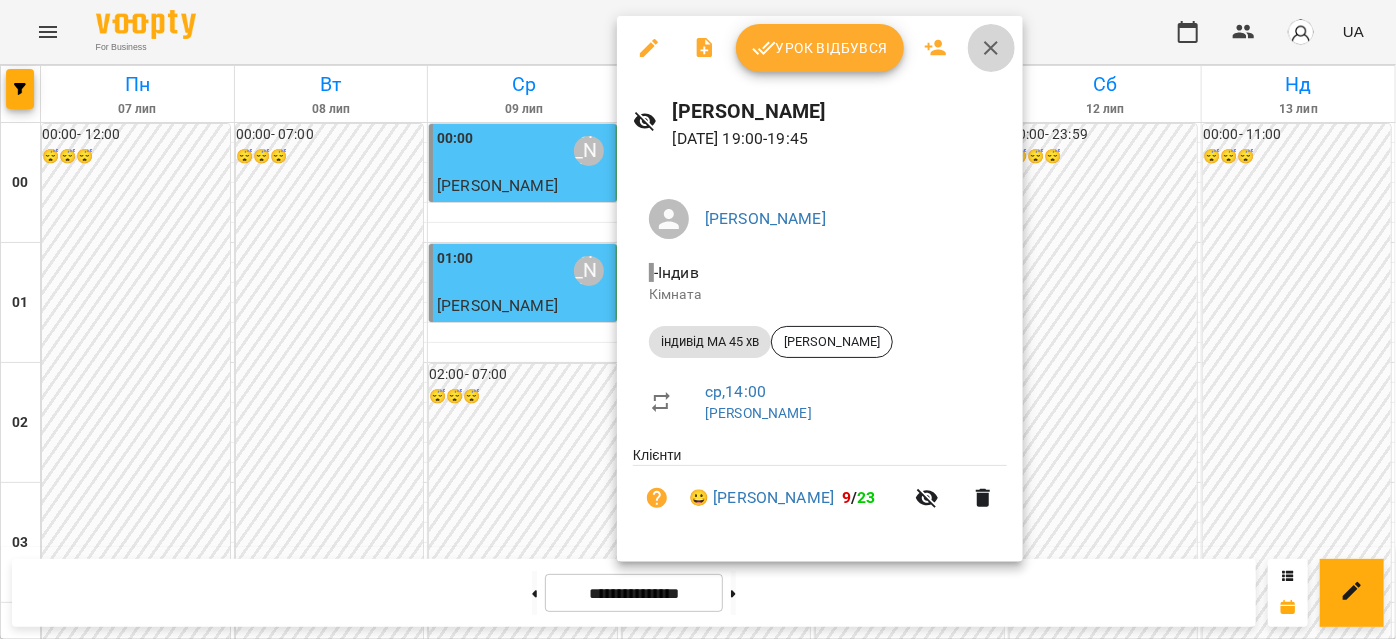 click 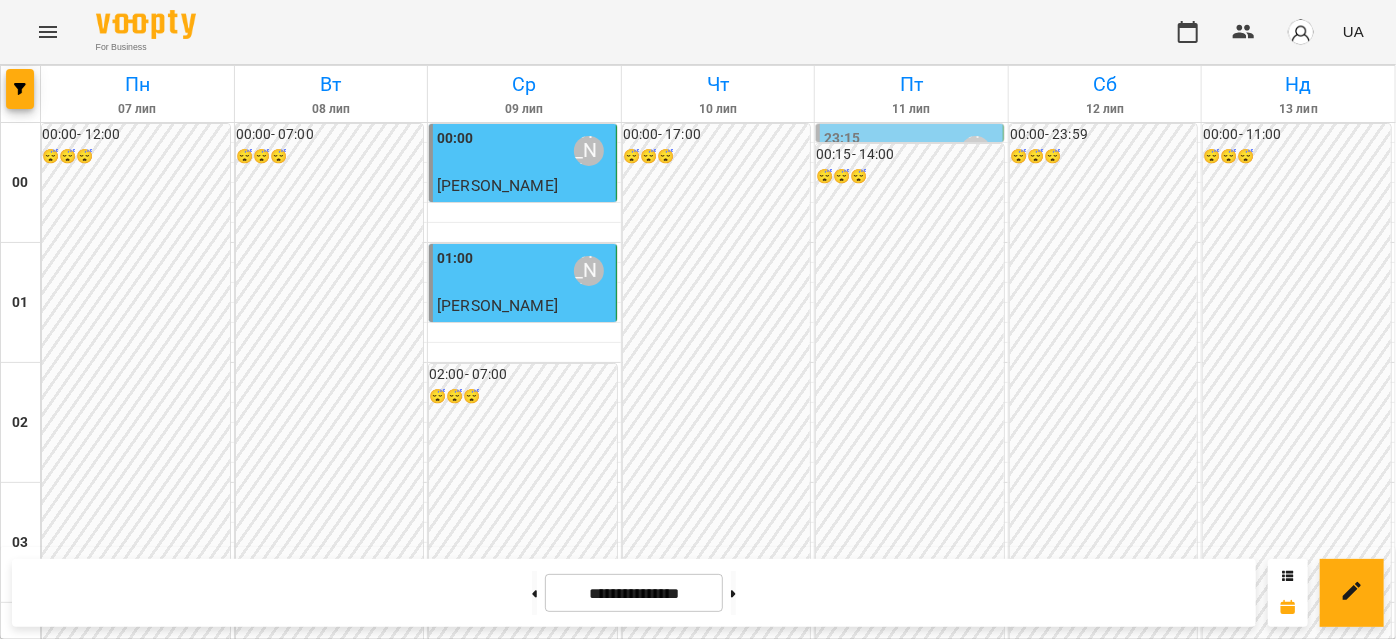 scroll, scrollTop: 2363, scrollLeft: 0, axis: vertical 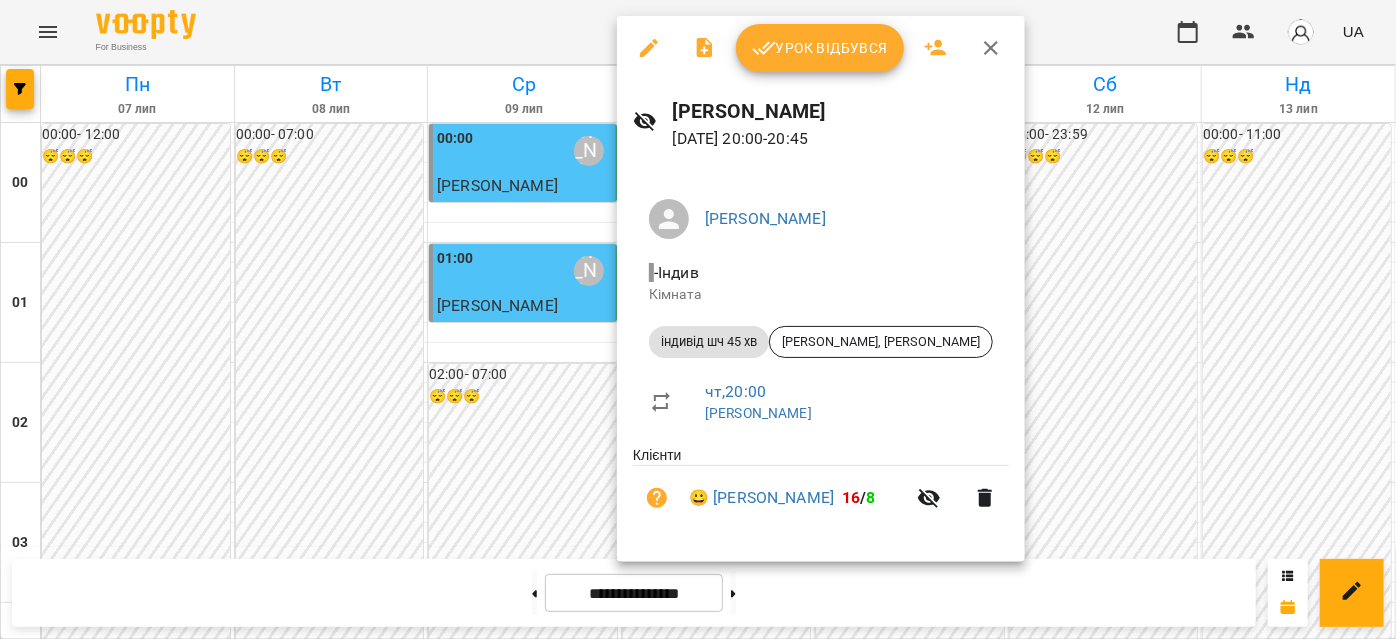click 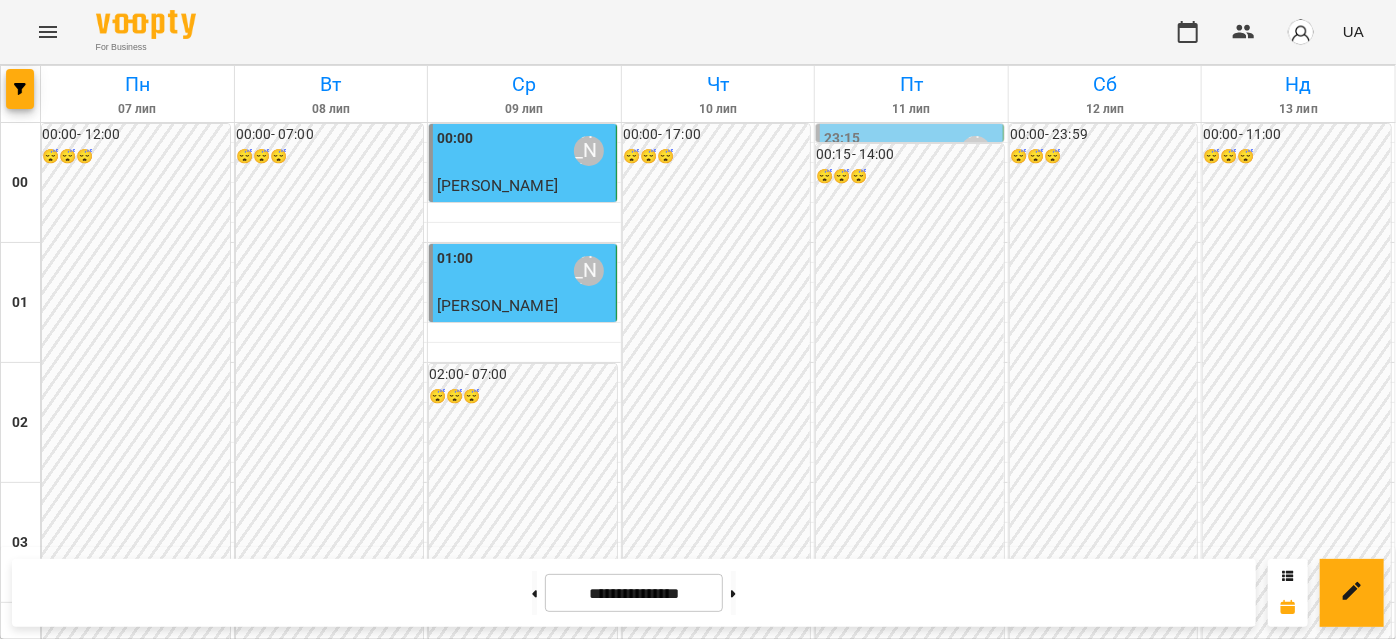 scroll, scrollTop: 1907, scrollLeft: 0, axis: vertical 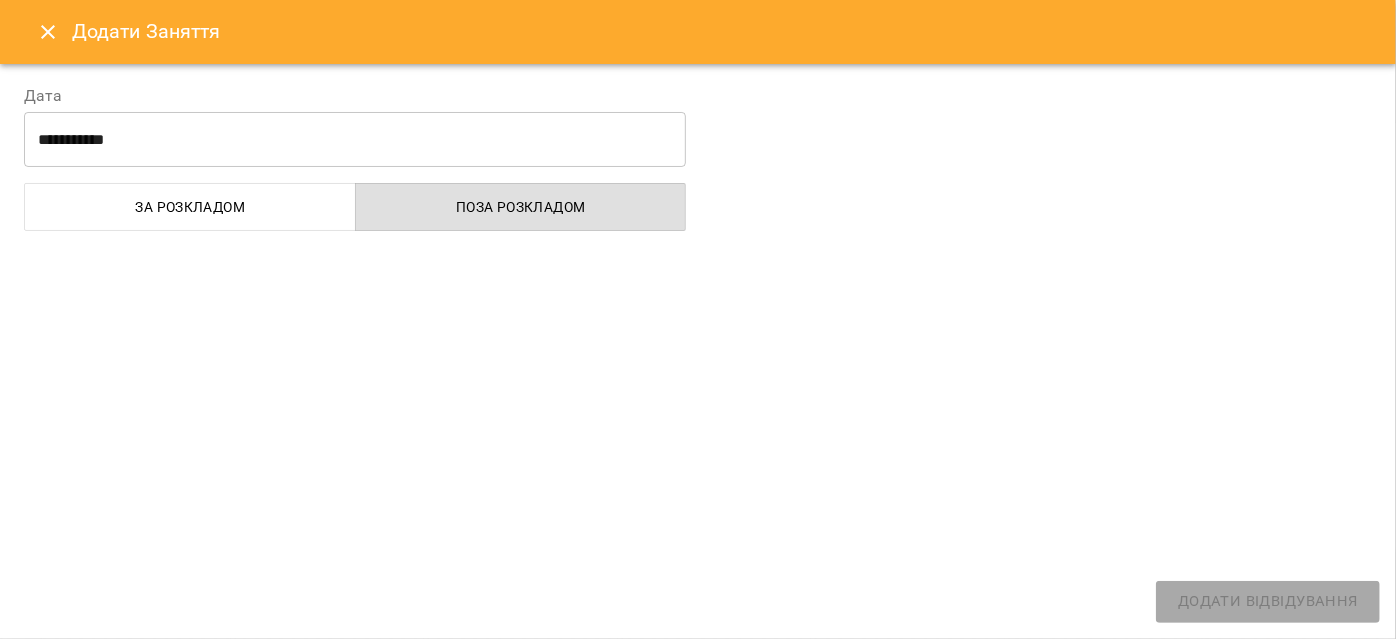 select on "**********" 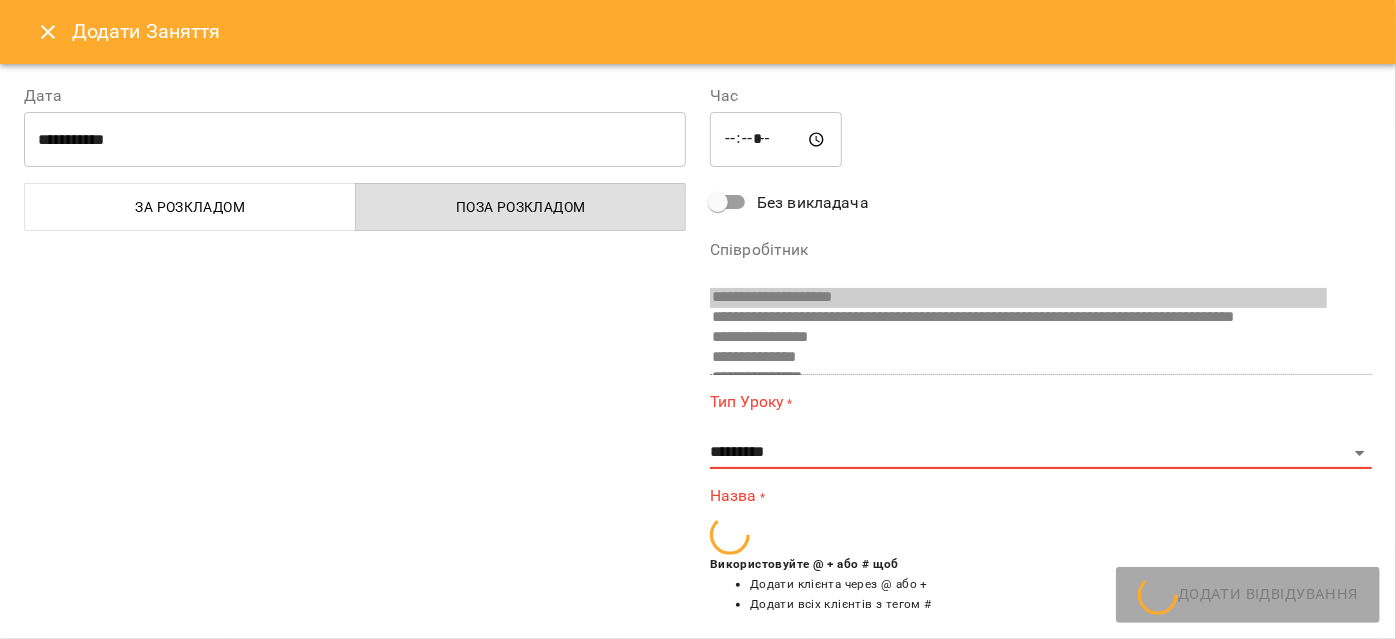 scroll, scrollTop: 251, scrollLeft: 0, axis: vertical 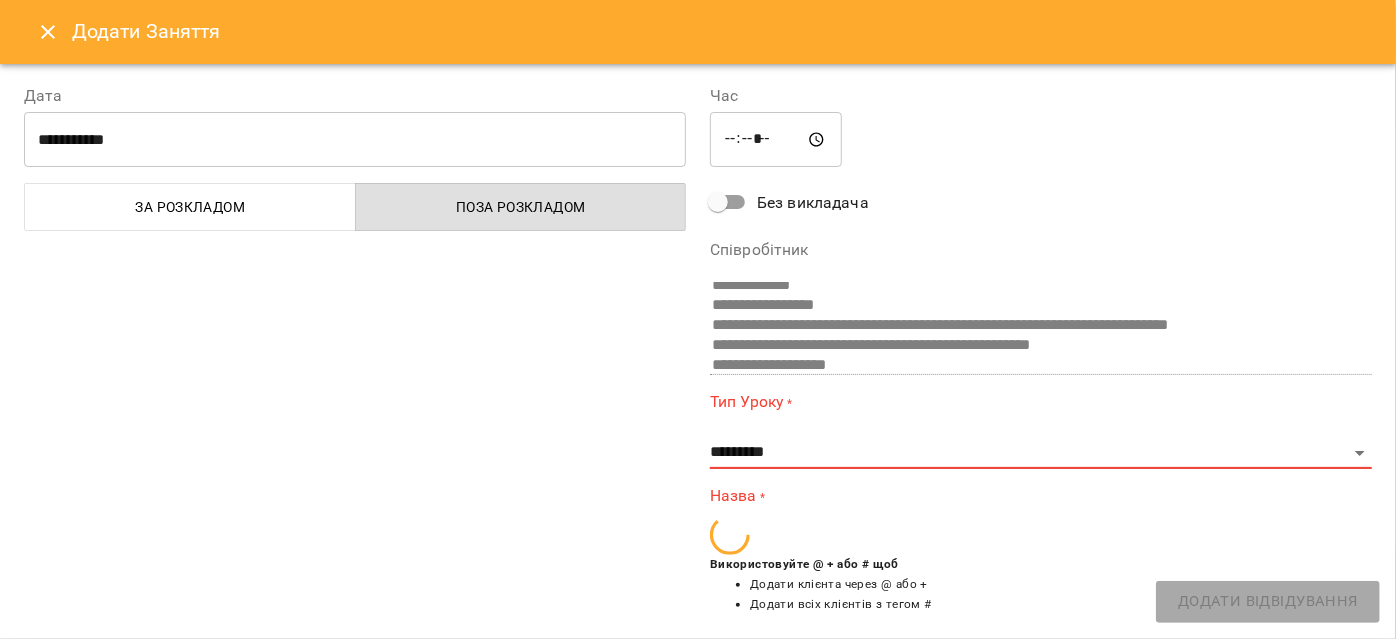 drag, startPoint x: 63, startPoint y: 31, endPoint x: 76, endPoint y: 54, distance: 26.41969 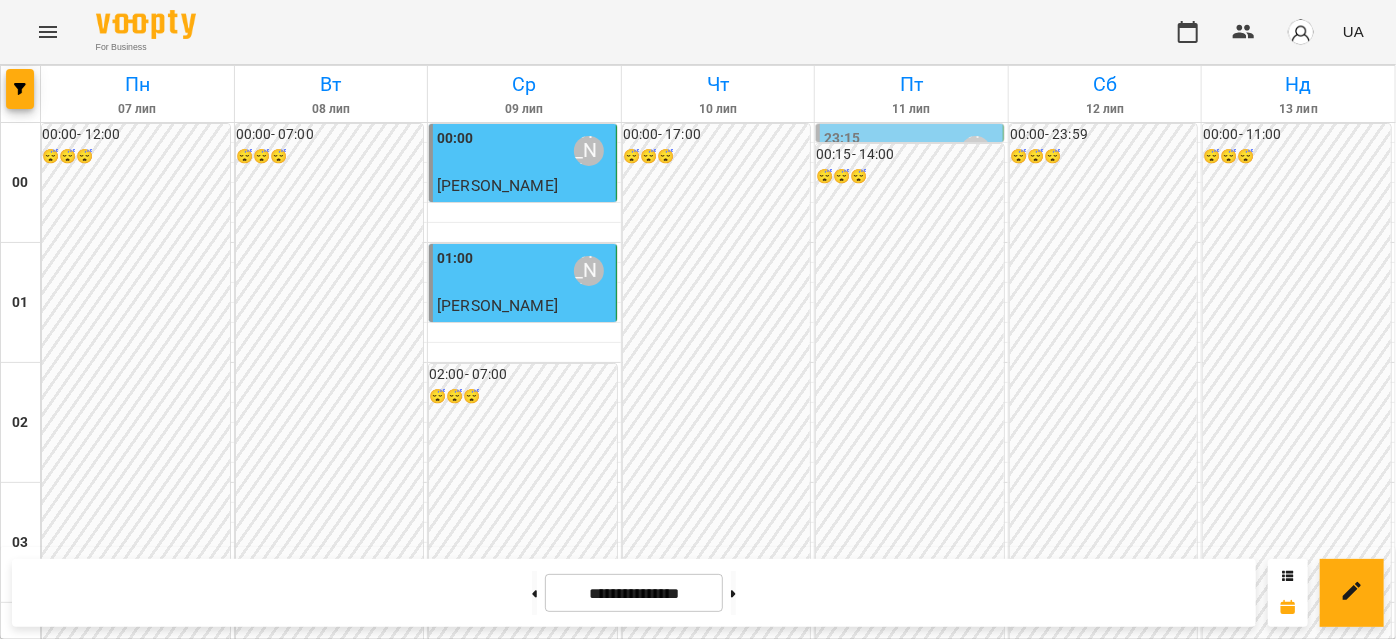 click on "18:00 [PERSON_NAME]" at bounding box center (911, 2311) 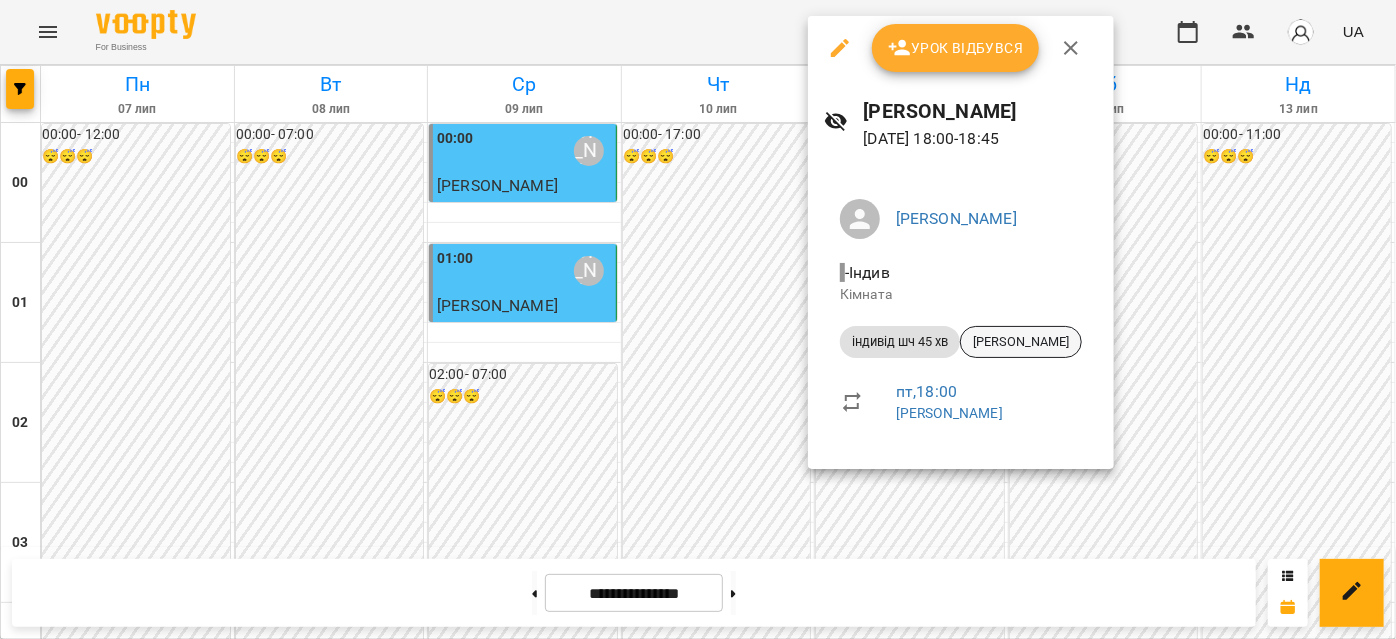 click on "[PERSON_NAME]" at bounding box center [1021, 342] 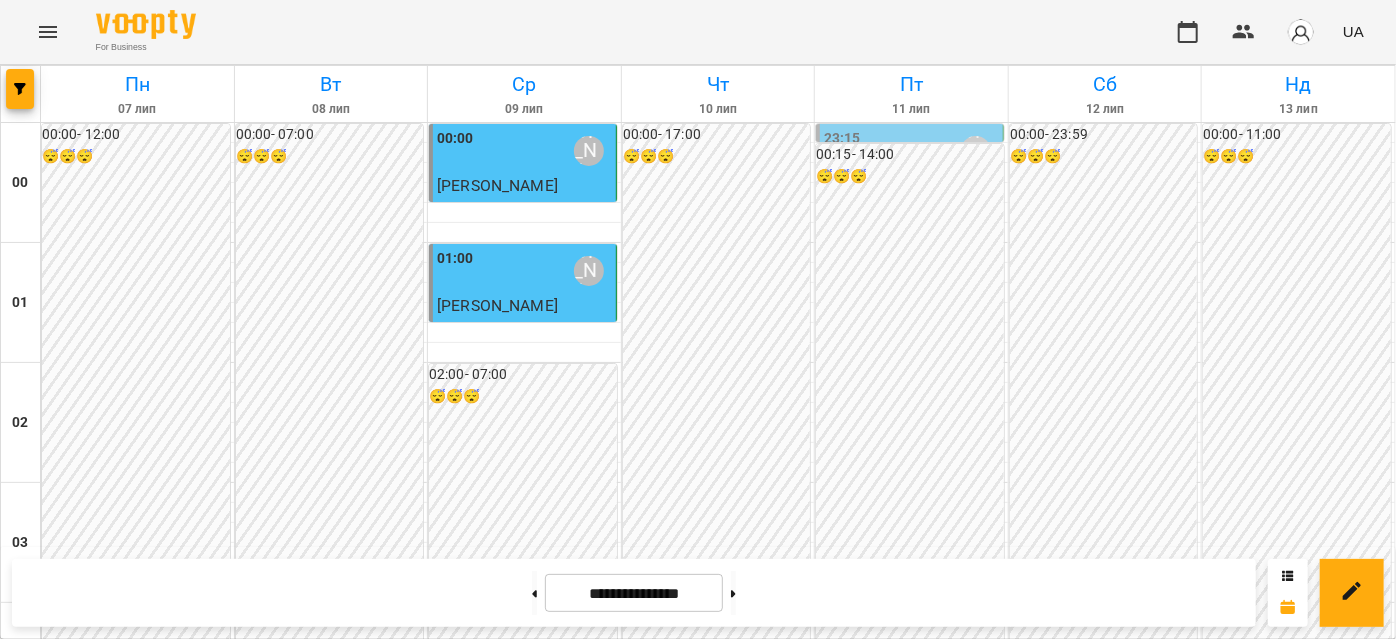 scroll, scrollTop: 1545, scrollLeft: 0, axis: vertical 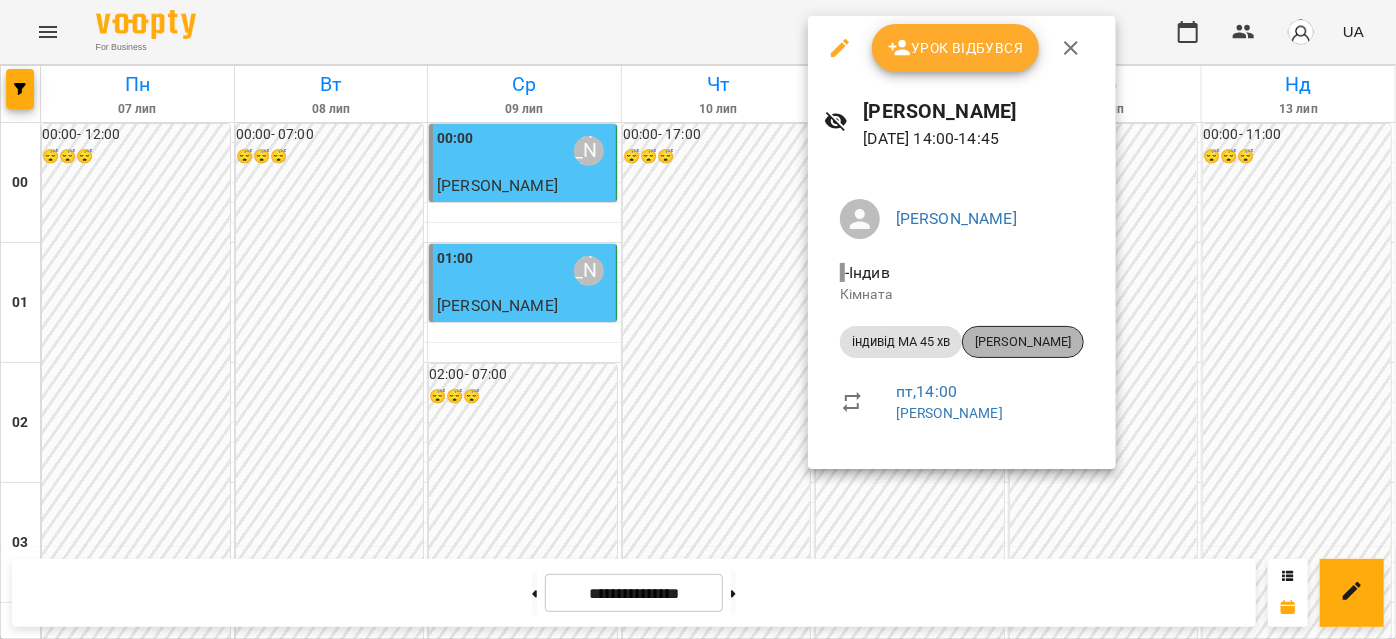 click on "[PERSON_NAME]" at bounding box center [1023, 342] 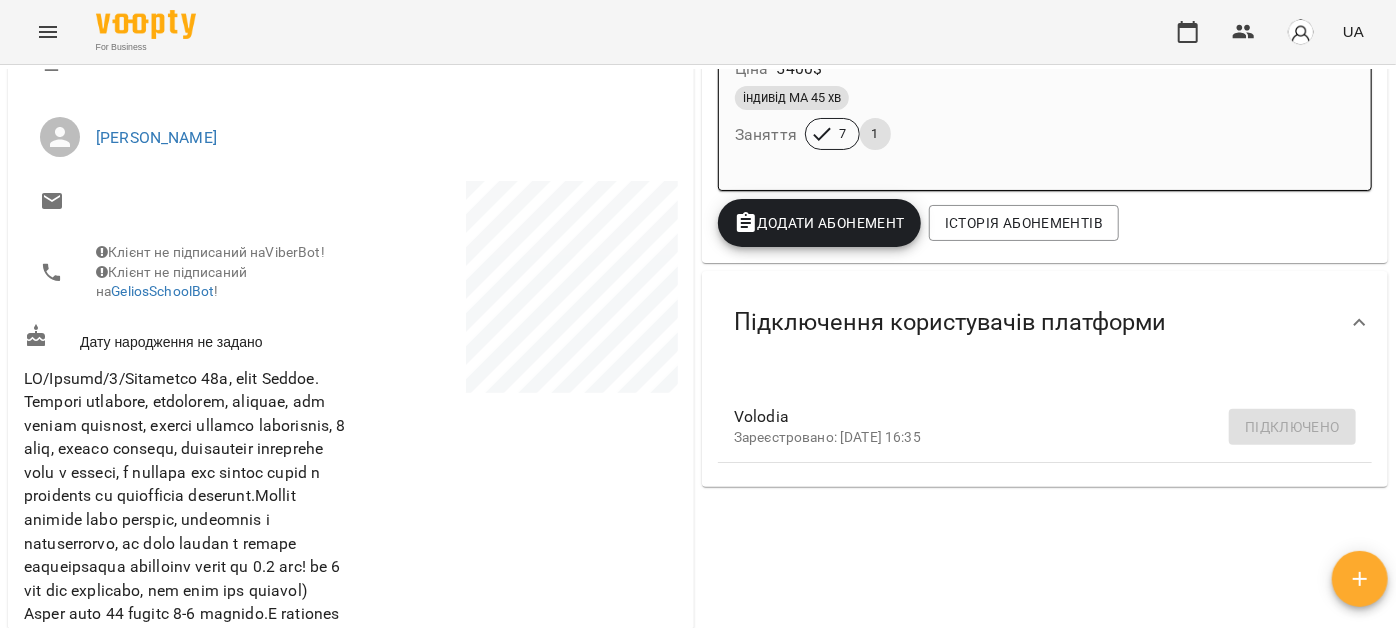 scroll, scrollTop: 363, scrollLeft: 0, axis: vertical 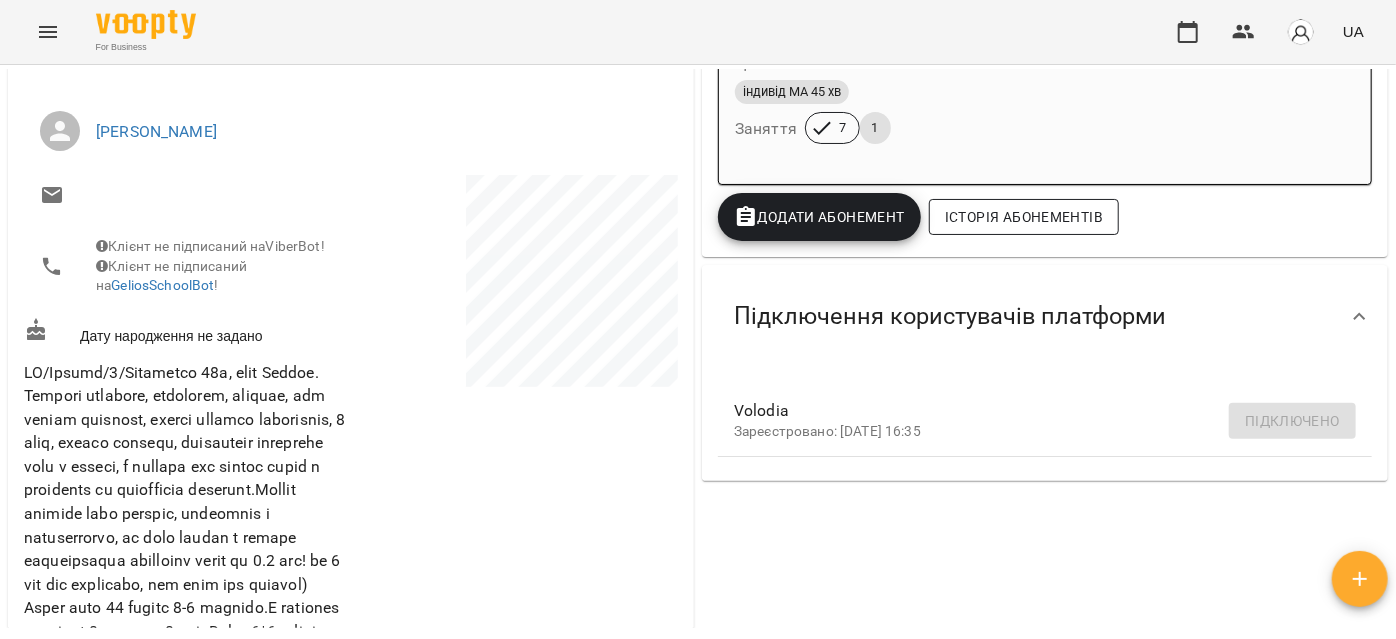 click on "Історія абонементів" at bounding box center [1024, 217] 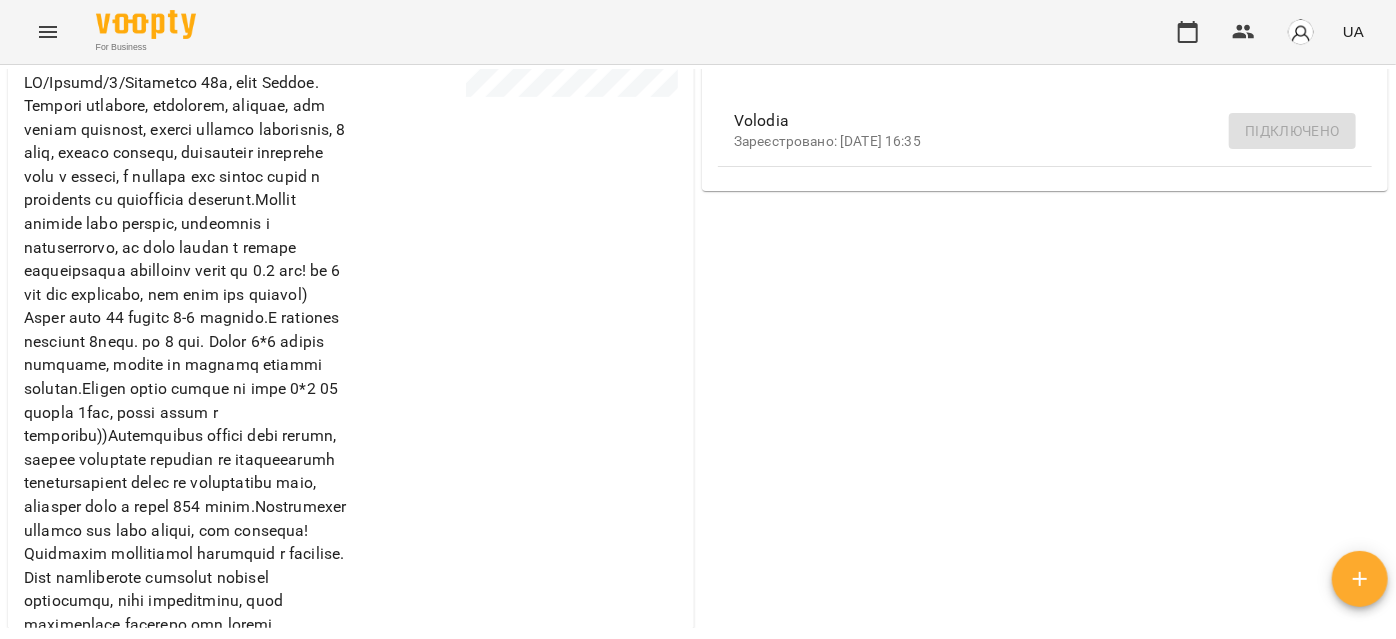 scroll, scrollTop: 562, scrollLeft: 0, axis: vertical 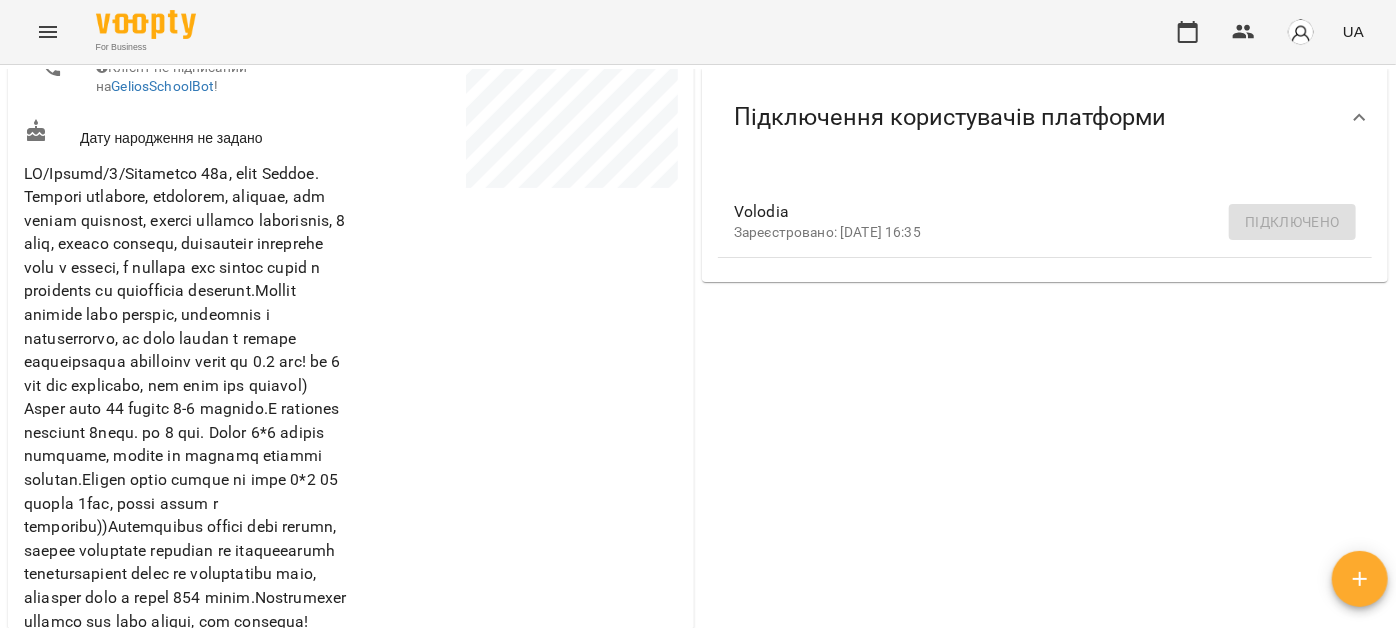 click at bounding box center (48, 32) 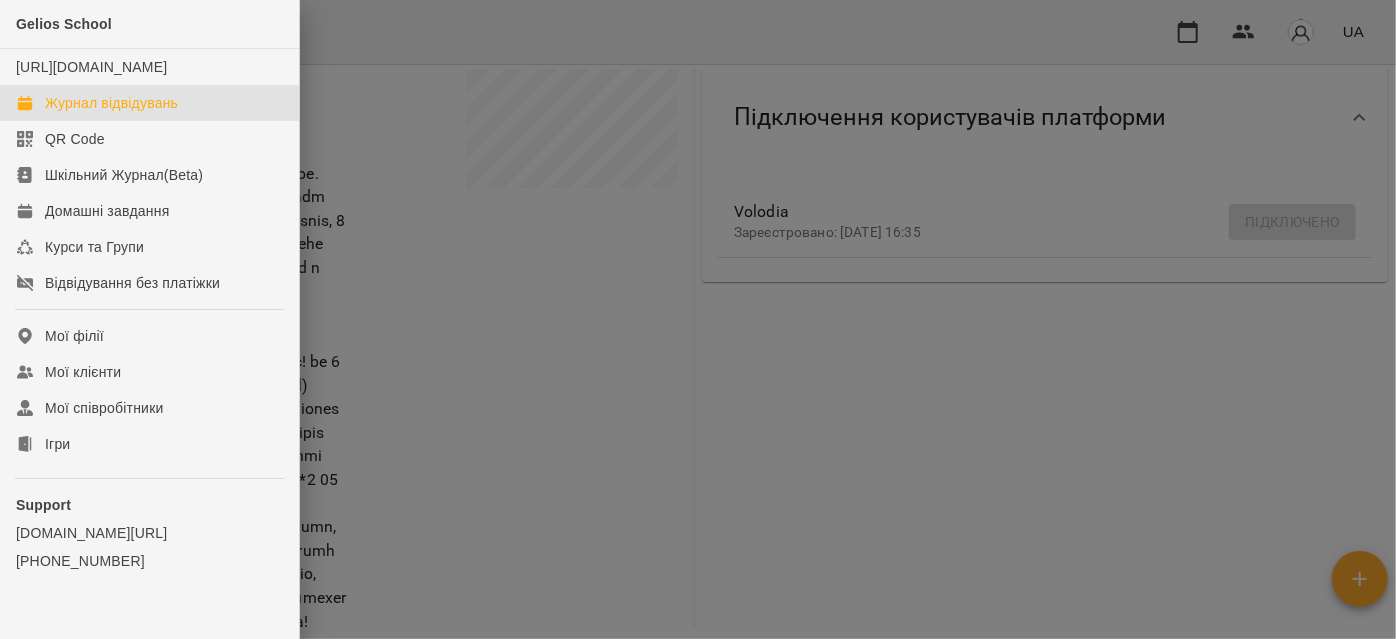 click on "Журнал відвідувань" at bounding box center [111, 103] 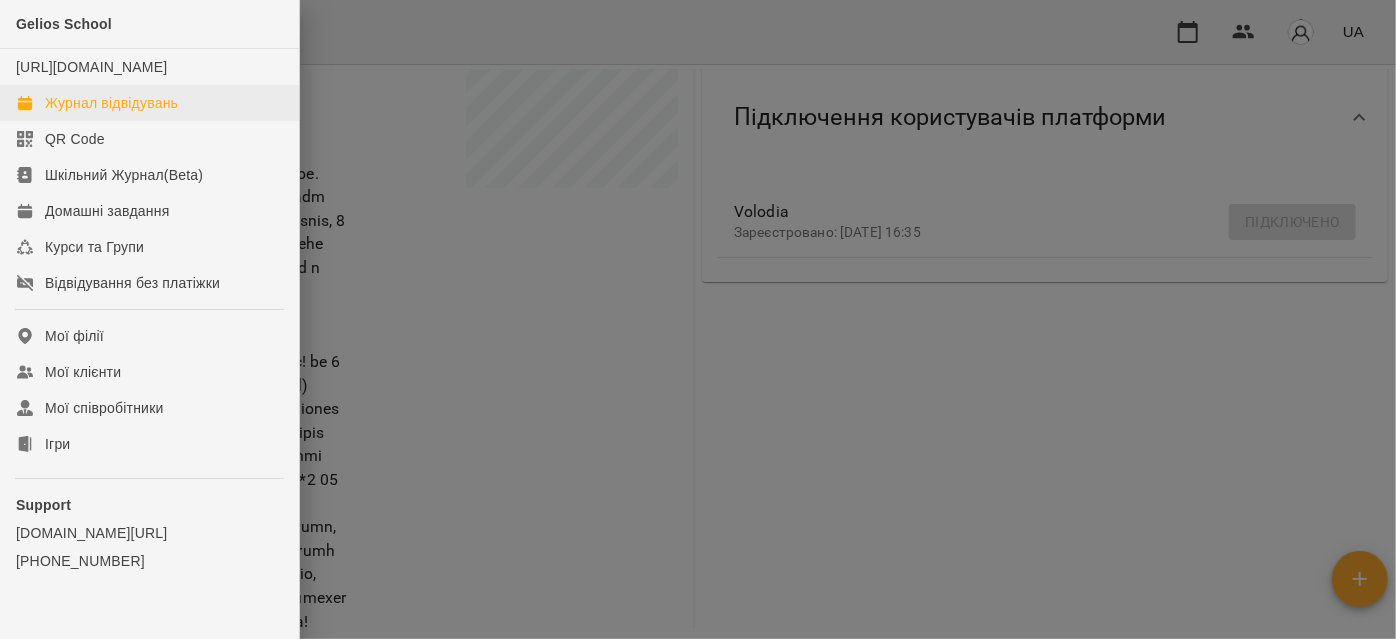 scroll, scrollTop: 0, scrollLeft: 0, axis: both 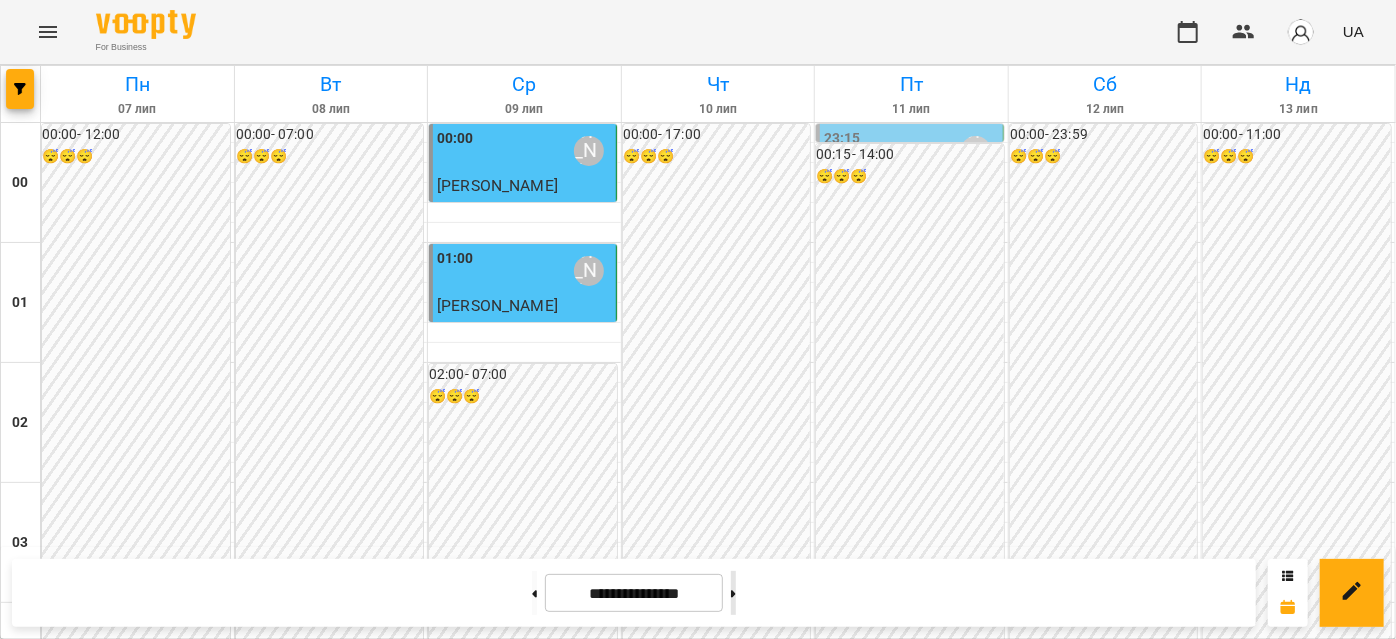 click at bounding box center [733, 593] 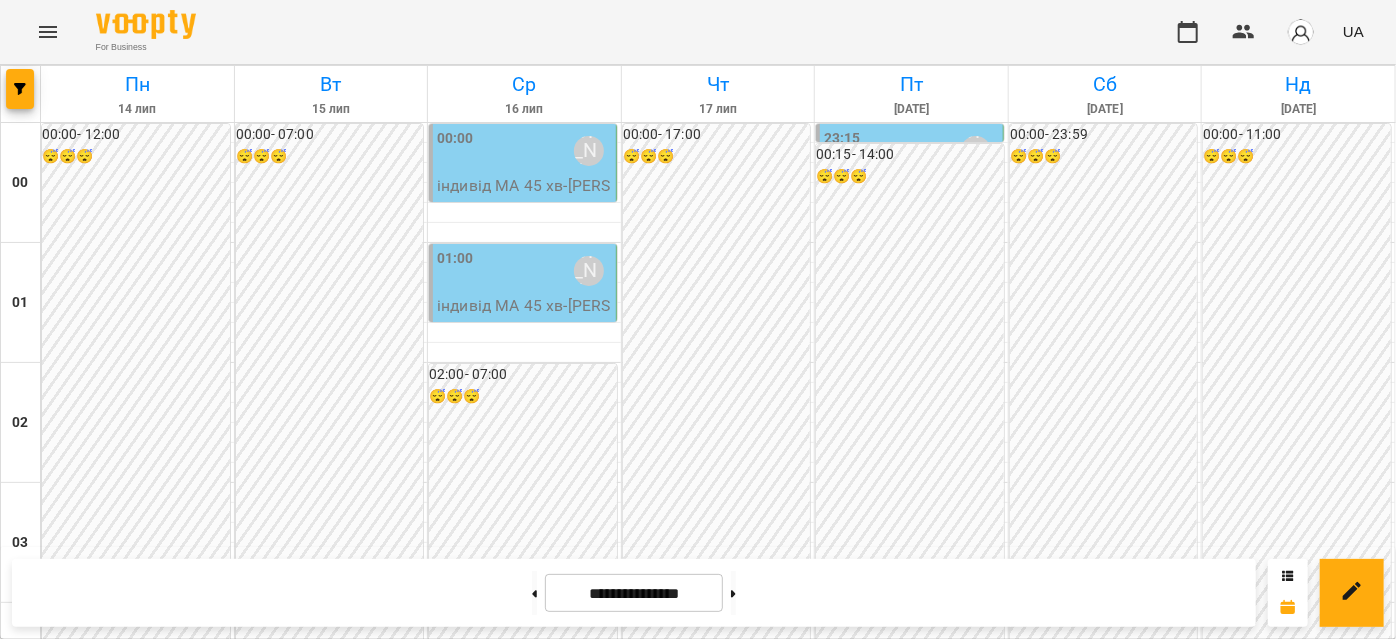 scroll, scrollTop: 1725, scrollLeft: 0, axis: vertical 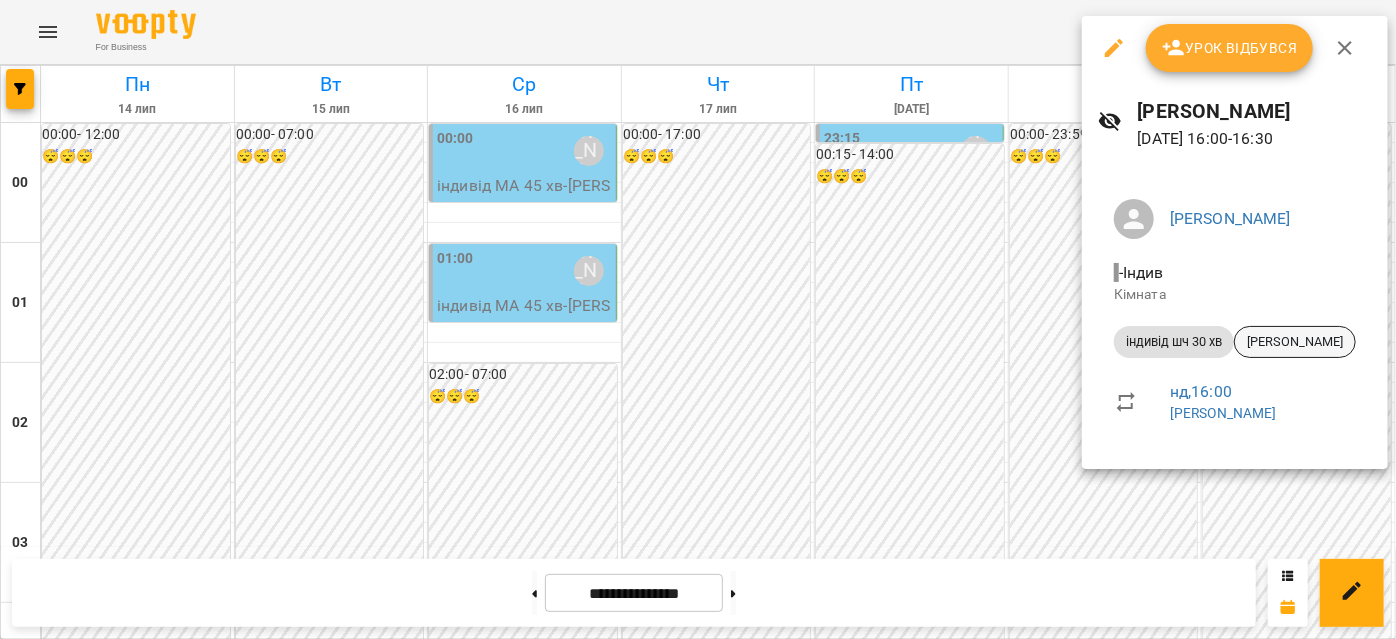 click on "[PERSON_NAME]" at bounding box center (1295, 342) 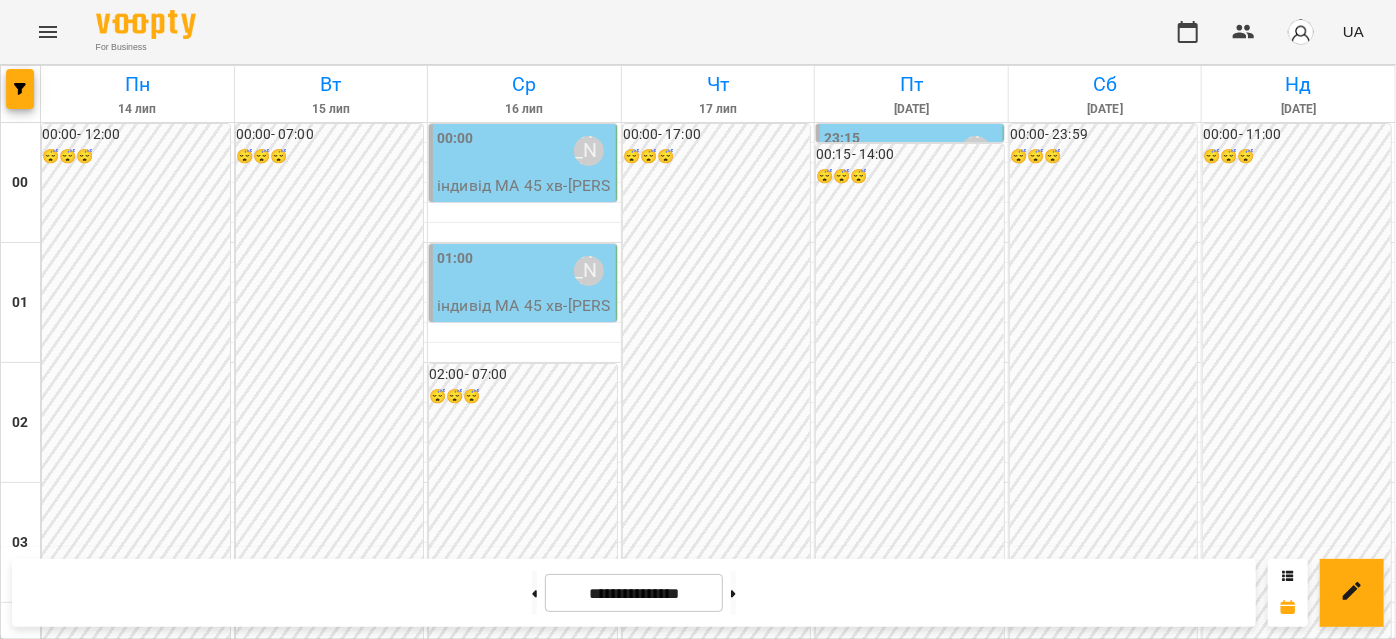 scroll, scrollTop: 2180, scrollLeft: 0, axis: vertical 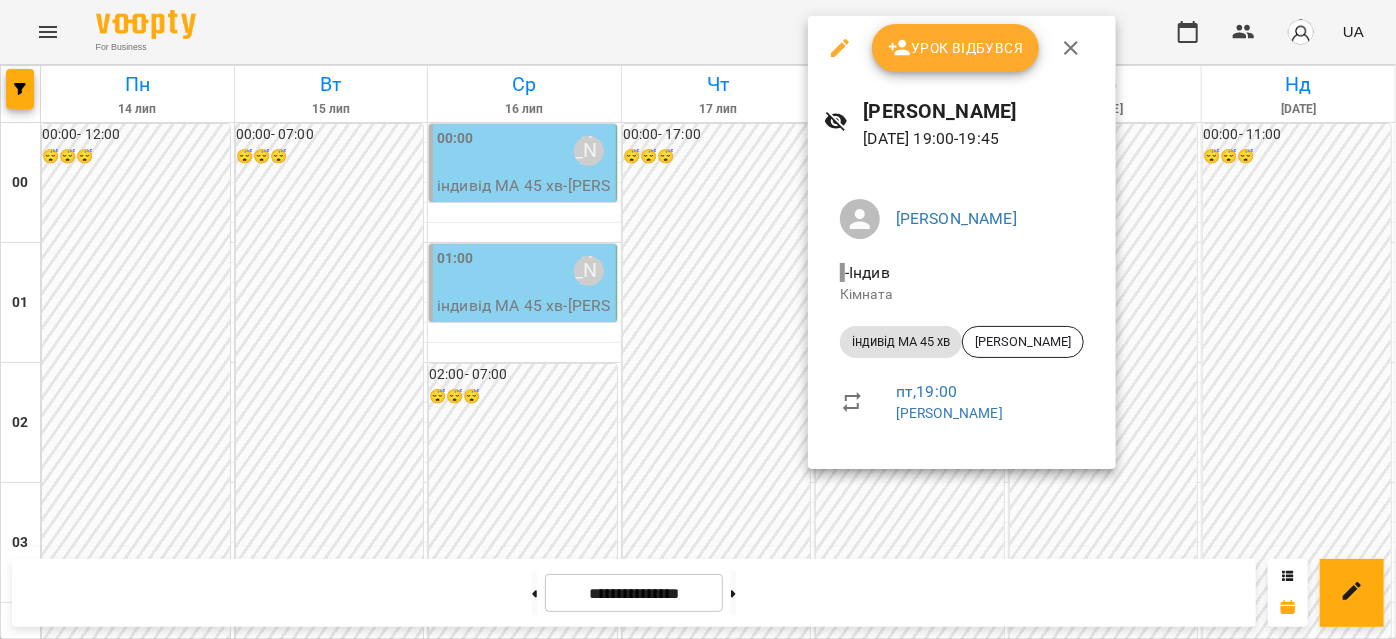 click 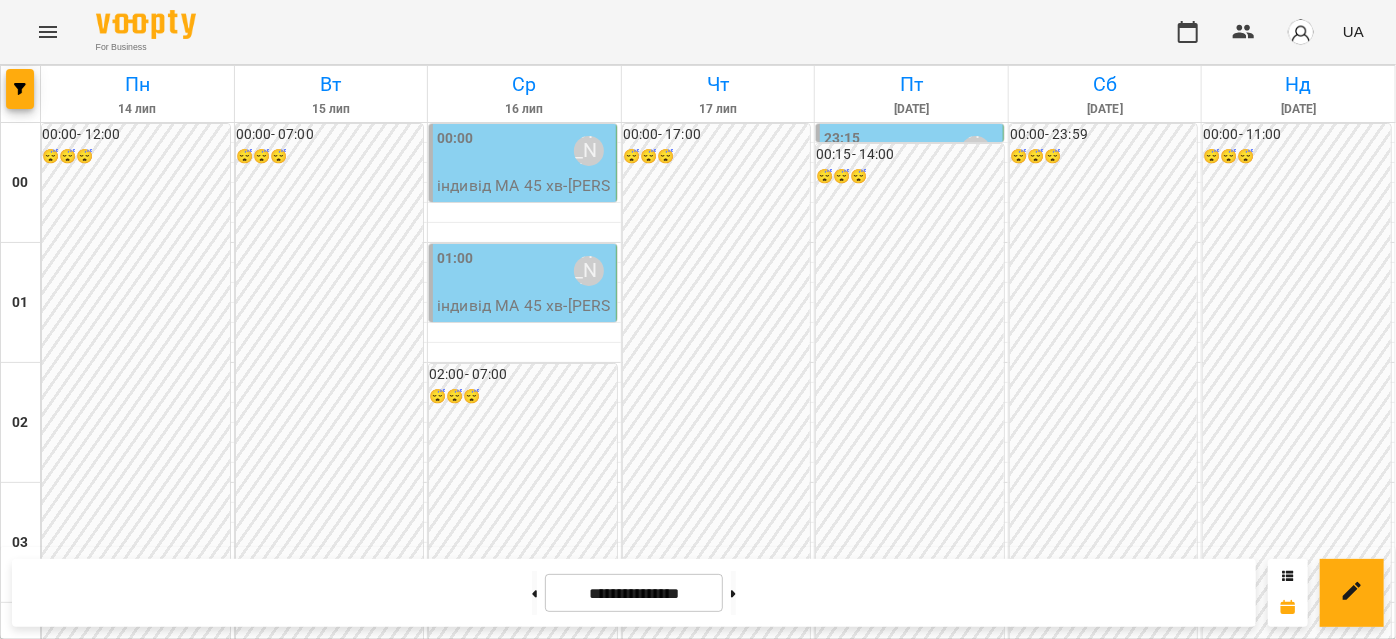 scroll, scrollTop: 1816, scrollLeft: 0, axis: vertical 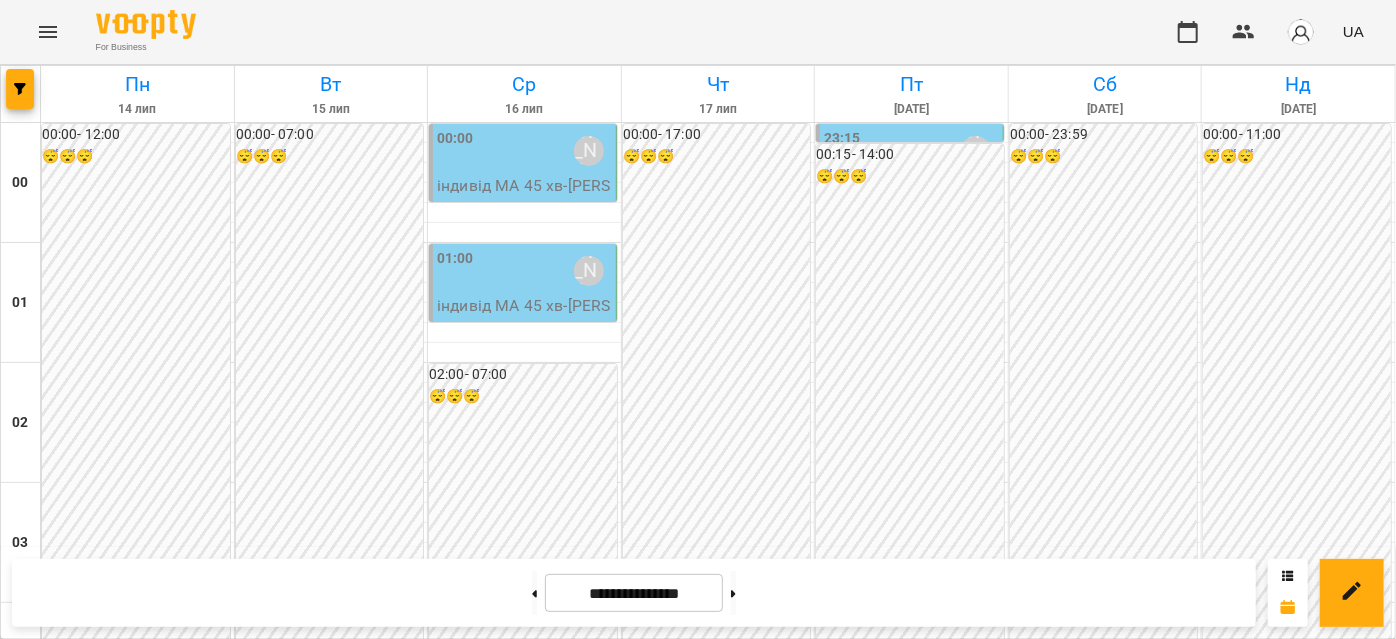 click 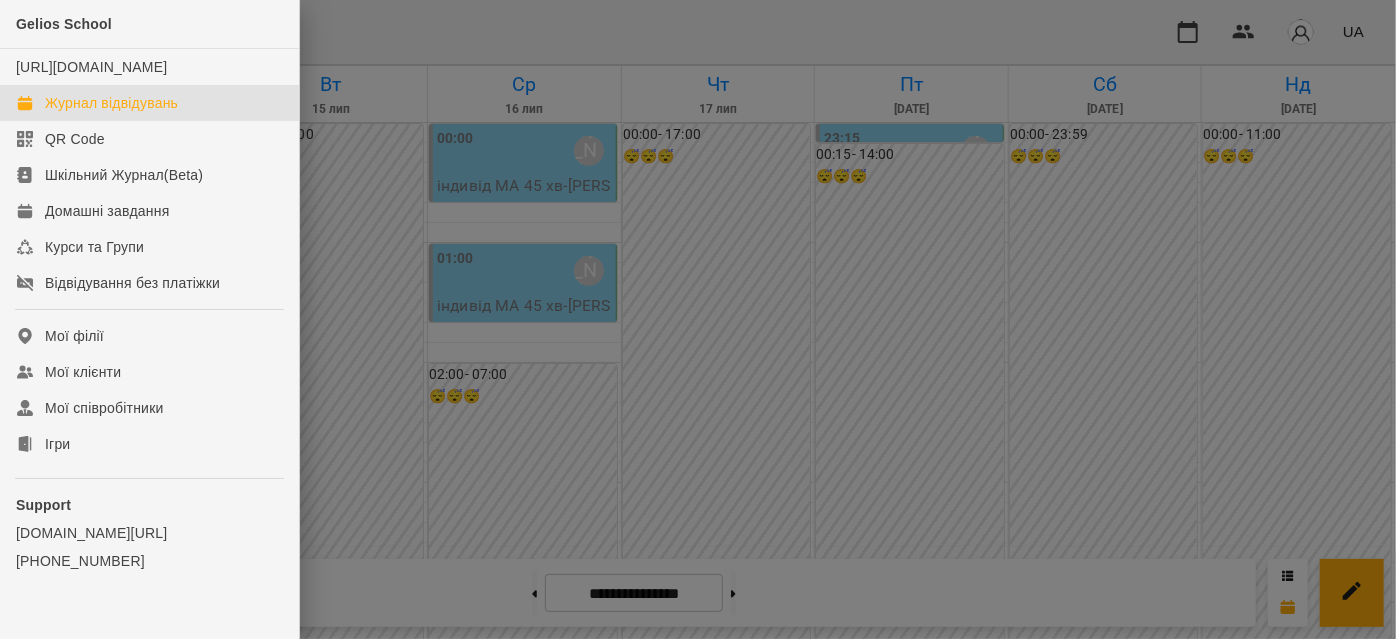 click at bounding box center (698, 319) 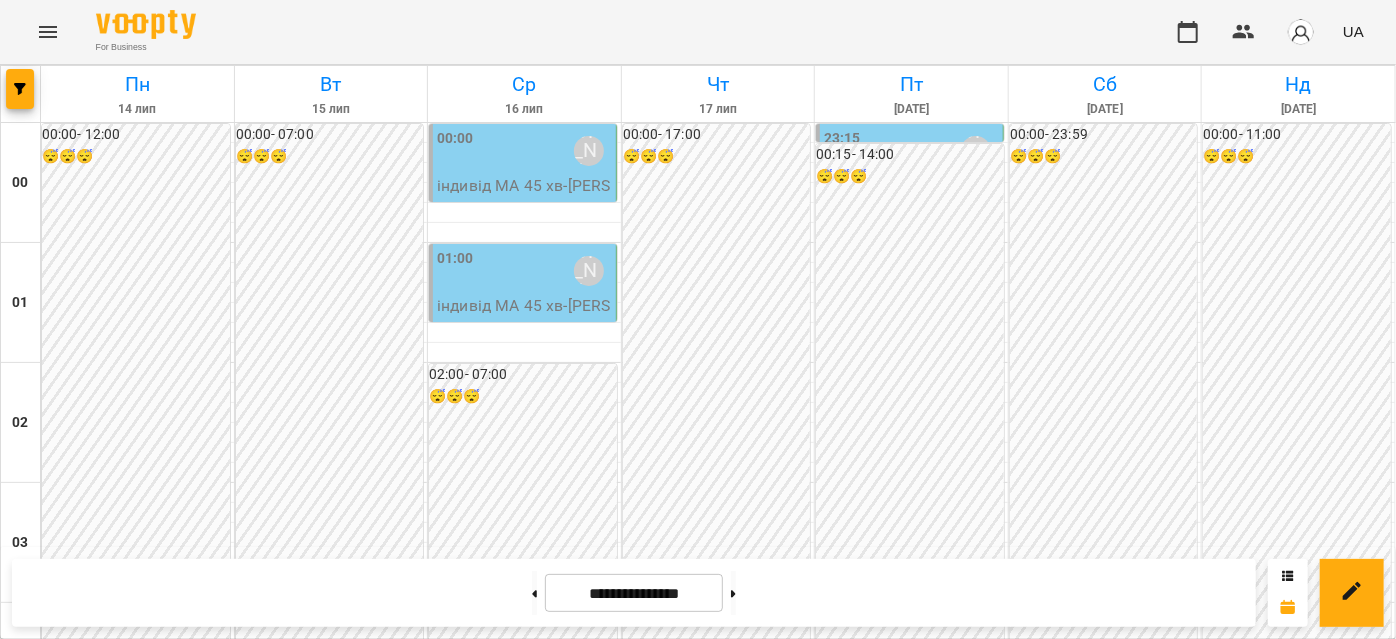 scroll, scrollTop: 2089, scrollLeft: 0, axis: vertical 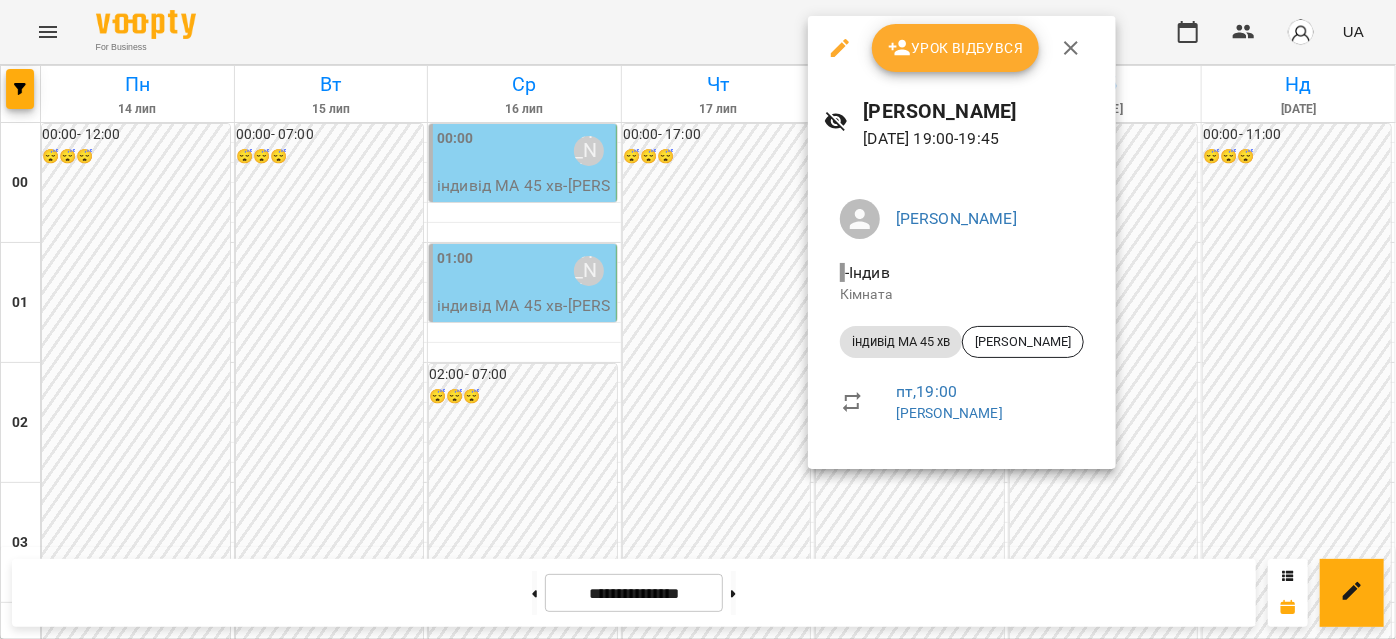 click at bounding box center [698, 319] 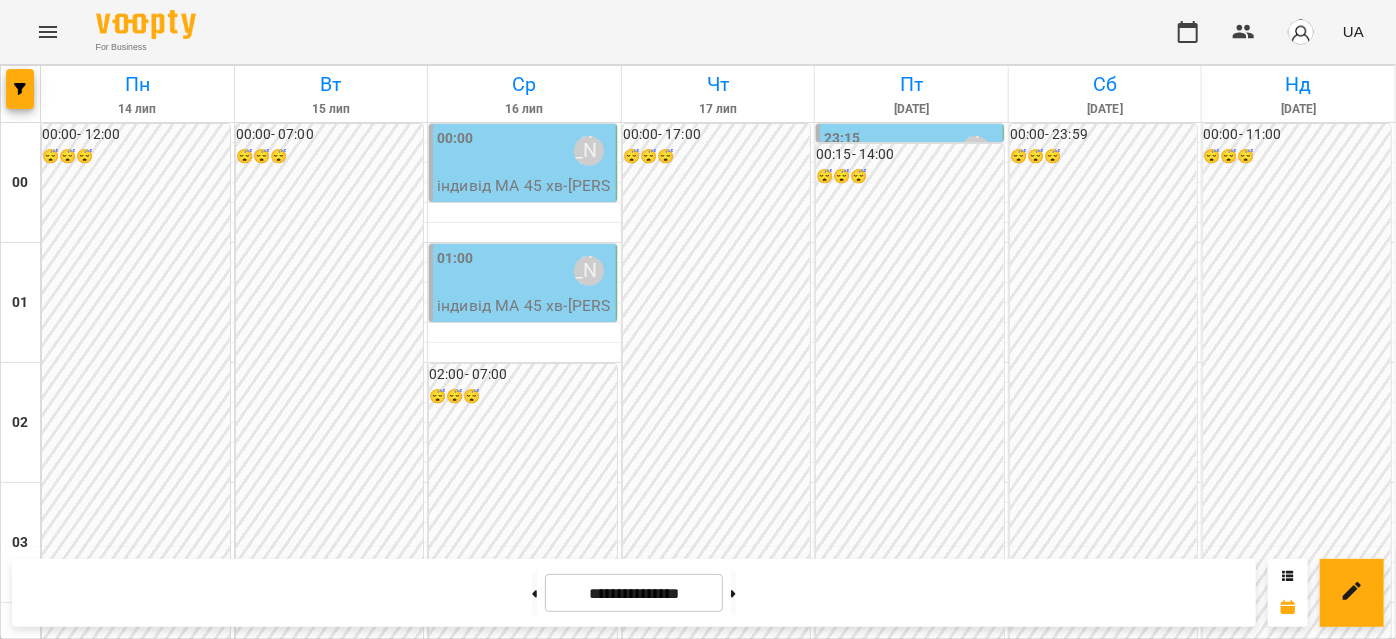 click 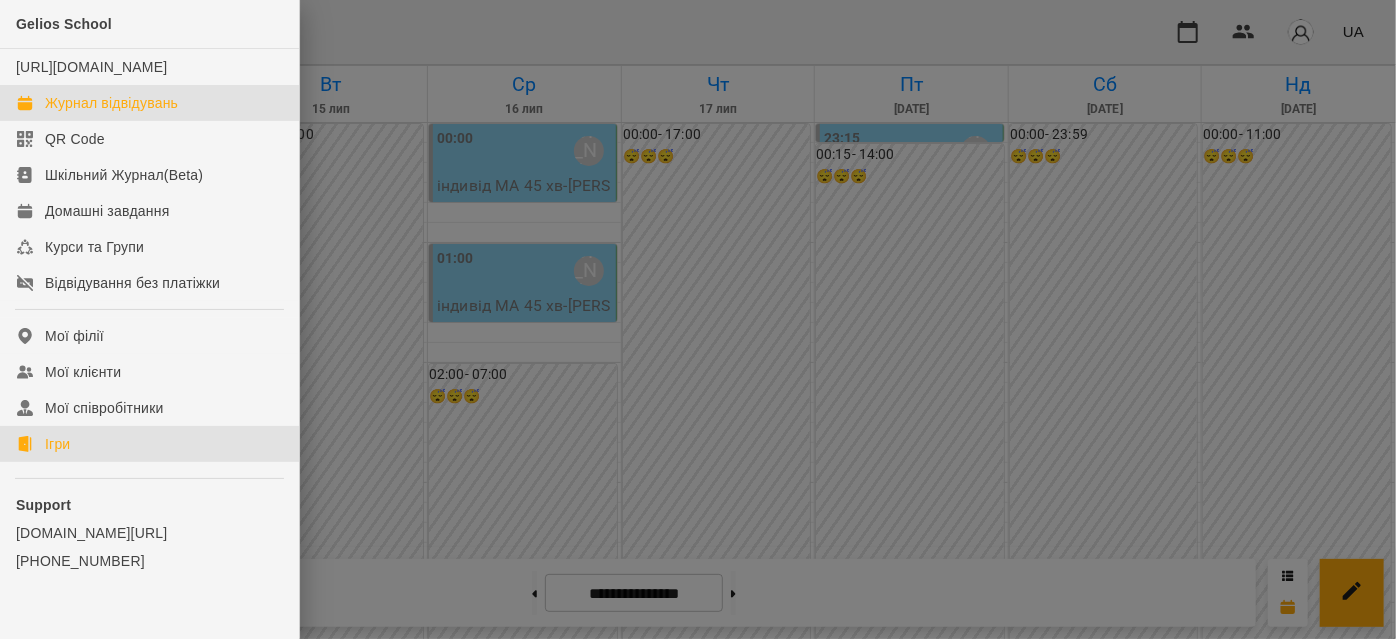click on "Ігри" 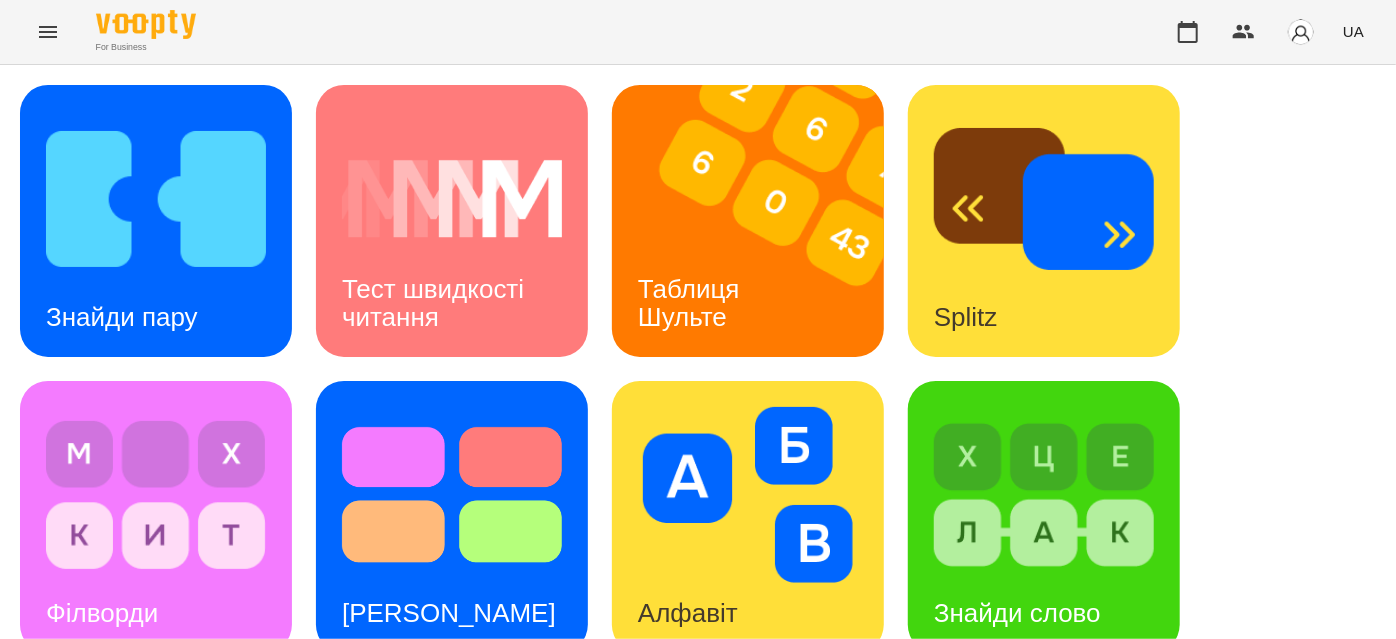scroll, scrollTop: 545, scrollLeft: 0, axis: vertical 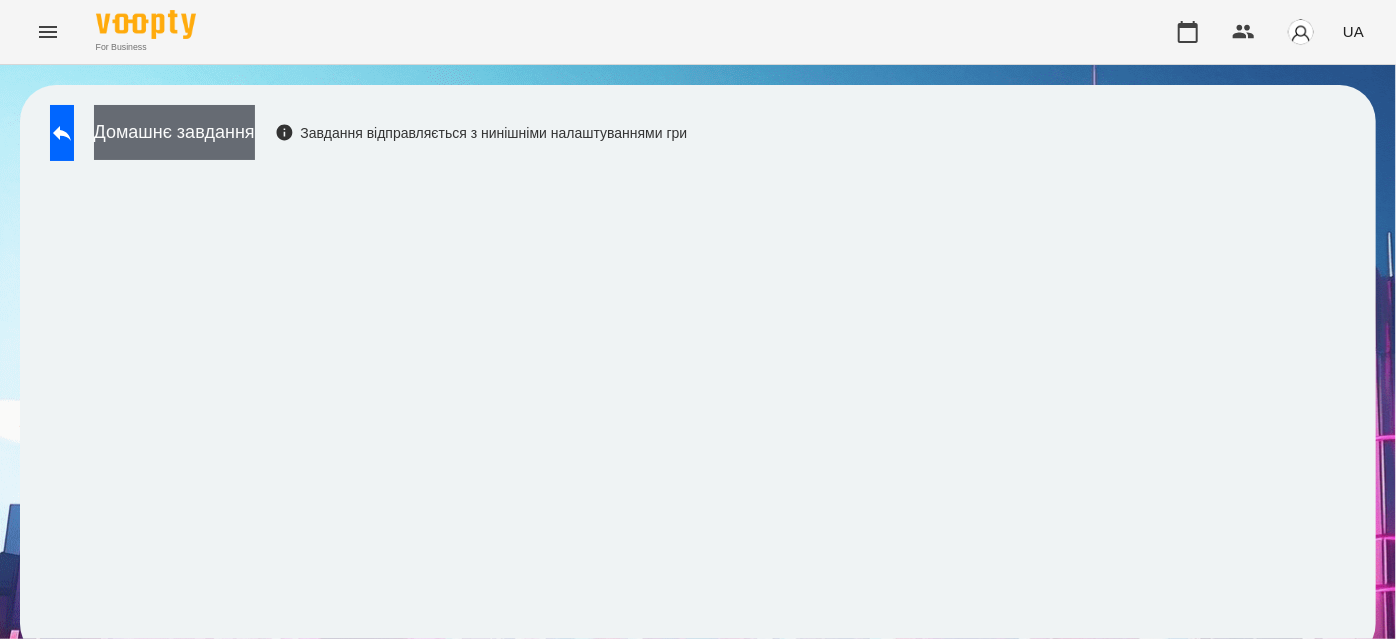click on "Домашнє завдання" at bounding box center [174, 132] 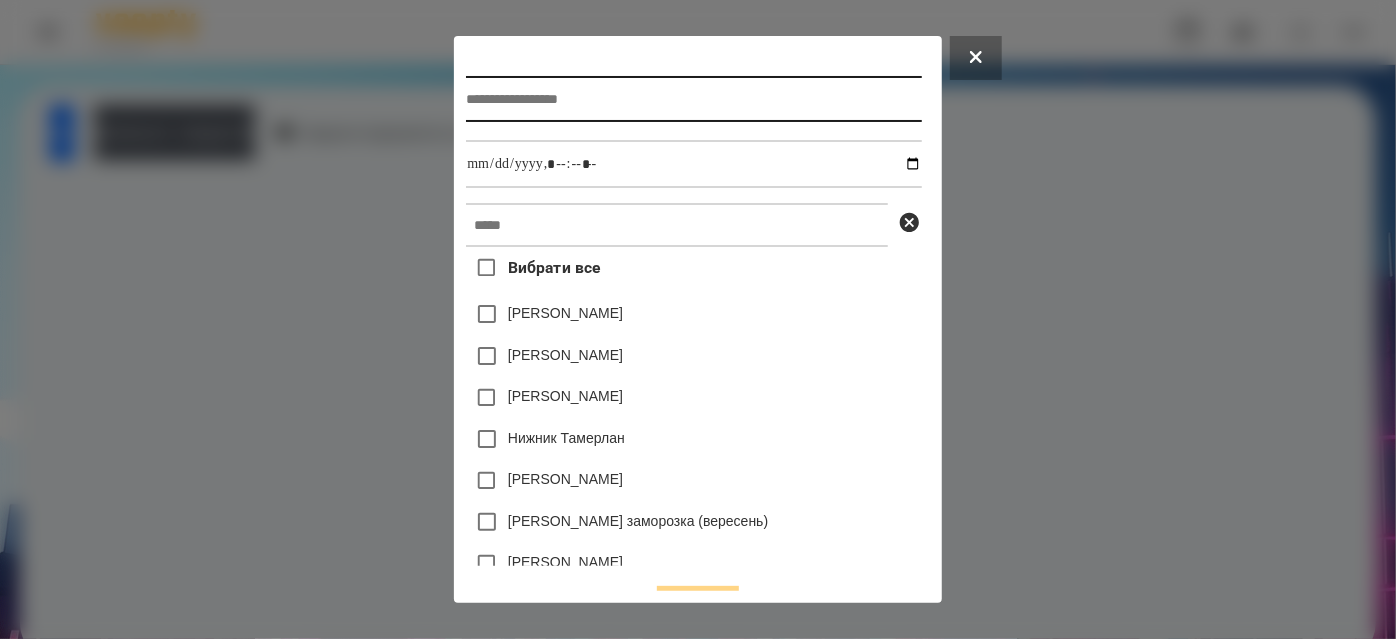 click at bounding box center [693, 99] 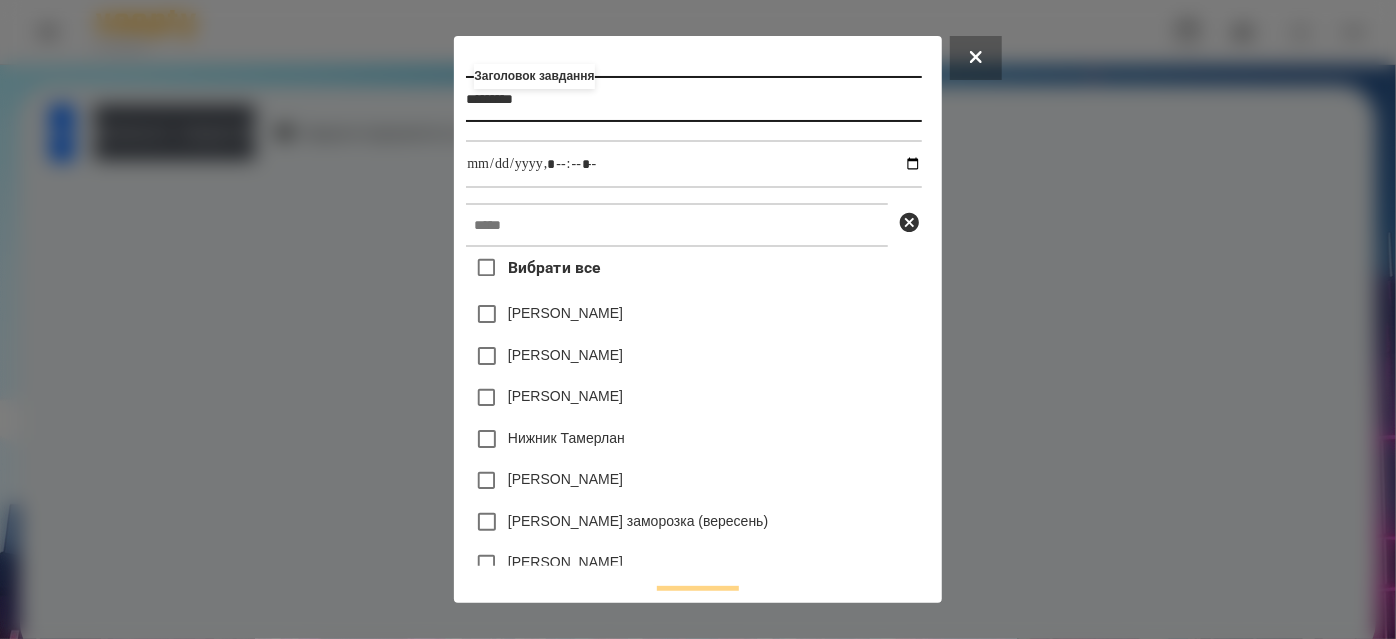 type on "*********" 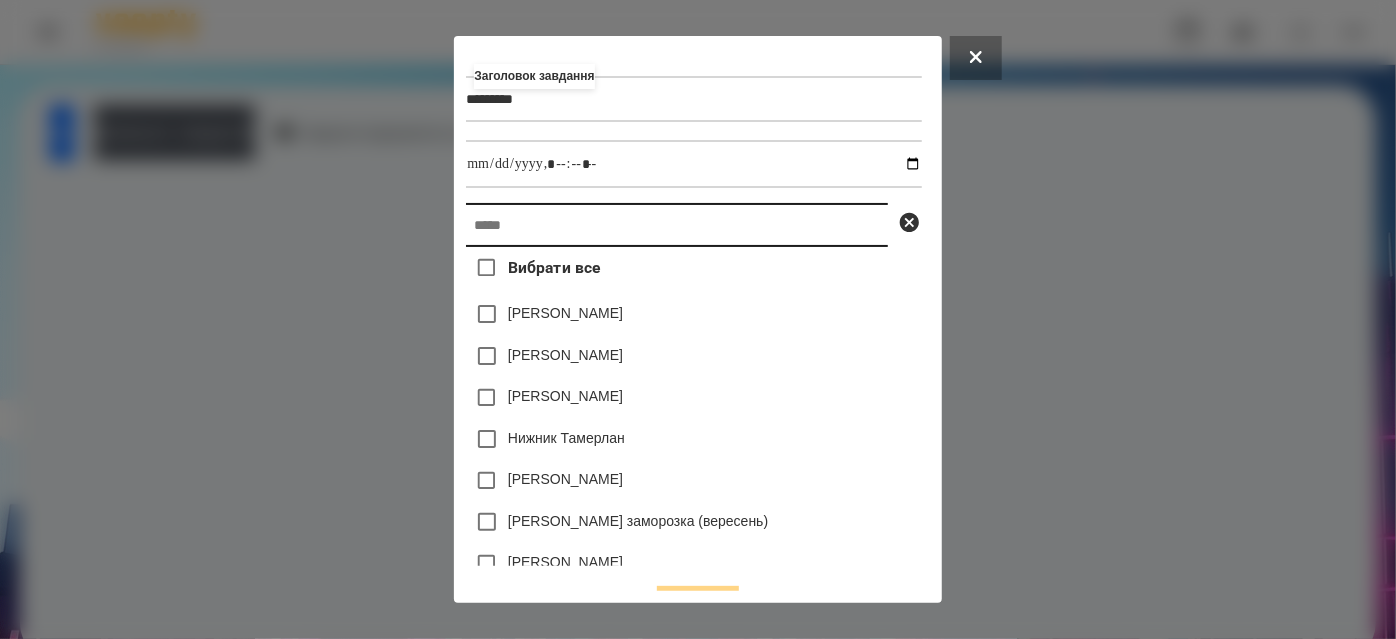 click at bounding box center (677, 225) 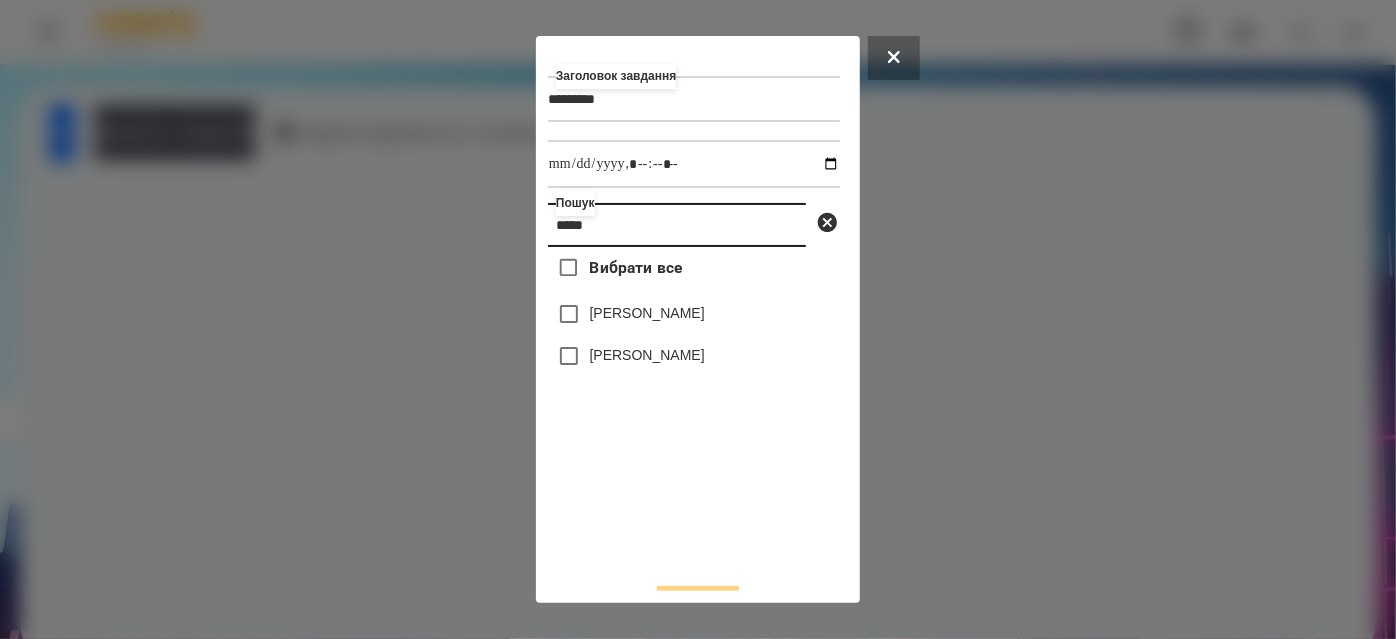 type on "*****" 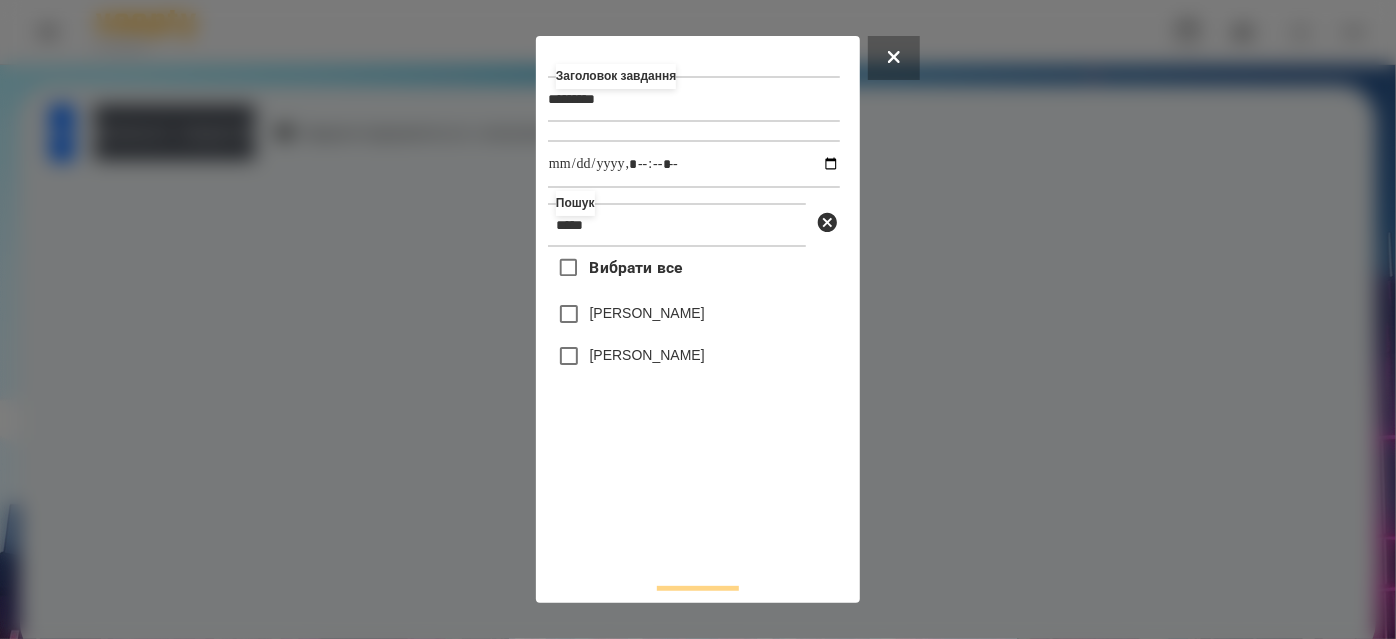 click on "[PERSON_NAME]" at bounding box center (647, 355) 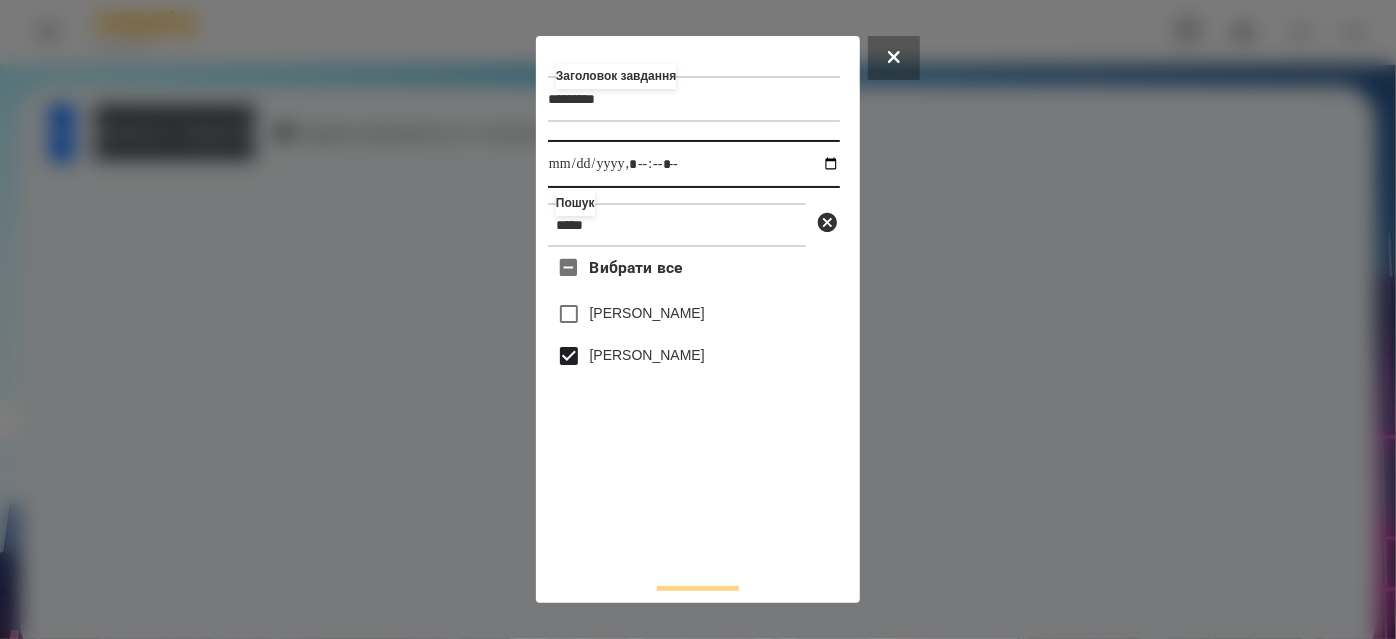 click at bounding box center [694, 164] 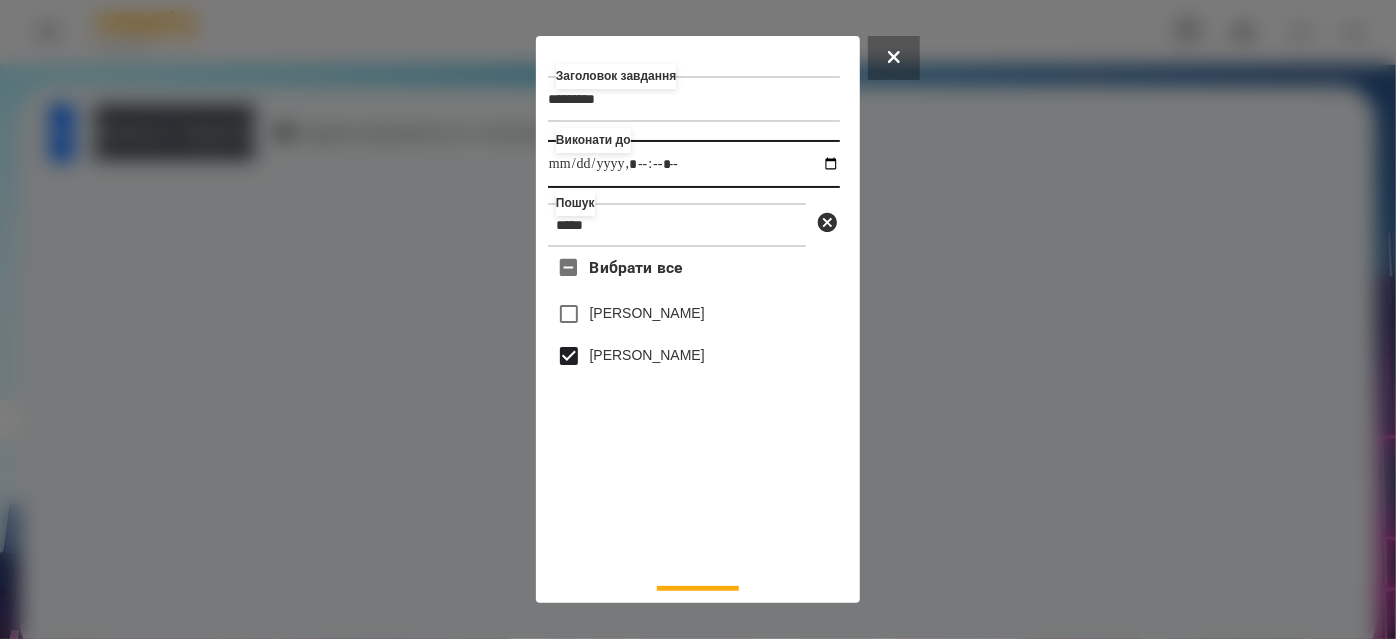 type on "**********" 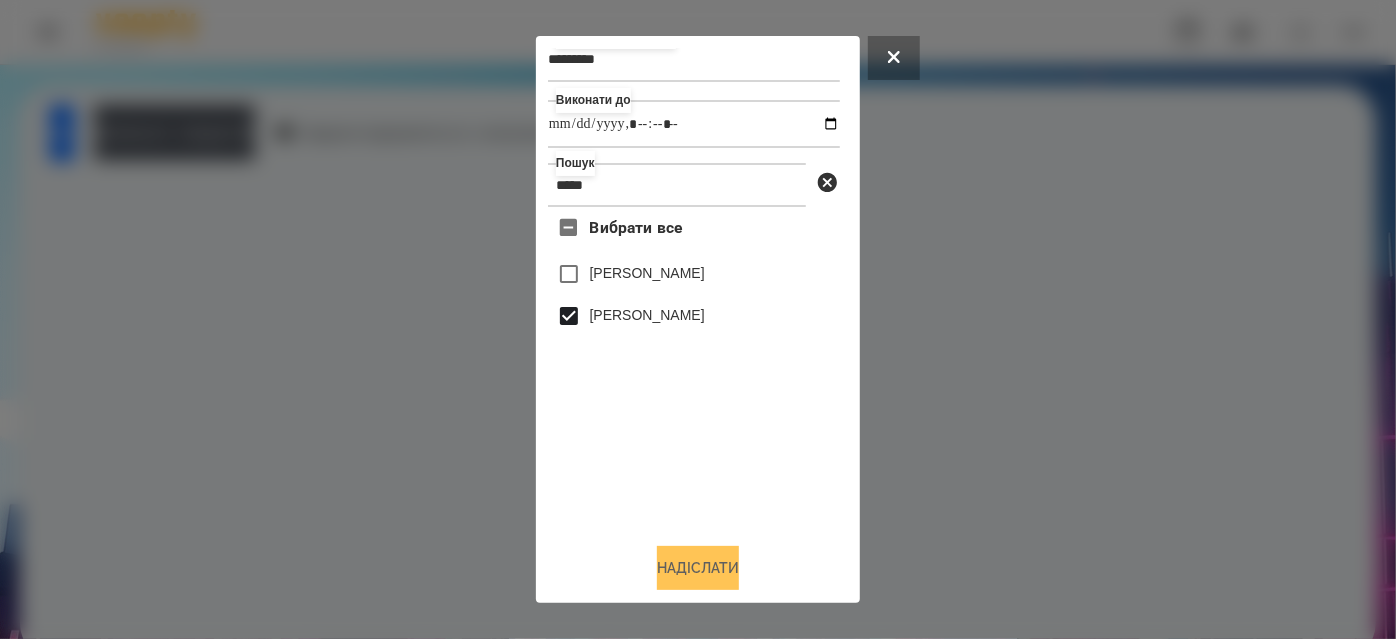 click on "Надіслати" at bounding box center [698, 568] 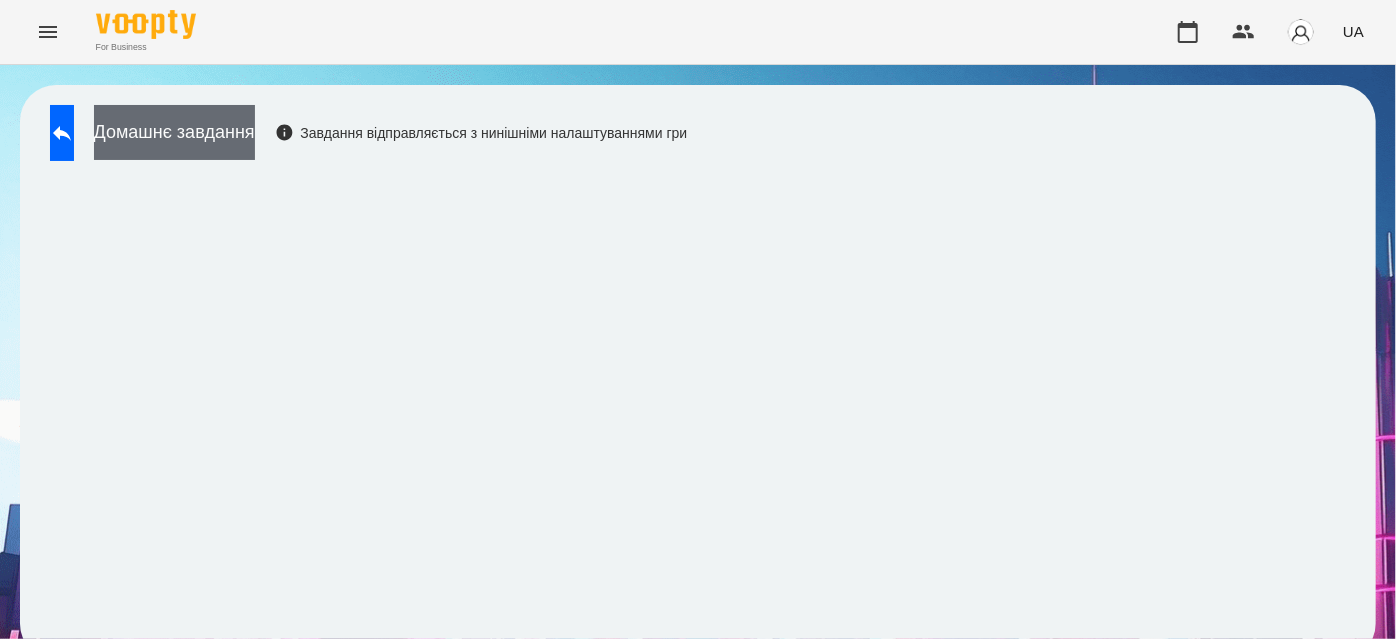 click on "Домашнє завдання" at bounding box center [174, 132] 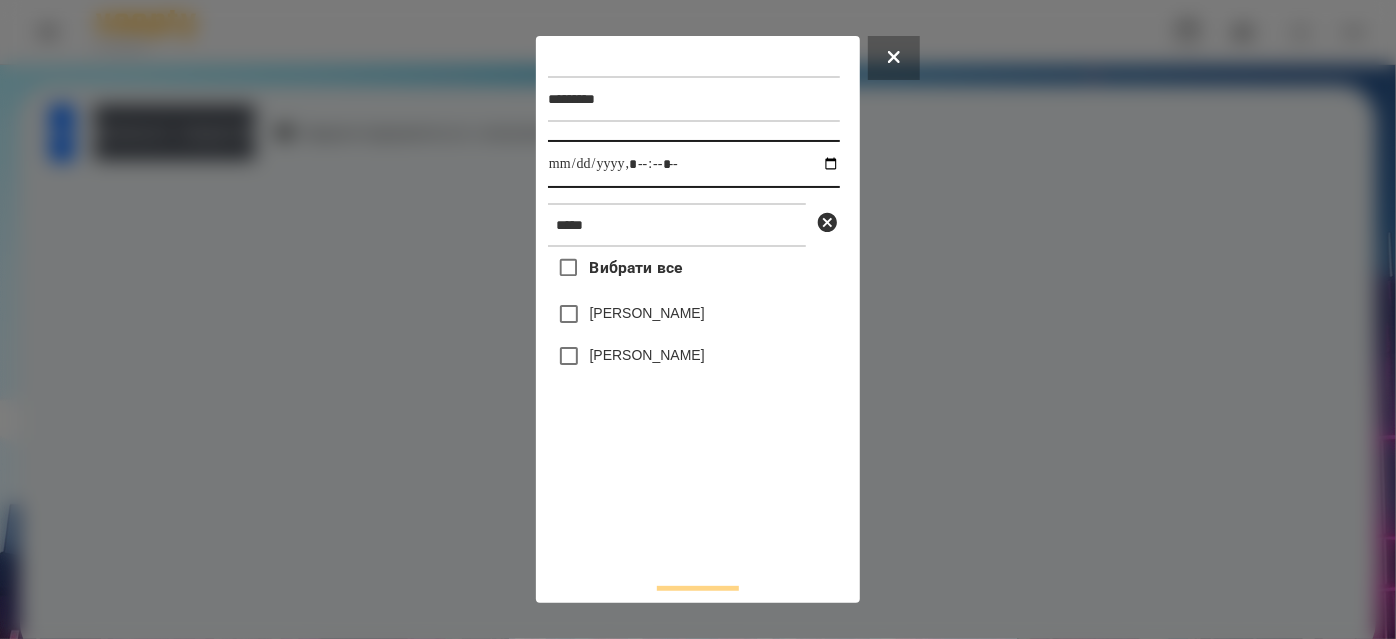 click at bounding box center (694, 164) 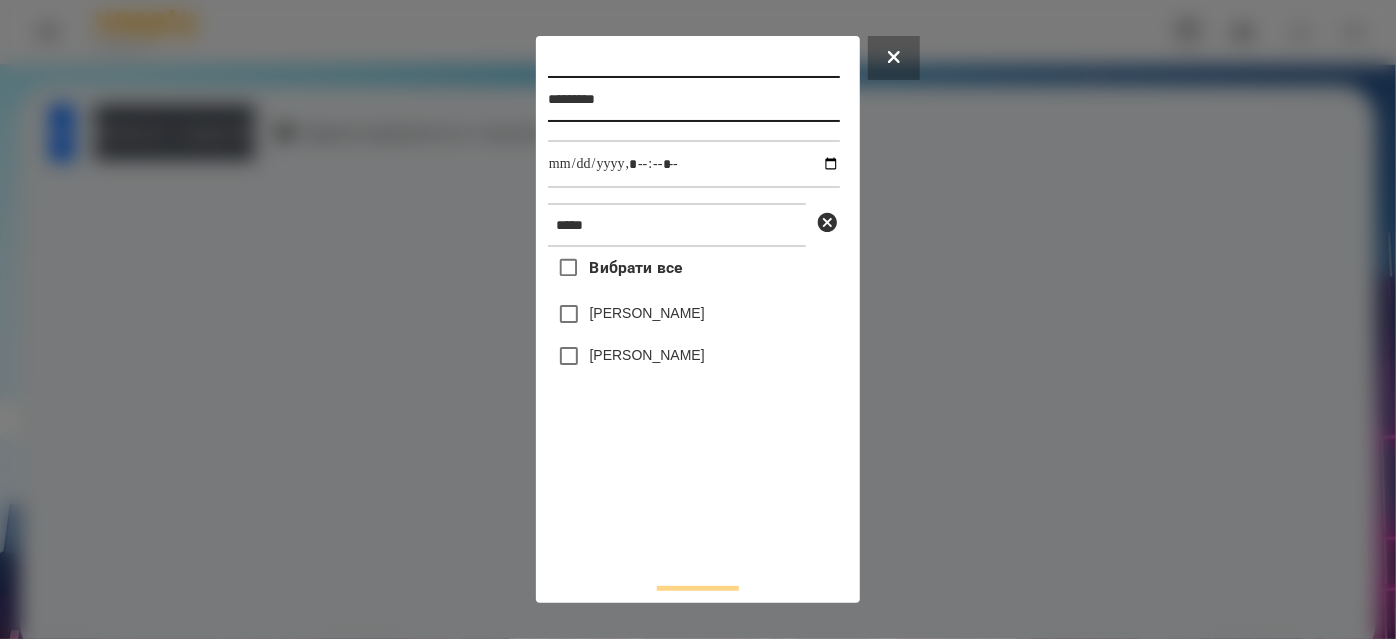 click on "*********" at bounding box center (694, 99) 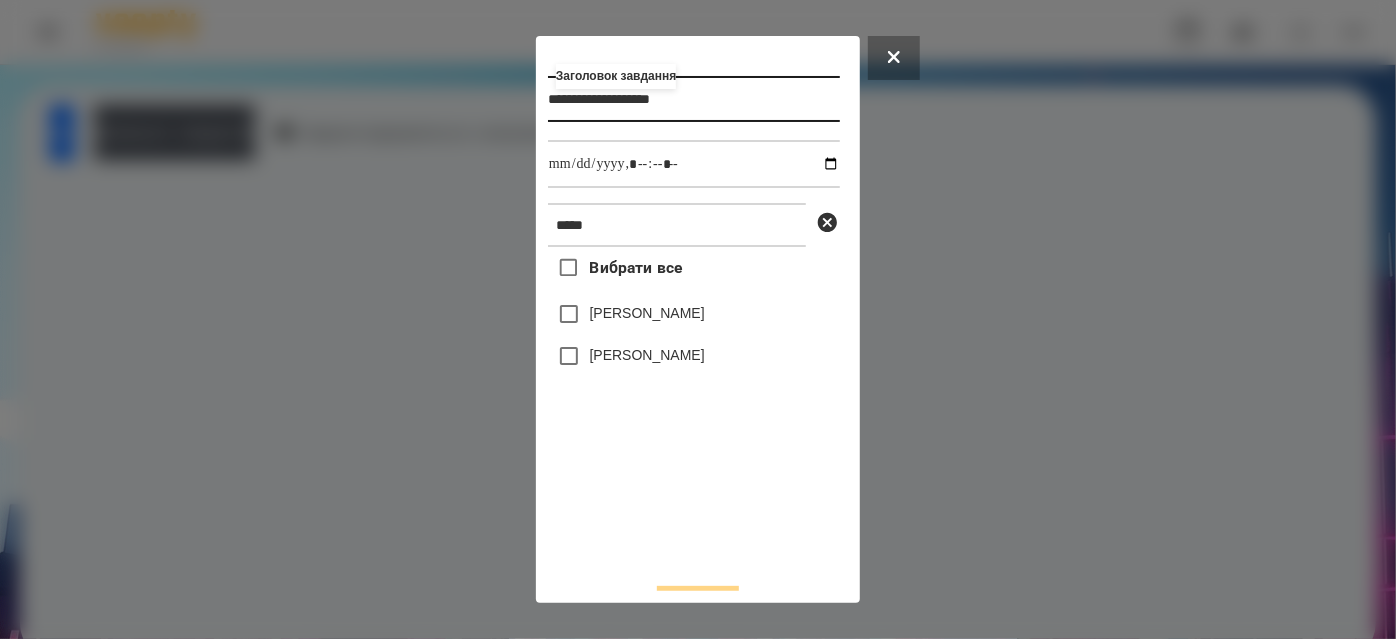click on "**********" at bounding box center (694, 99) 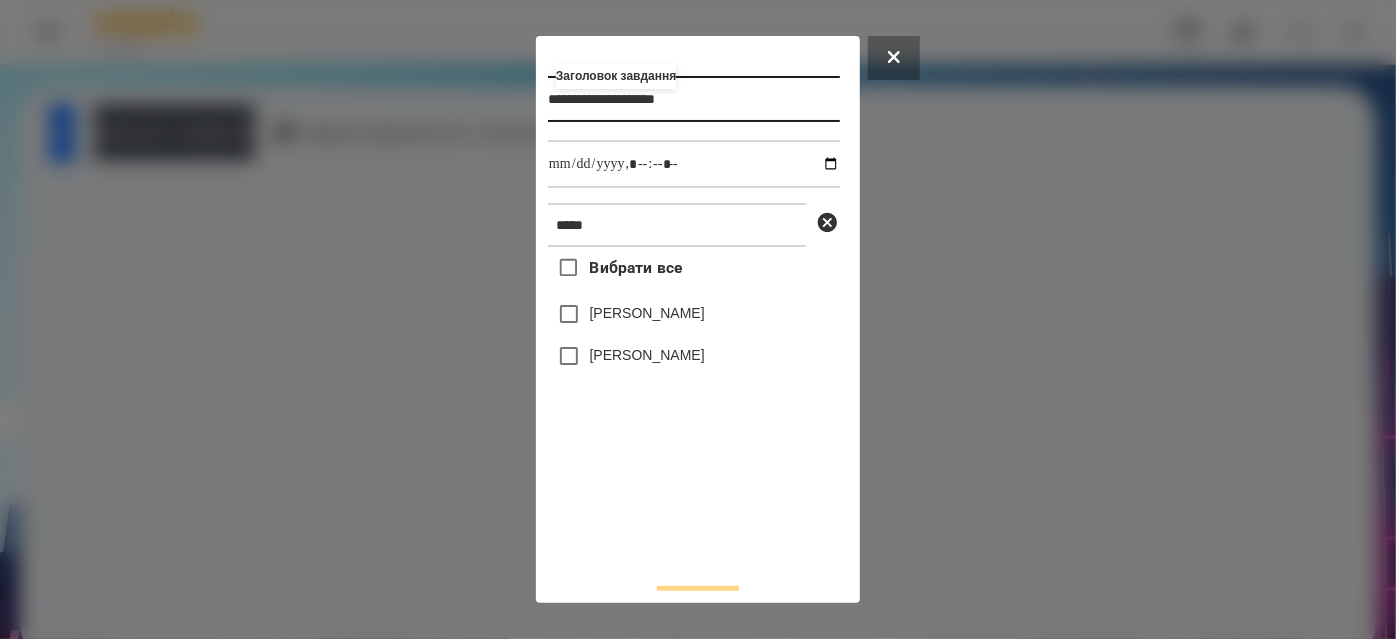 type on "**********" 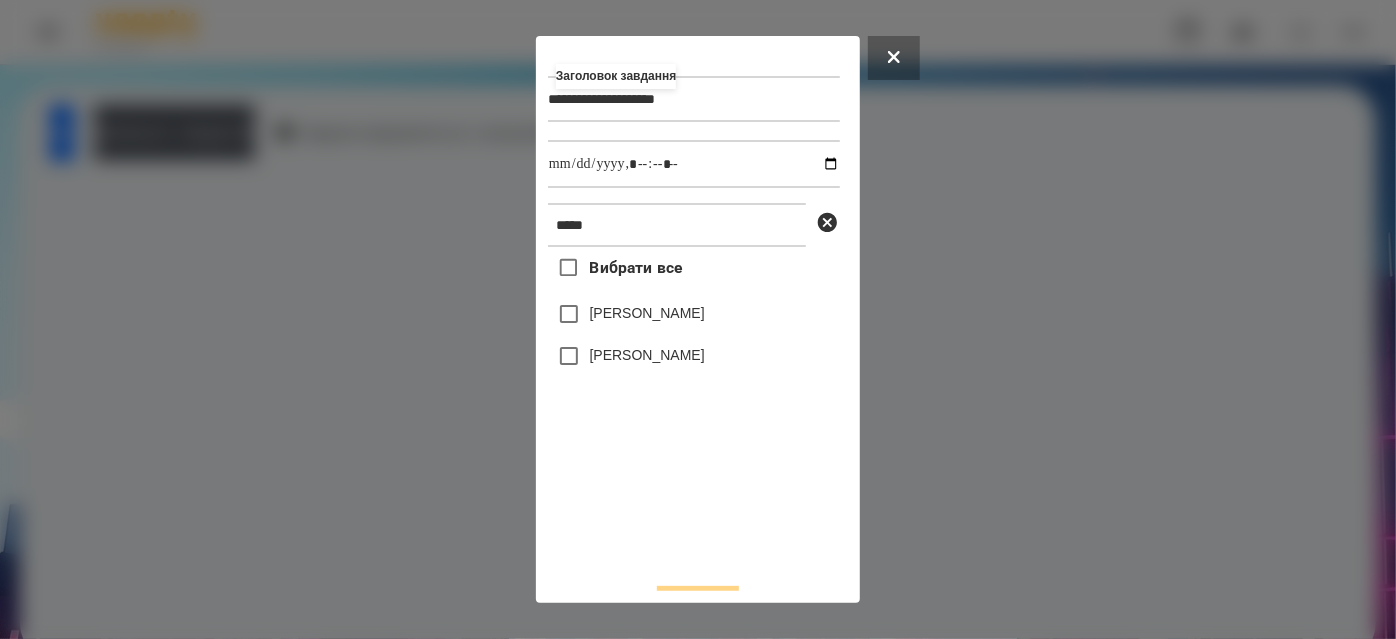 click on "[PERSON_NAME]" at bounding box center (647, 355) 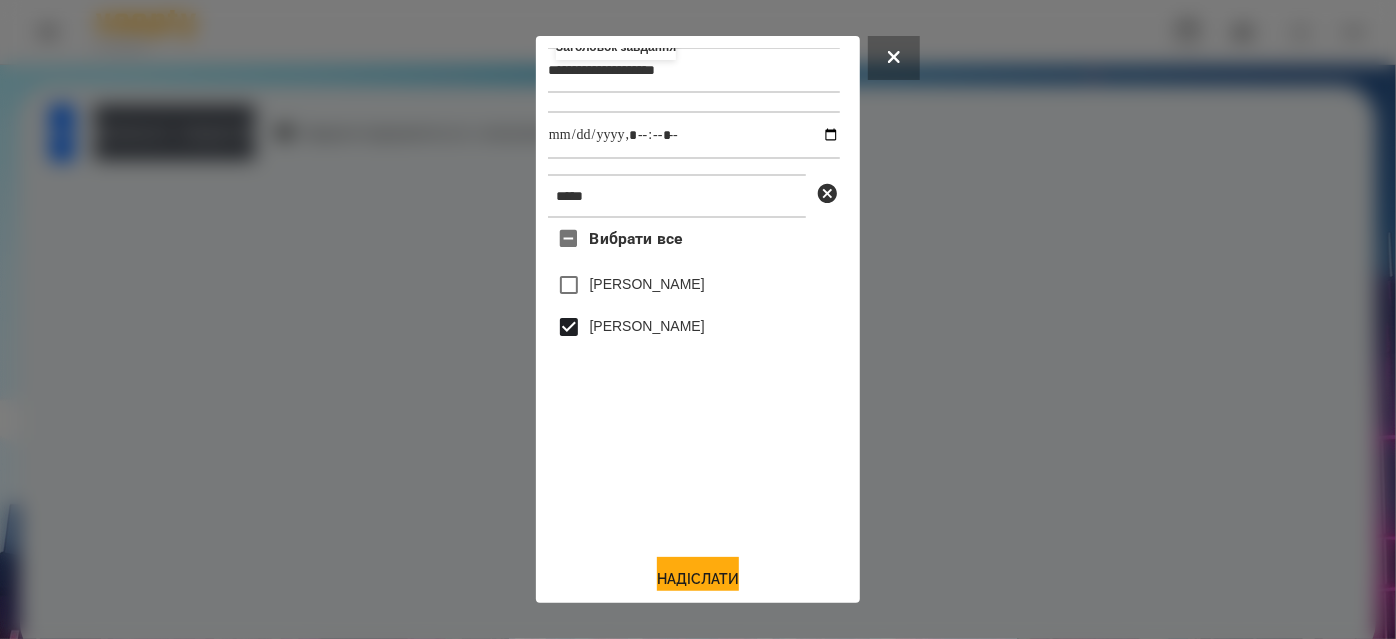 scroll, scrollTop: 44, scrollLeft: 0, axis: vertical 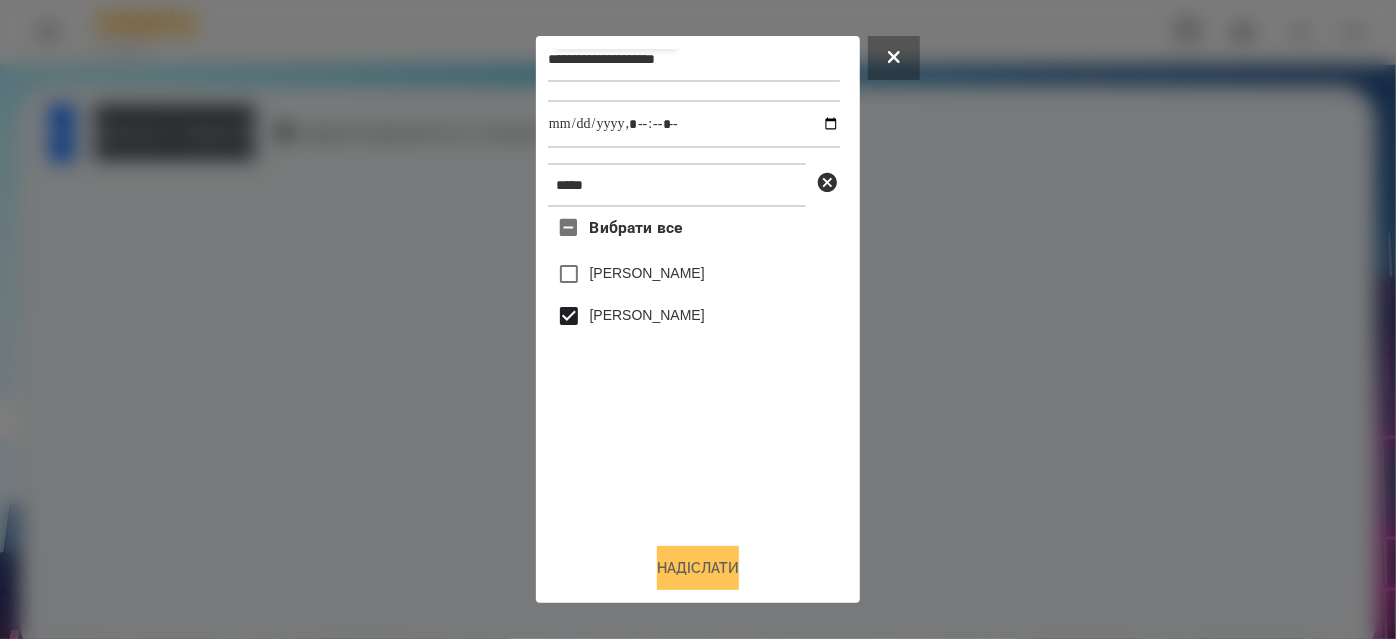 click on "Надіслати" at bounding box center [698, 568] 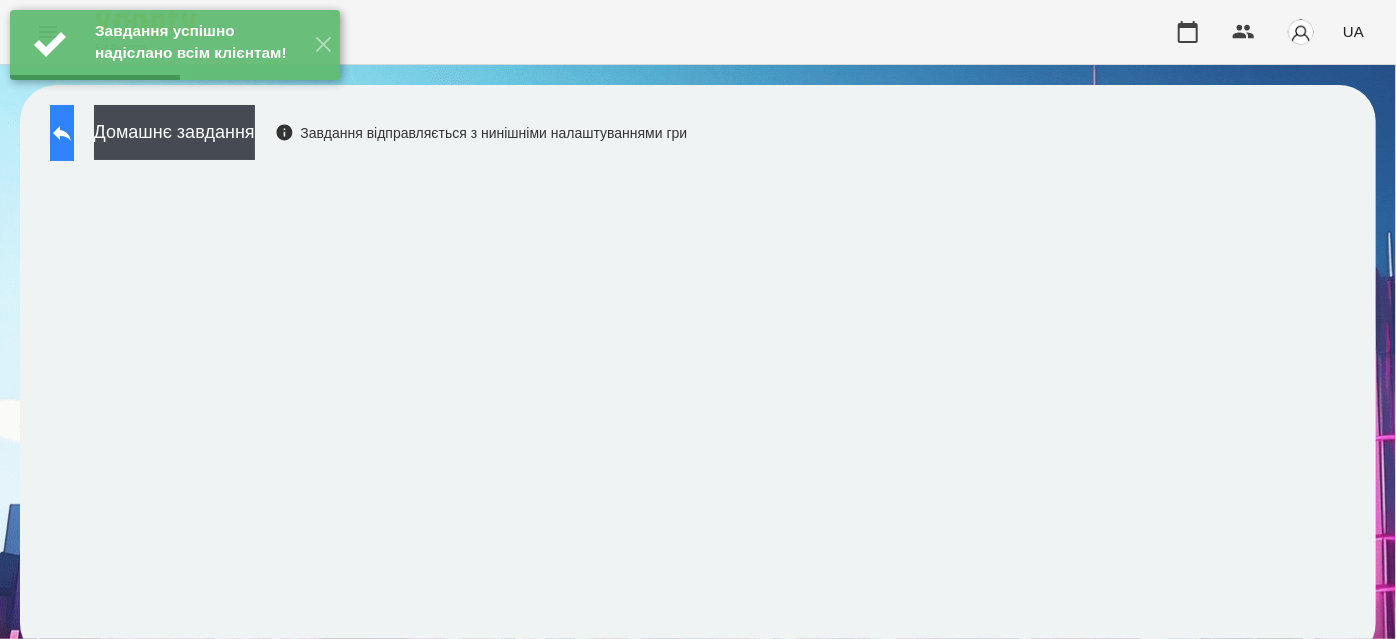 click at bounding box center (62, 133) 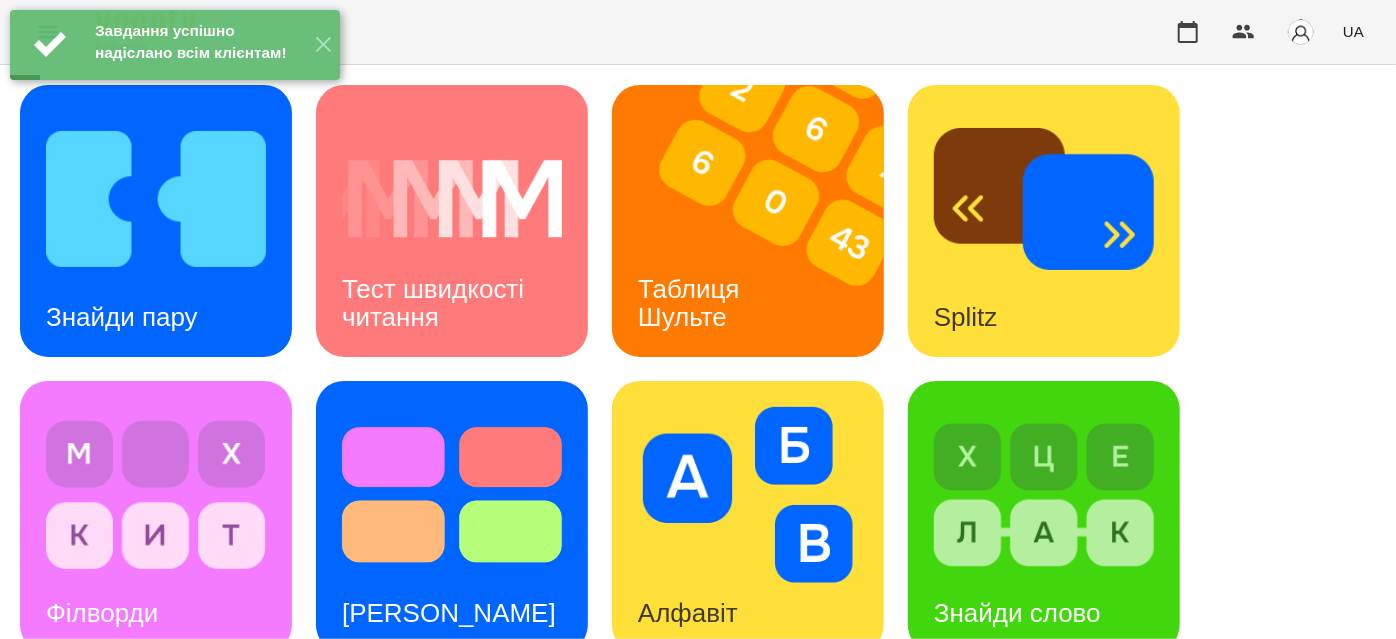 scroll, scrollTop: 636, scrollLeft: 0, axis: vertical 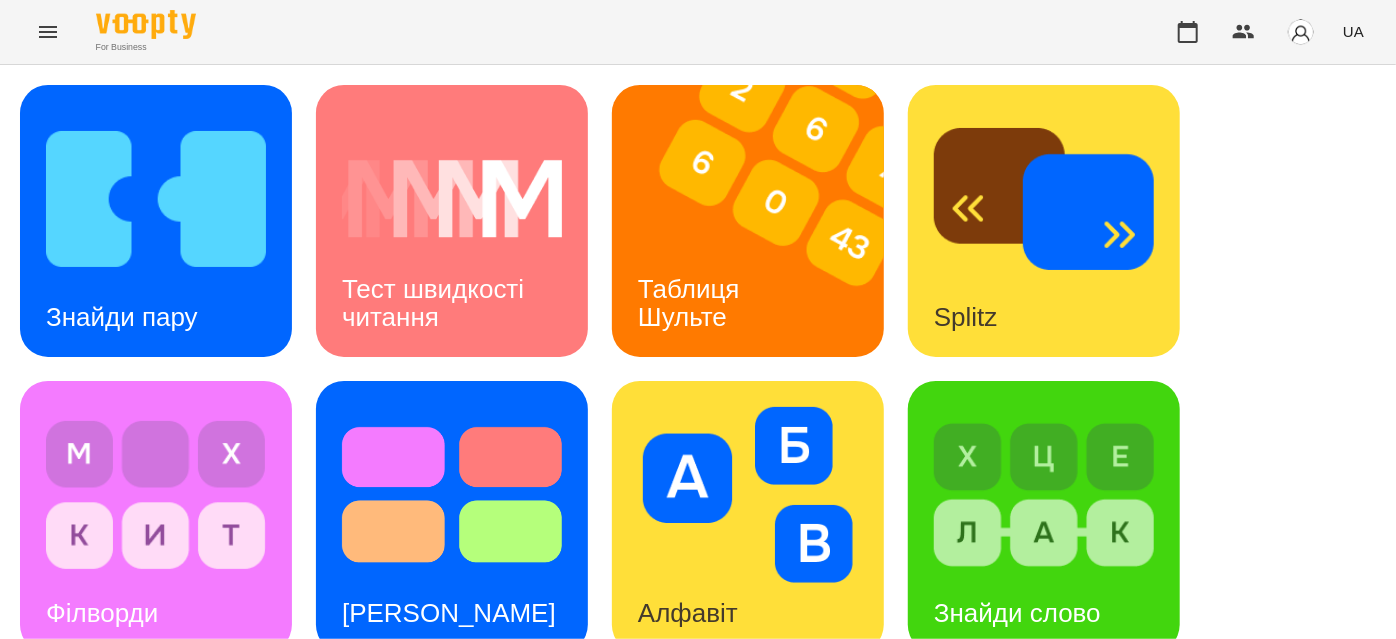 click on "Ментальний
рахунок" at bounding box center [716, 1191] 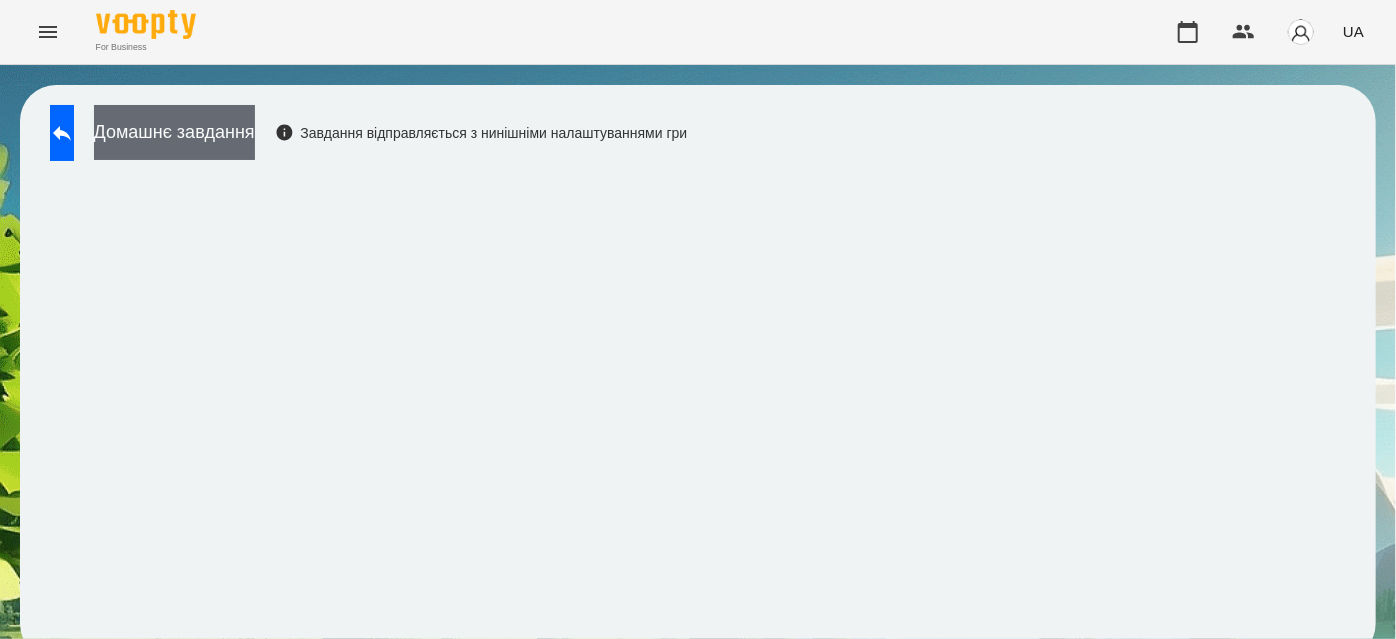 click on "Домашнє завдання" at bounding box center (174, 132) 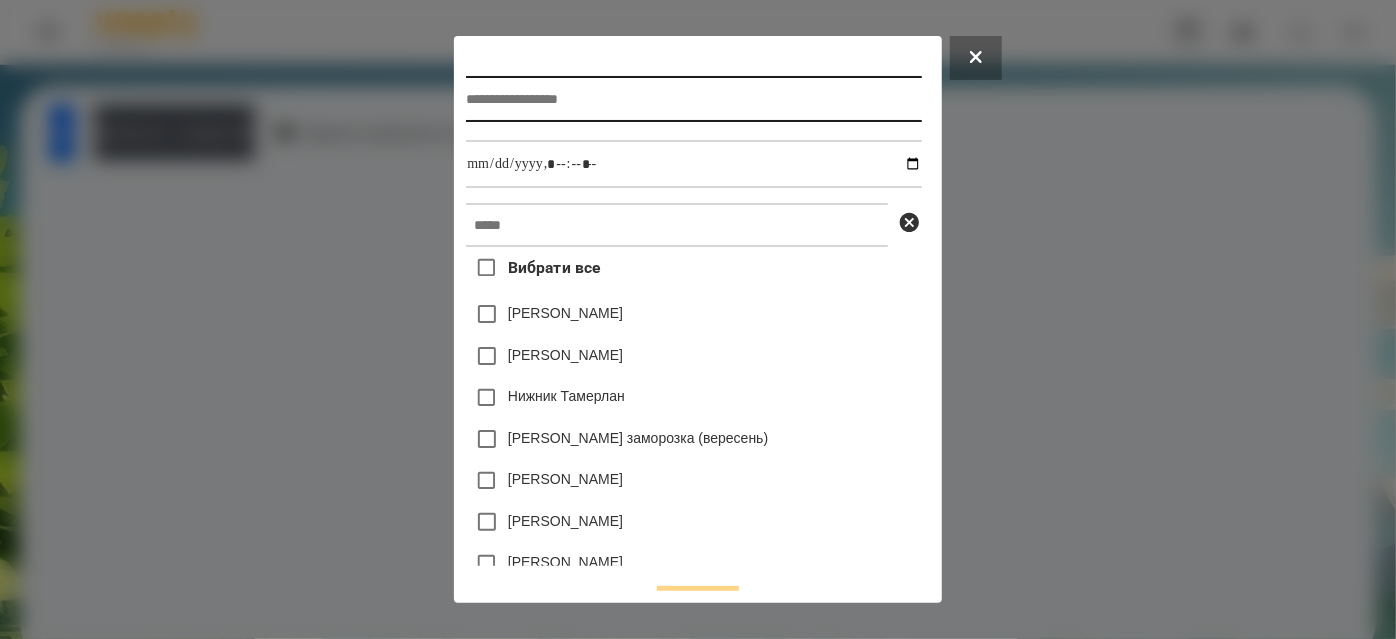 click at bounding box center (693, 99) 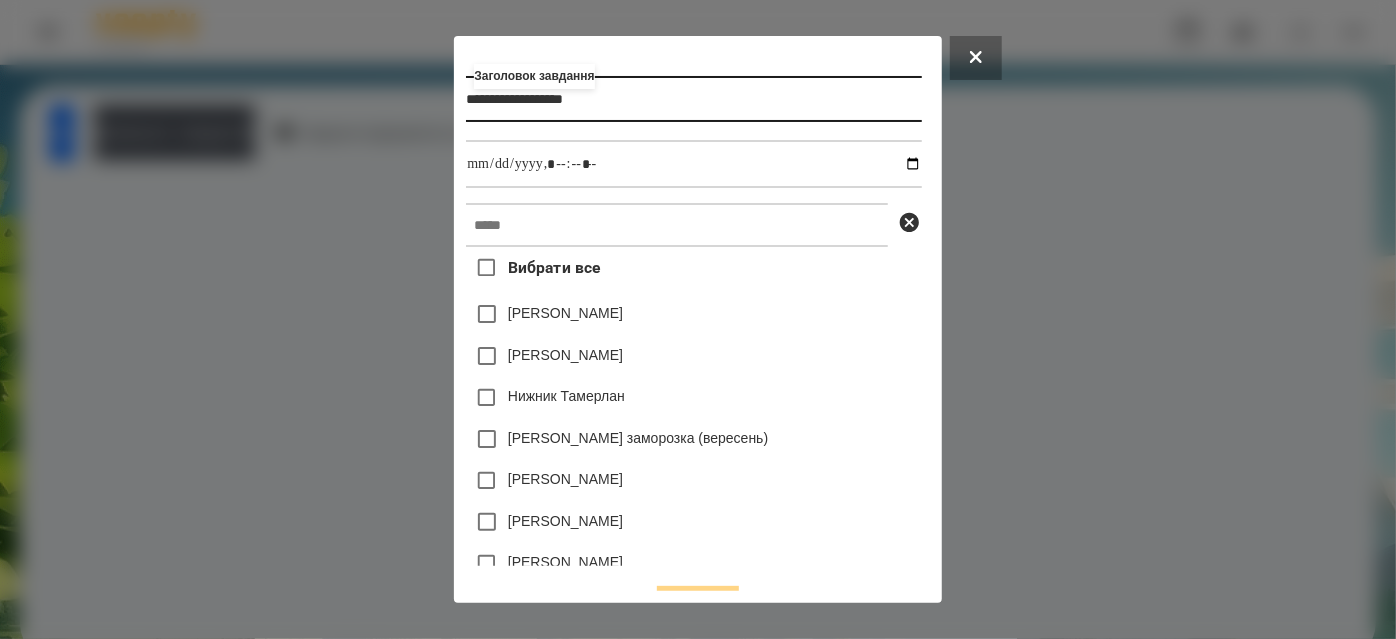 type on "**********" 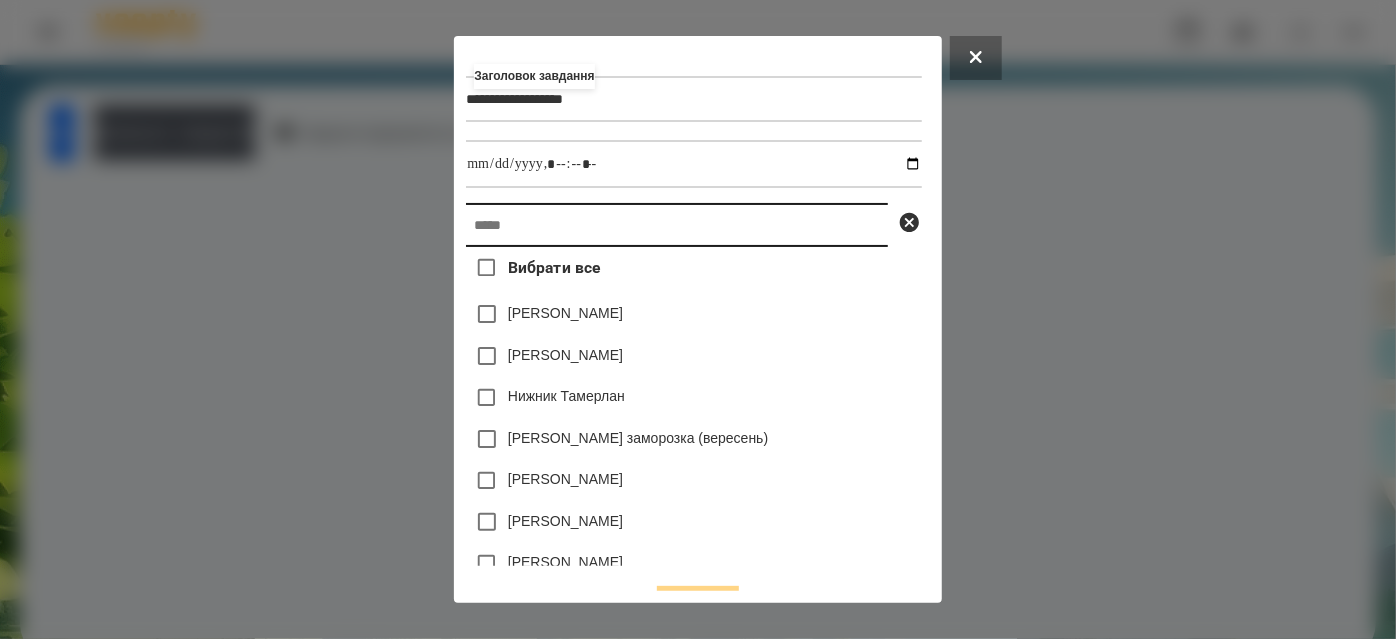 click at bounding box center [677, 225] 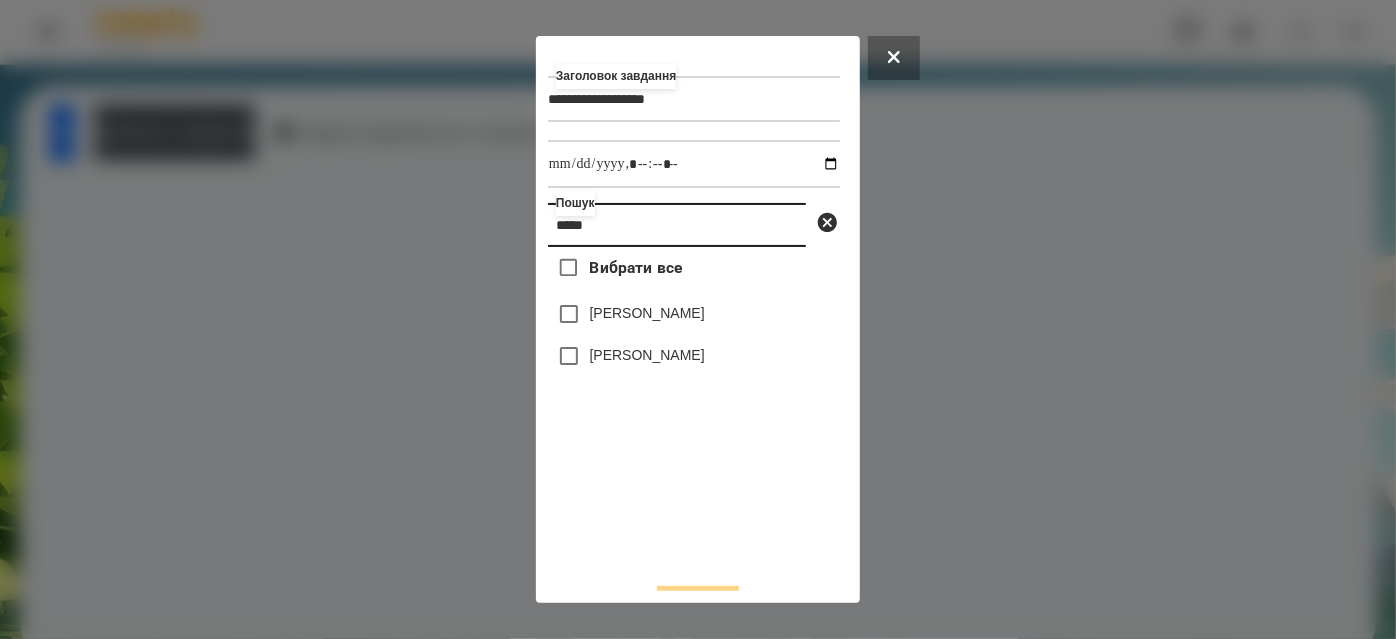 type on "*****" 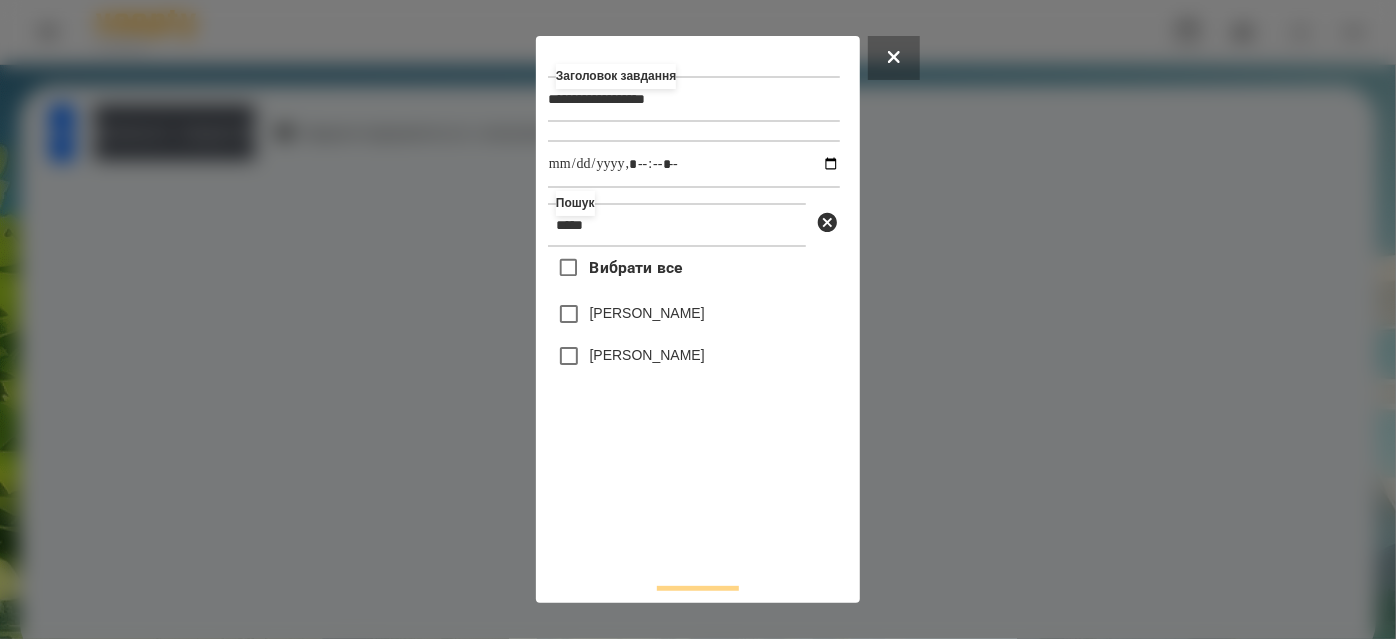 click on "[PERSON_NAME]" at bounding box center [647, 355] 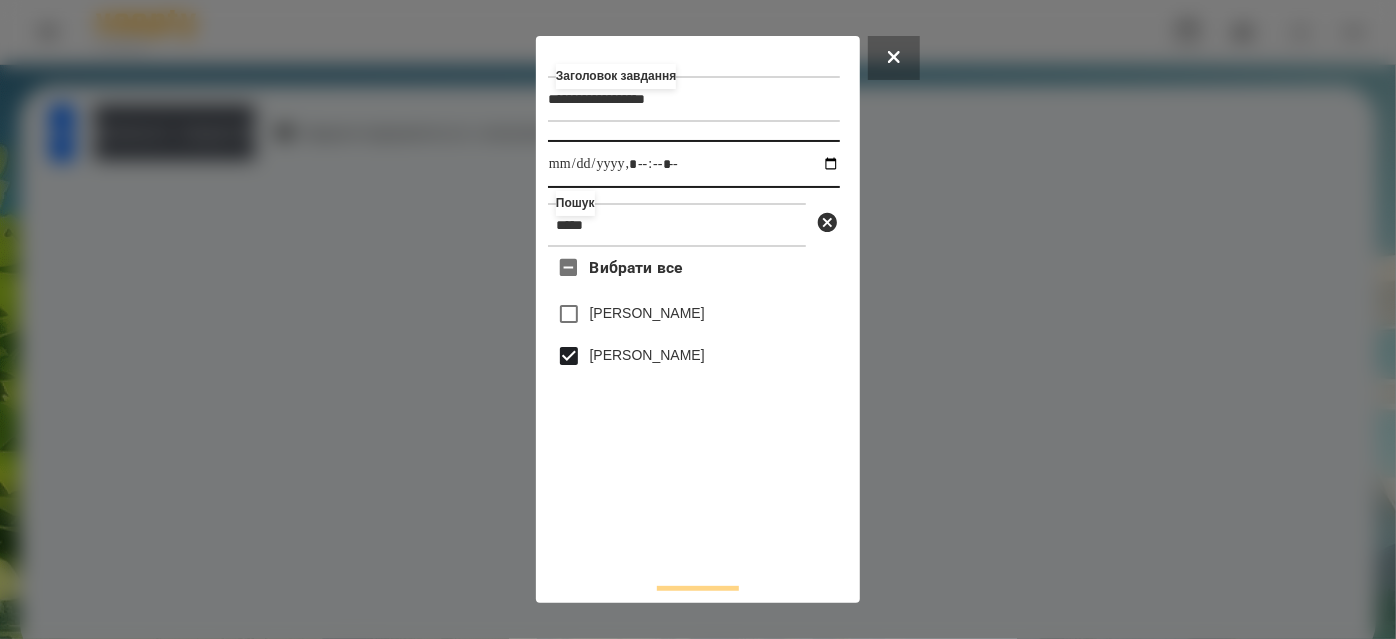 click at bounding box center [694, 164] 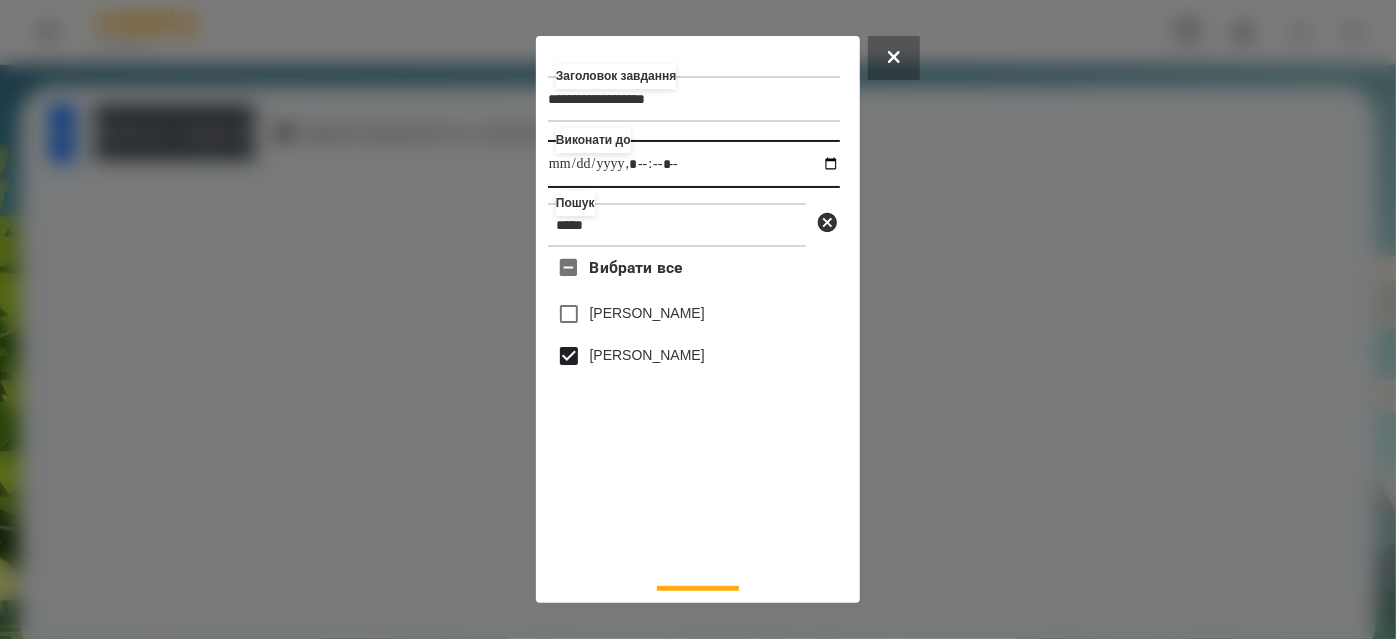 type on "**********" 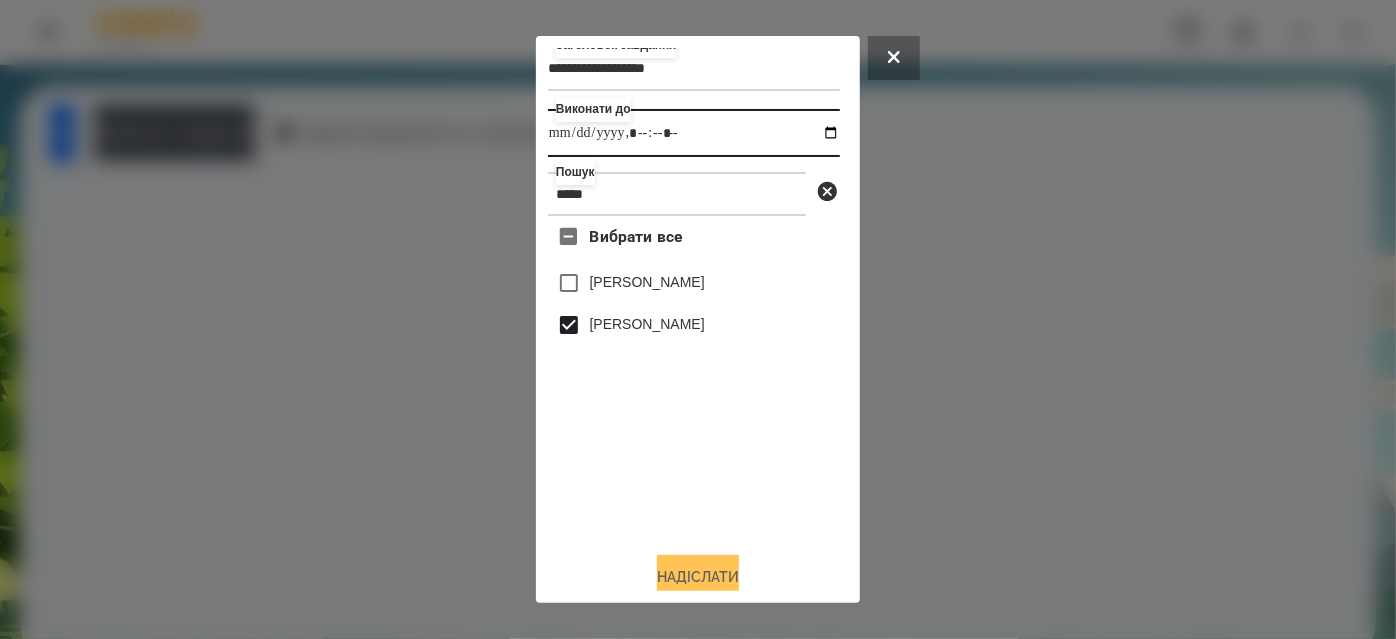 scroll, scrollTop: 44, scrollLeft: 0, axis: vertical 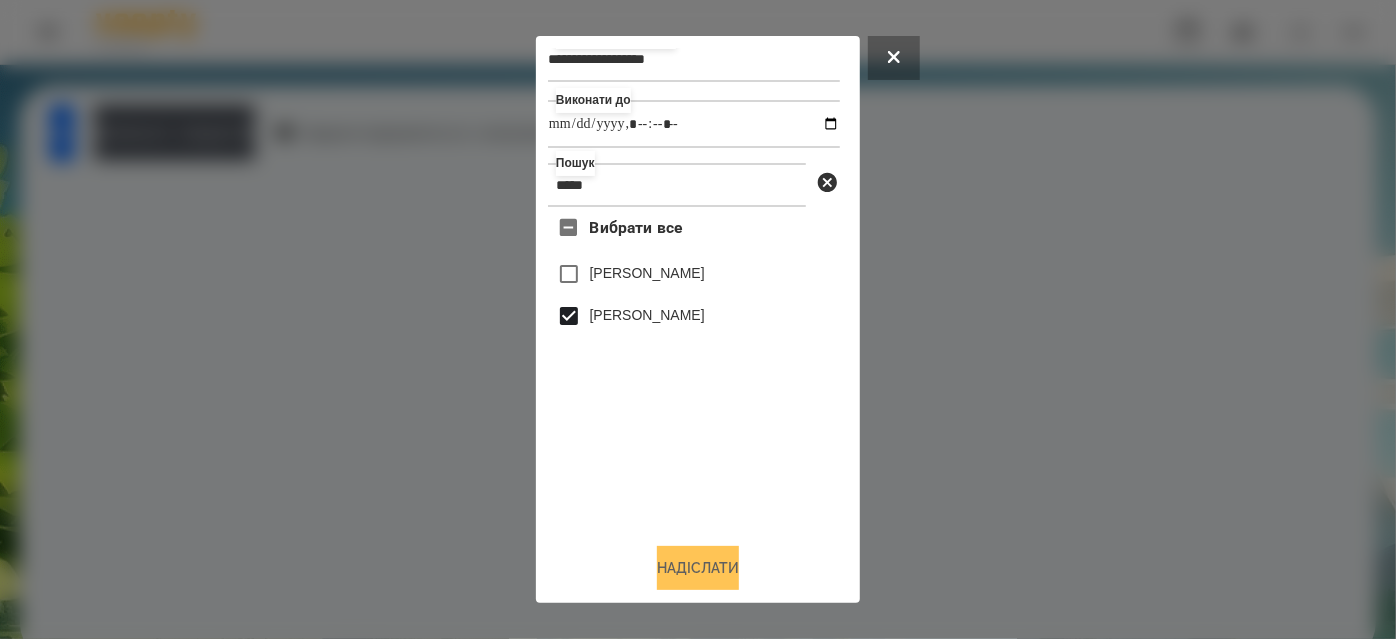 click on "Надіслати" at bounding box center [698, 568] 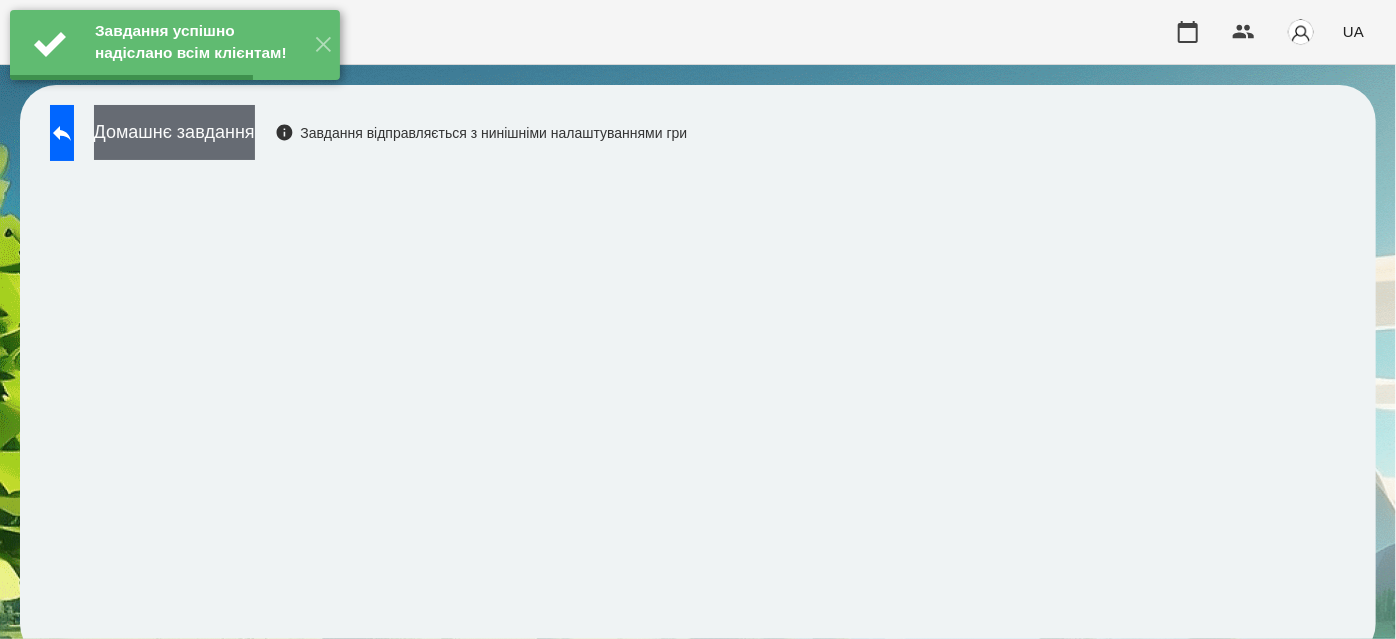 click on "Домашнє завдання" at bounding box center [174, 132] 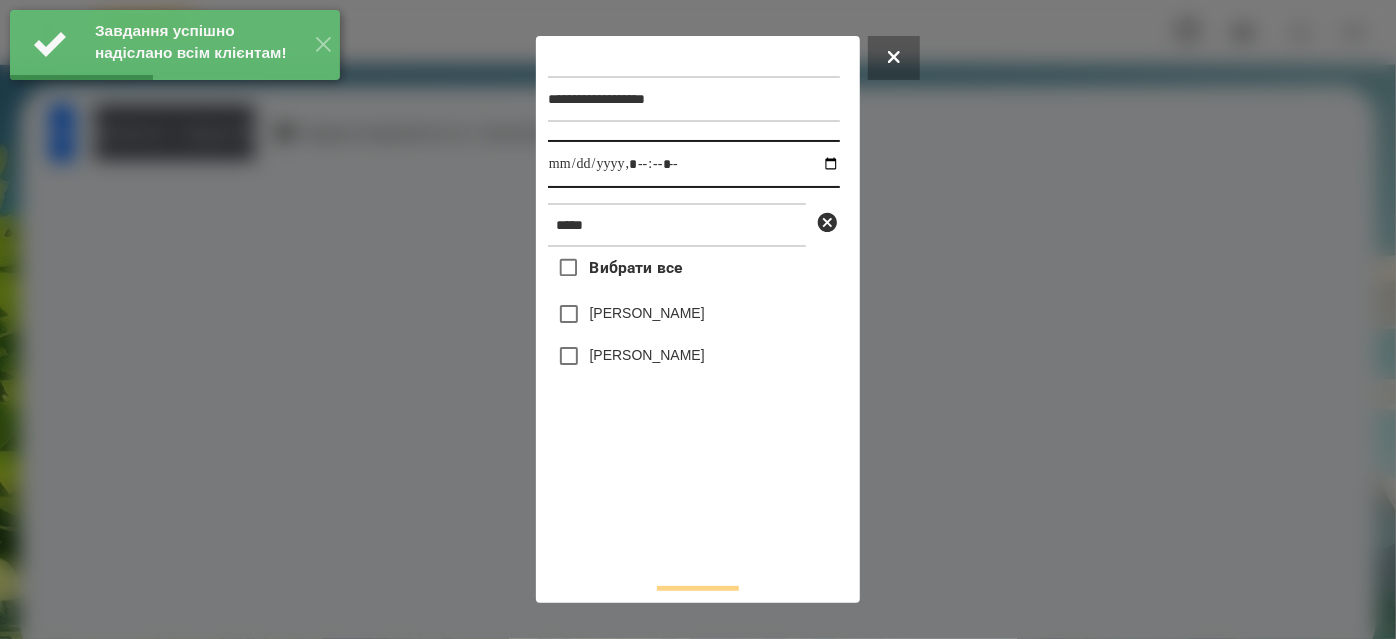 click at bounding box center [694, 164] 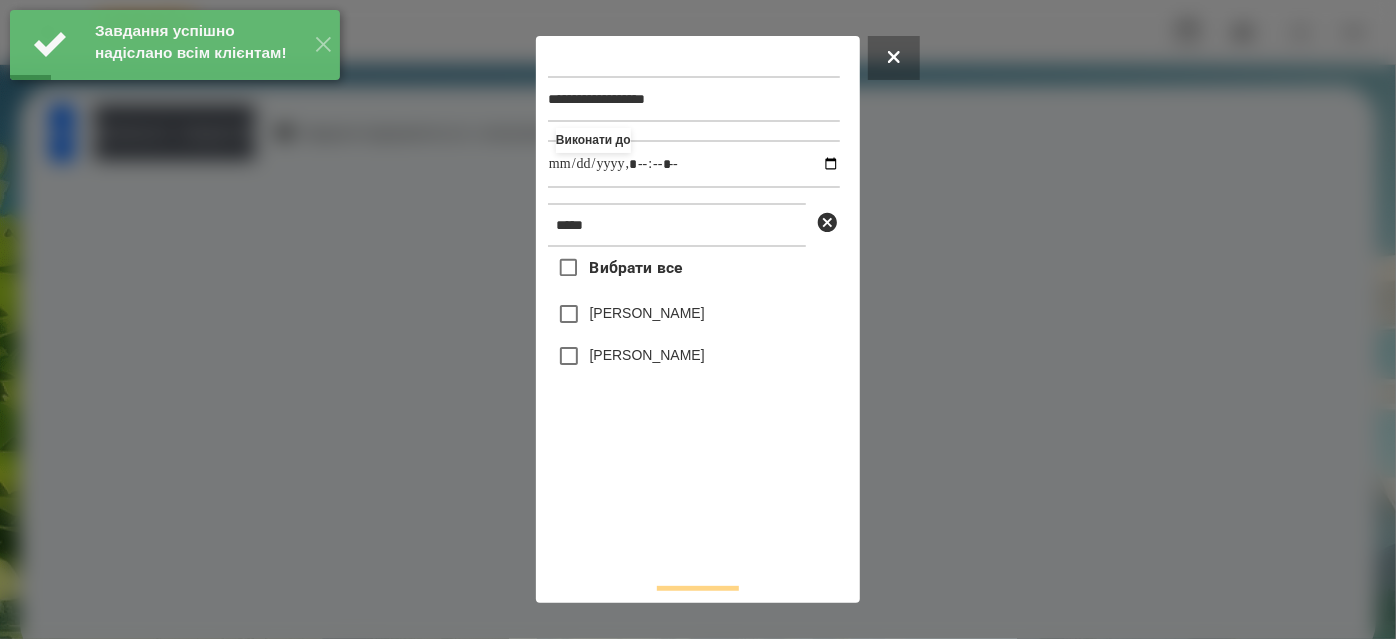 type on "**********" 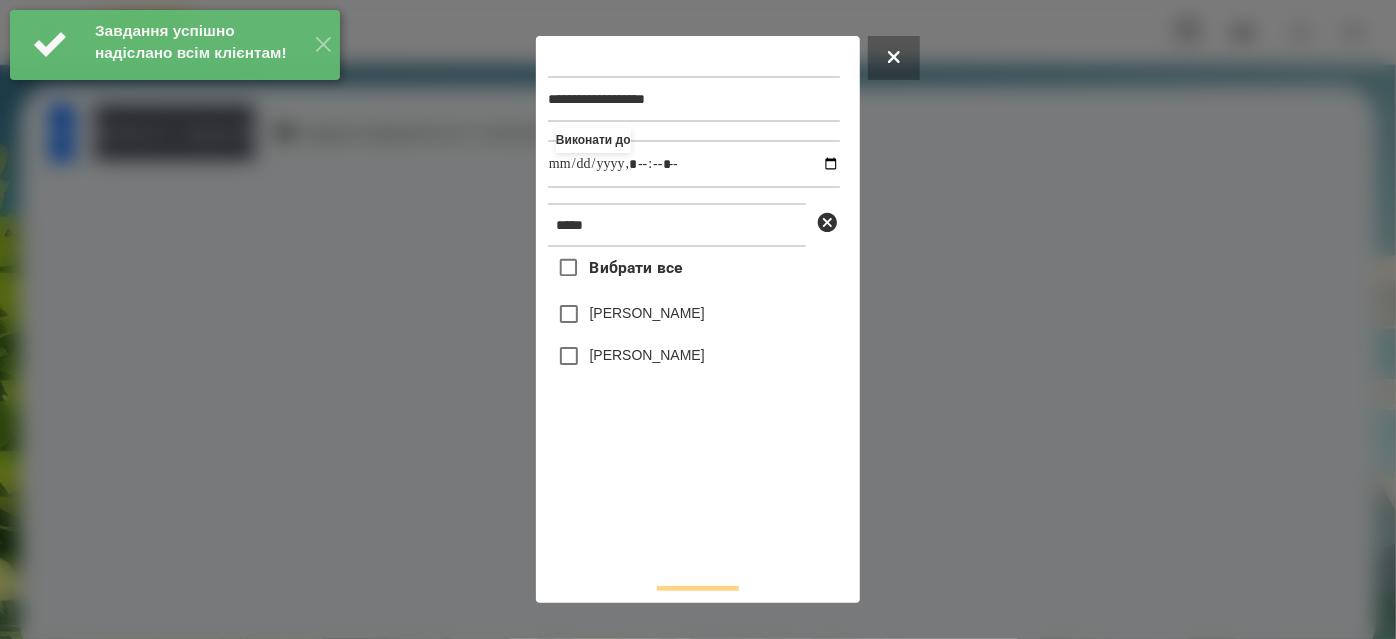 click on "[PERSON_NAME]" at bounding box center [647, 355] 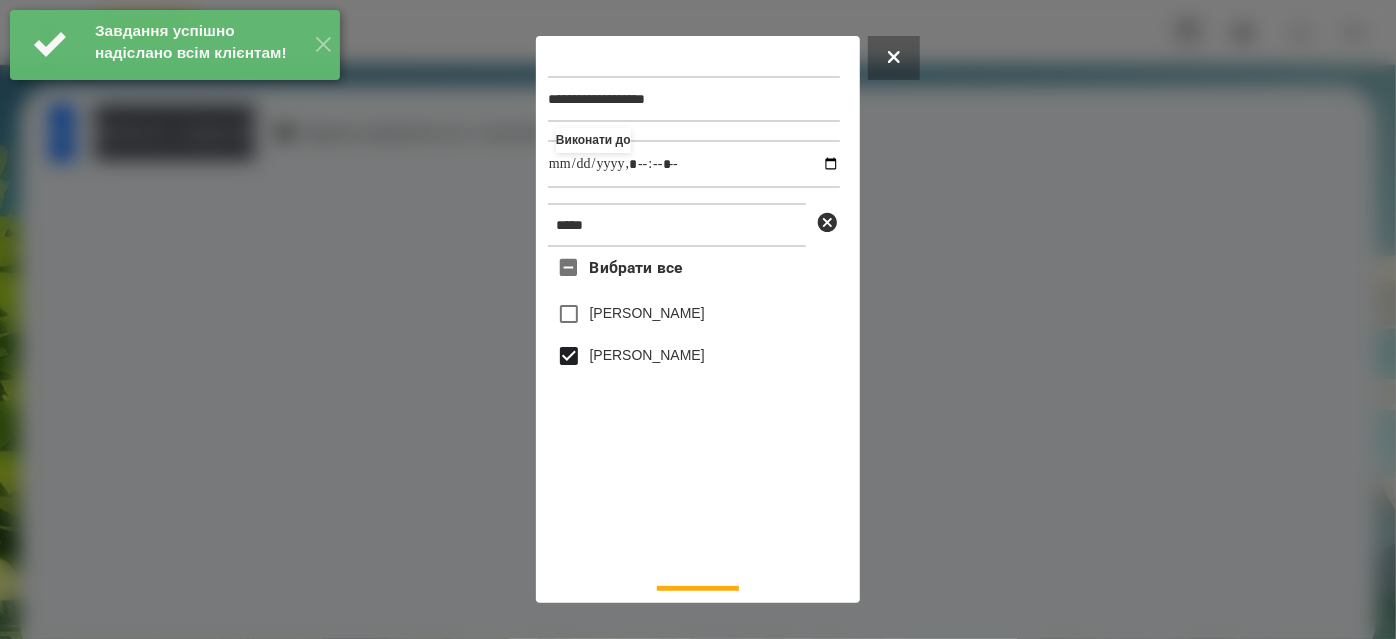 click on "[PERSON_NAME]" at bounding box center (647, 355) 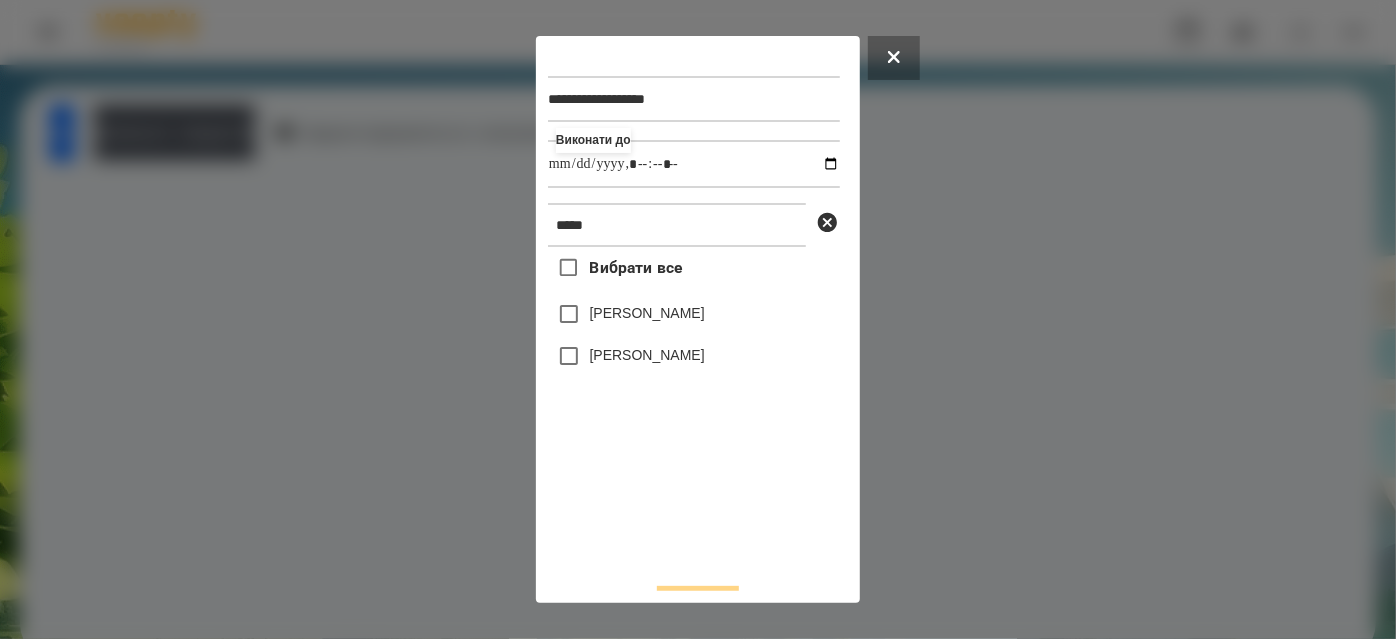 click on "[PERSON_NAME]" at bounding box center [647, 355] 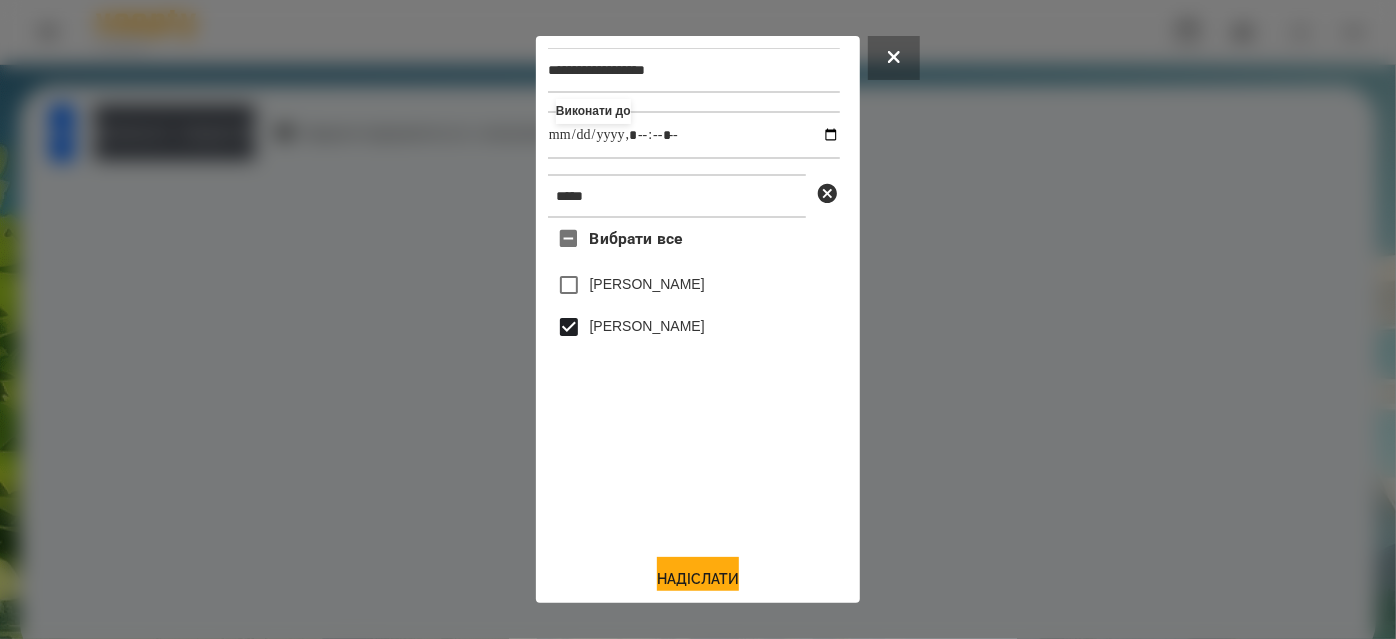 scroll, scrollTop: 44, scrollLeft: 0, axis: vertical 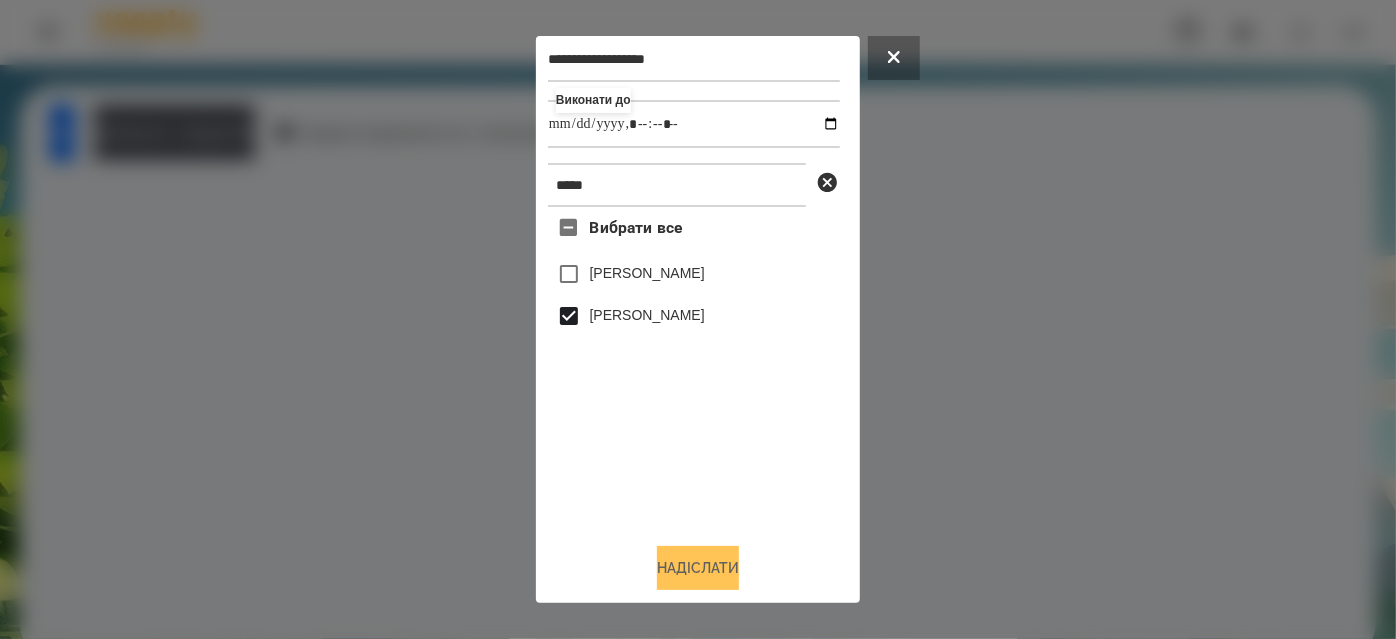 click on "Надіслати" at bounding box center (698, 568) 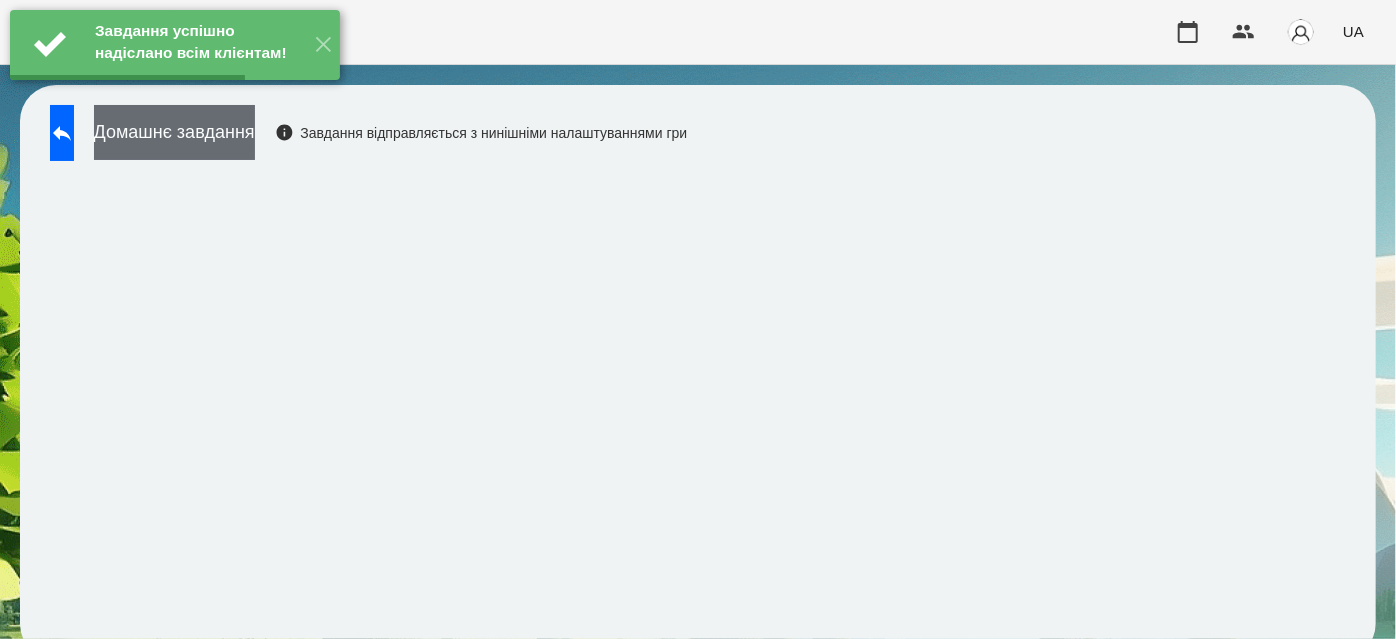 click on "Домашнє завдання" at bounding box center [174, 132] 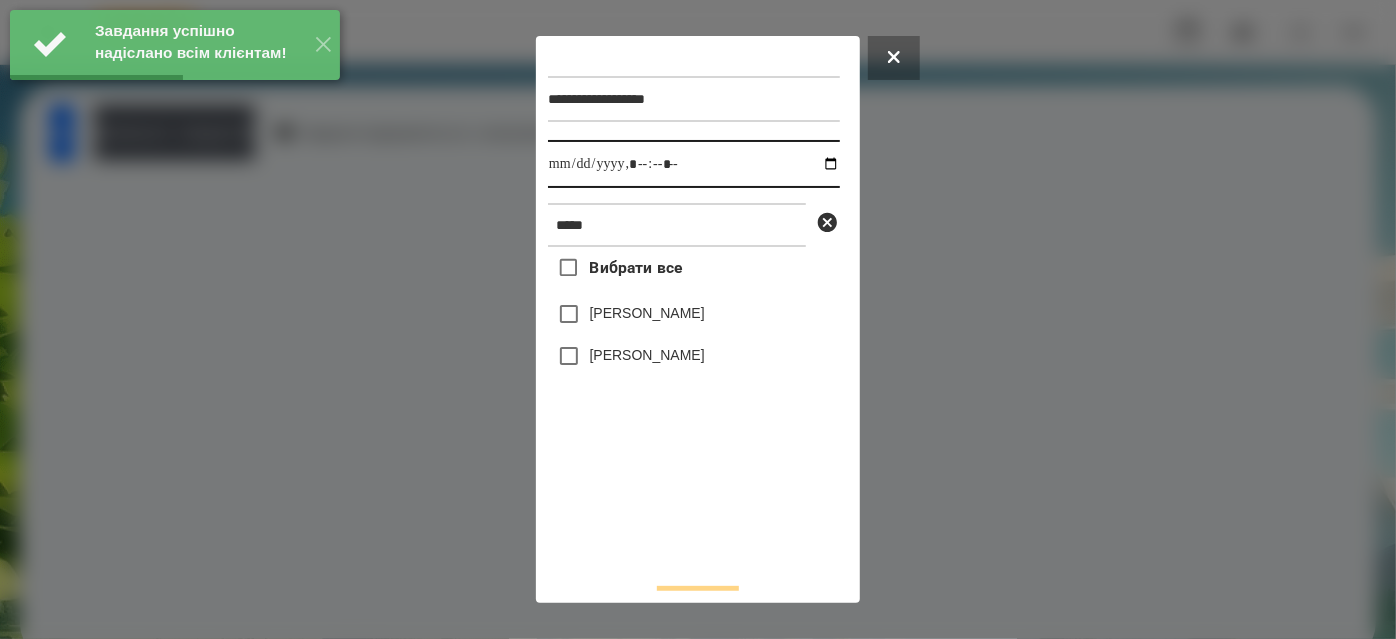 click at bounding box center [694, 164] 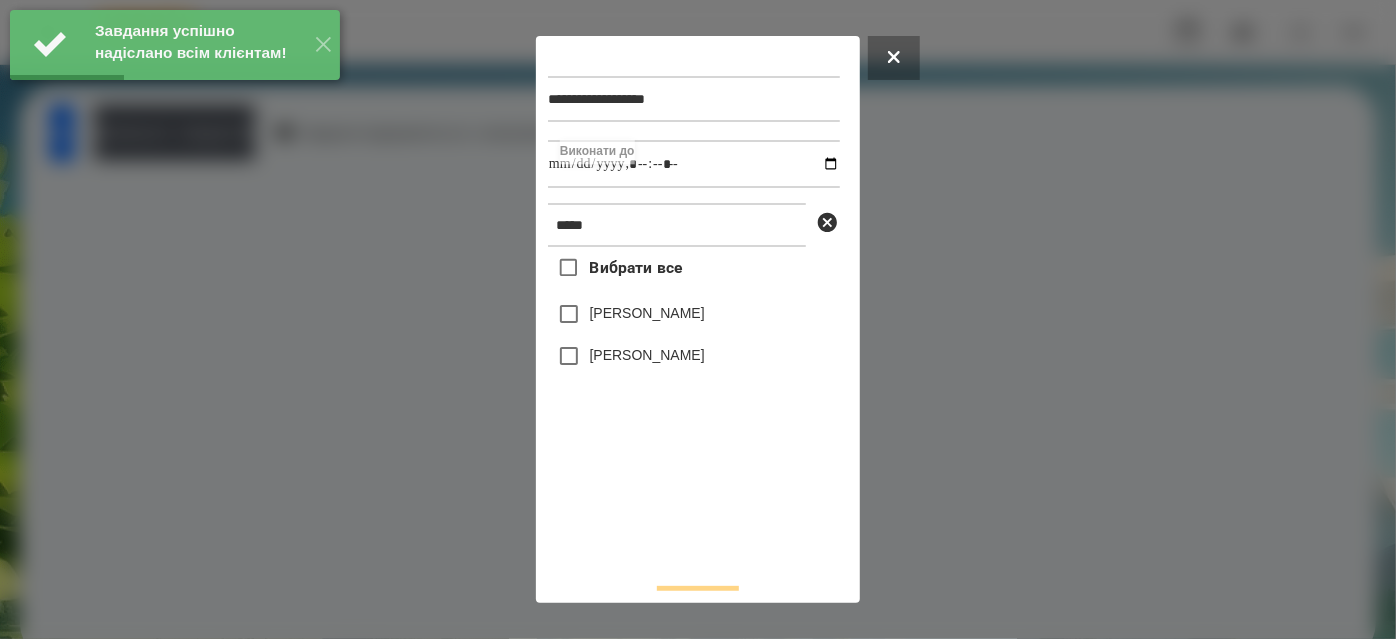 type on "**********" 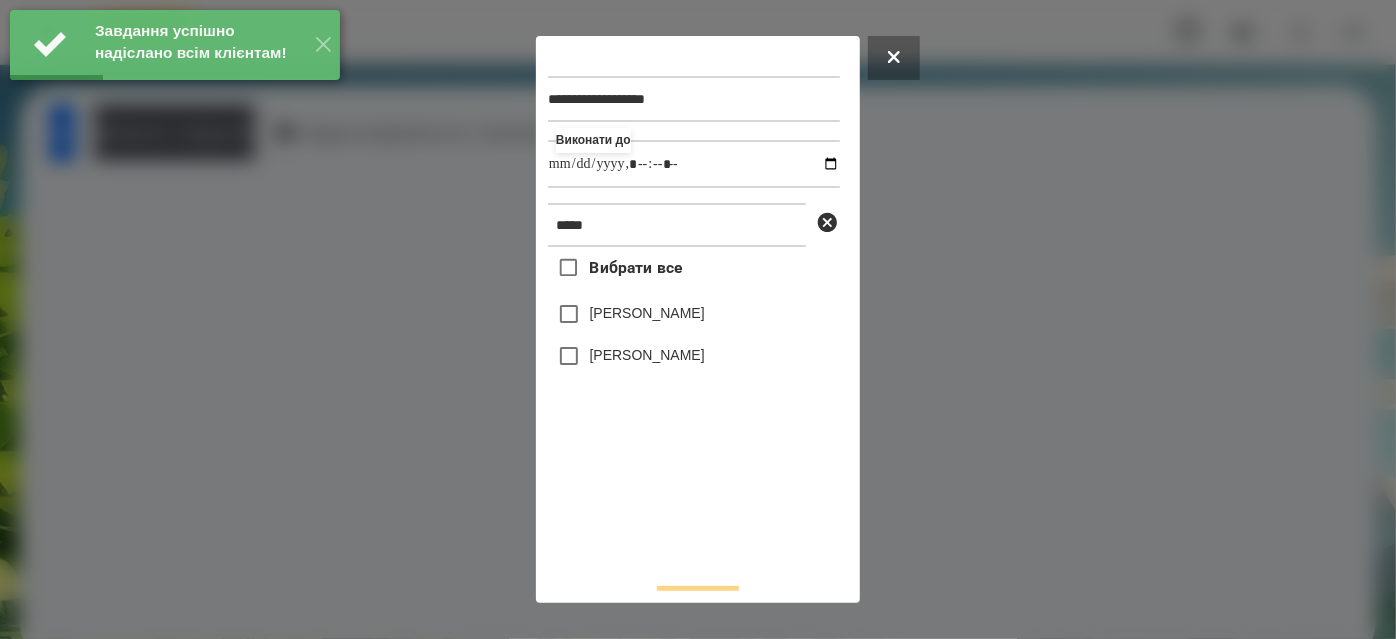 drag, startPoint x: 680, startPoint y: 568, endPoint x: 679, endPoint y: 414, distance: 154.00325 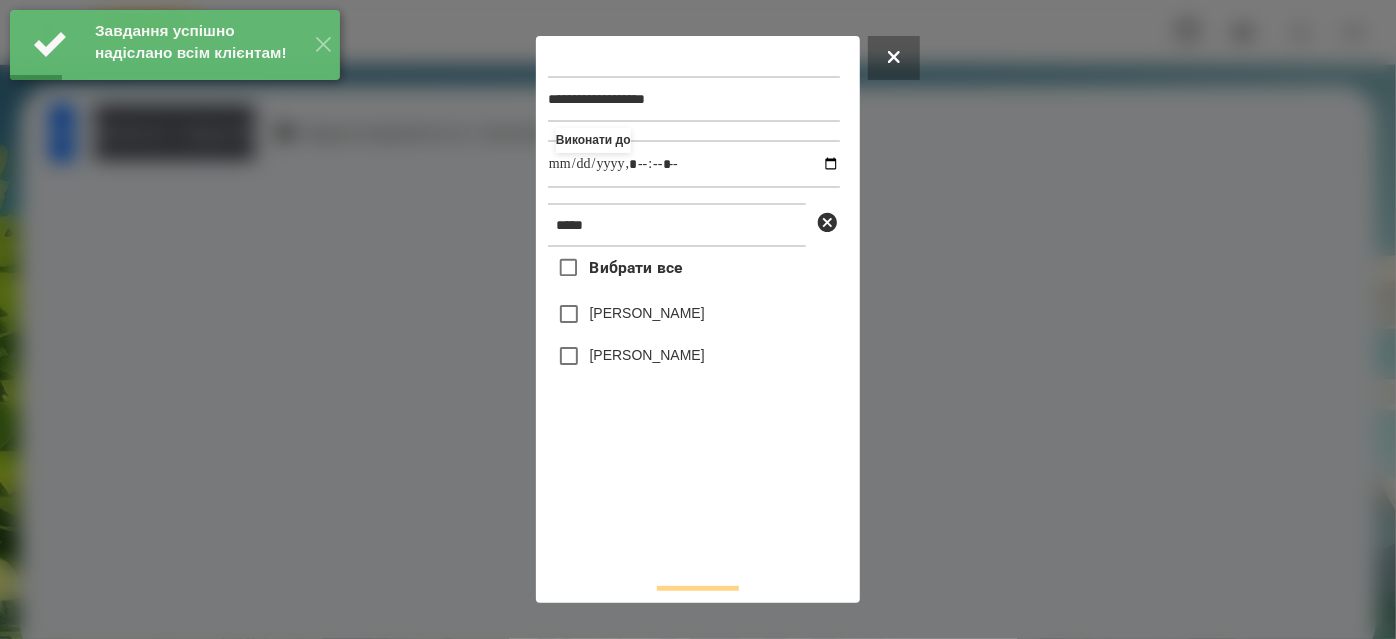 click on "[PERSON_NAME]" at bounding box center (647, 355) 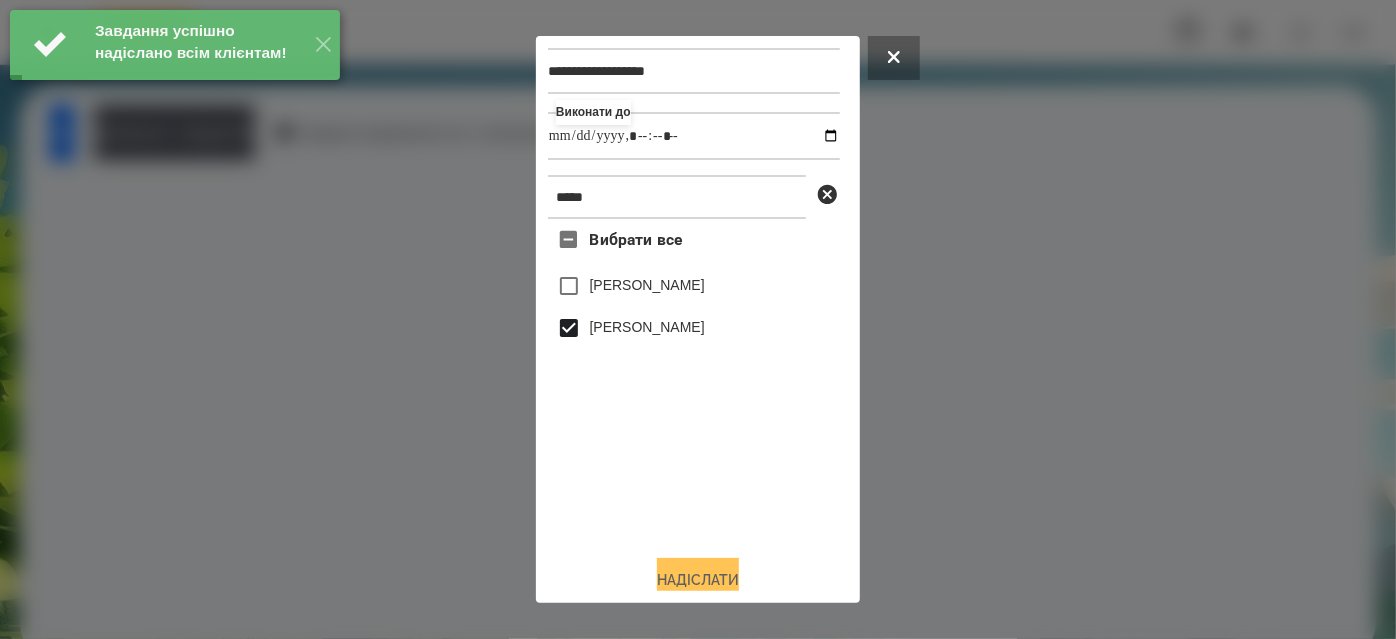 scroll, scrollTop: 44, scrollLeft: 0, axis: vertical 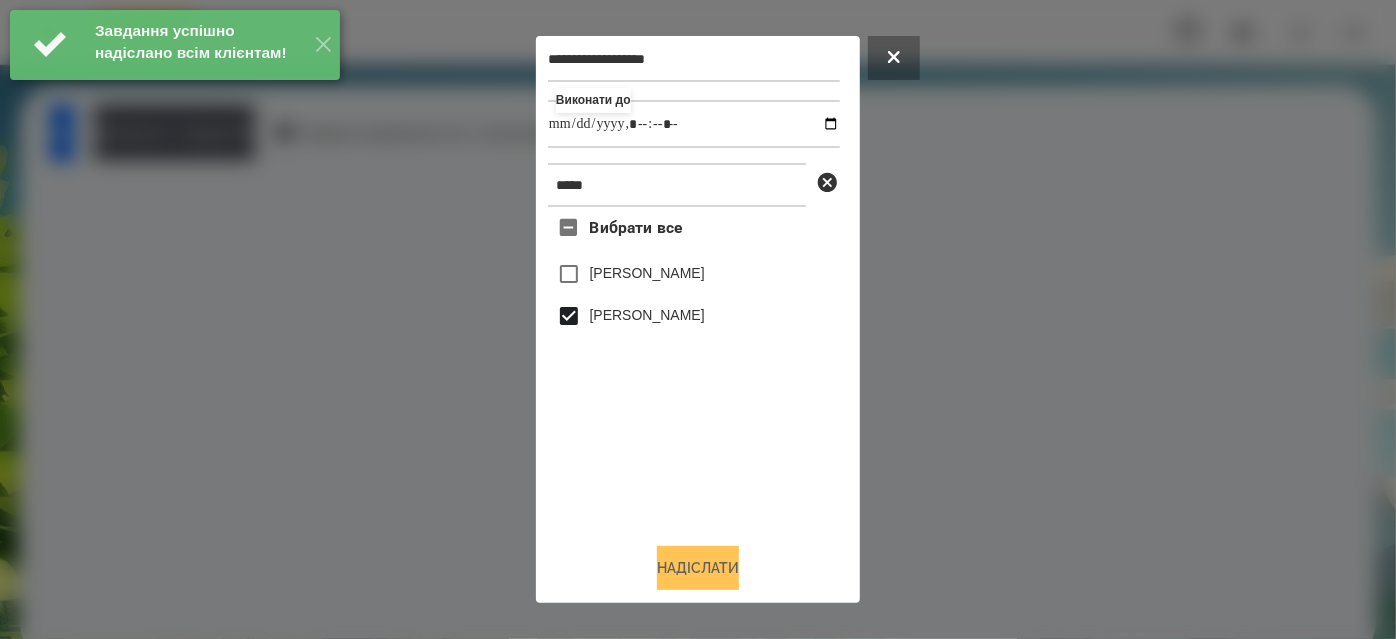 click on "Надіслати" at bounding box center [698, 568] 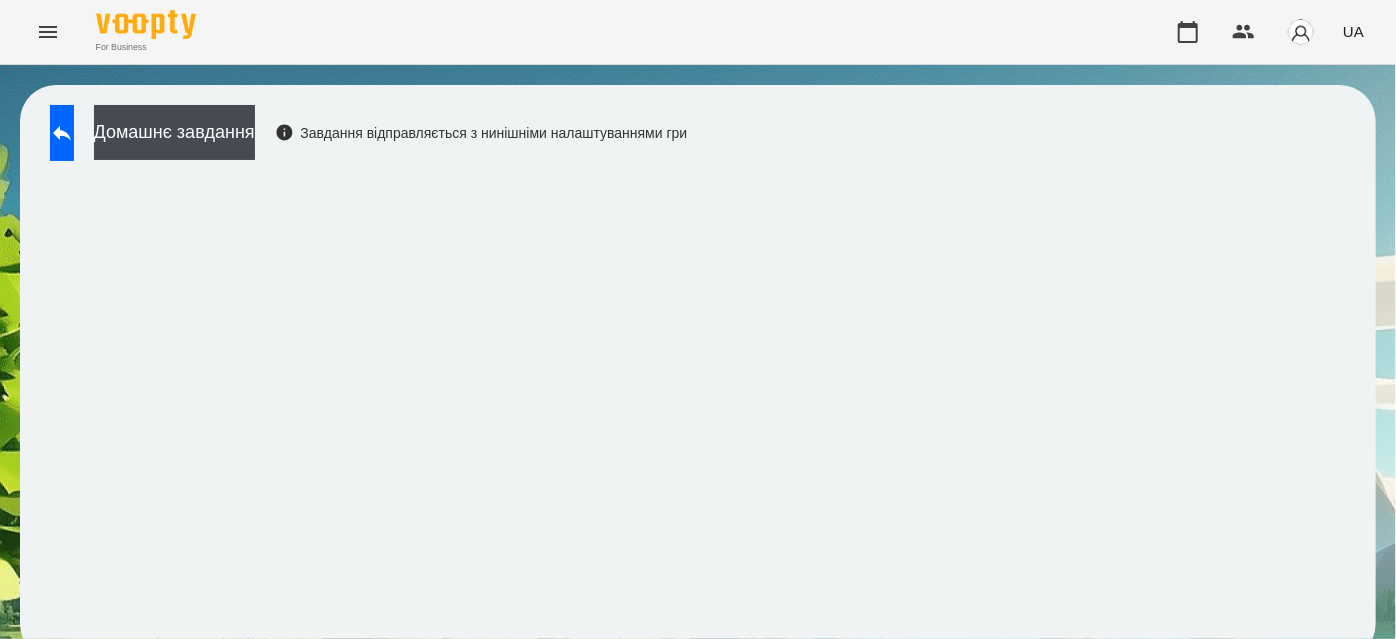 click on "Домашнє завдання Завдання відправляється з нинішніми налаштуваннями гри" at bounding box center [363, 138] 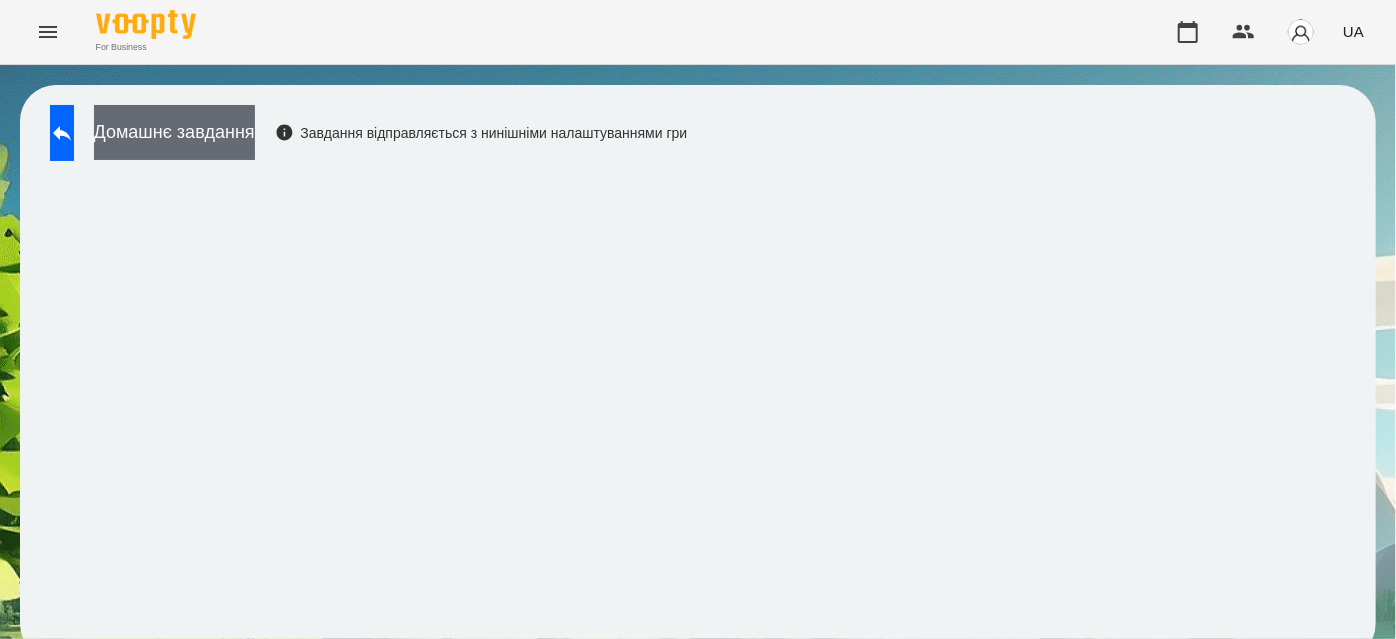 click on "Домашнє завдання" at bounding box center (174, 132) 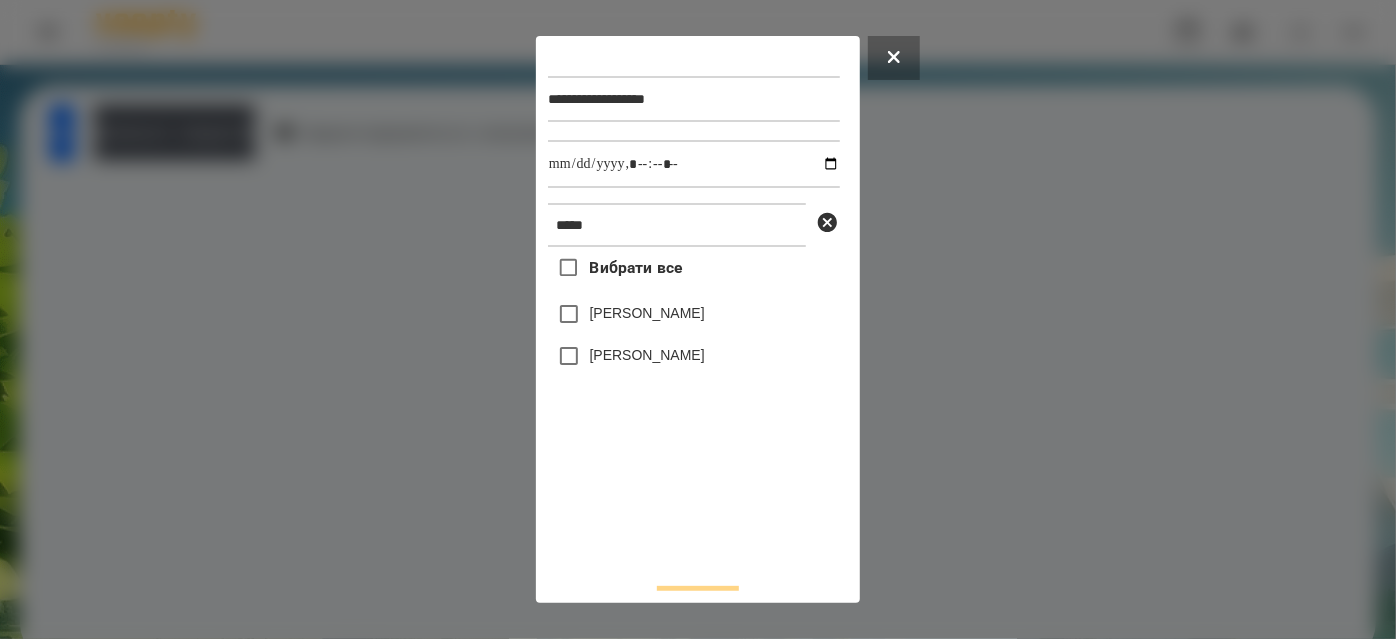 click on "[PERSON_NAME]" at bounding box center [694, 356] 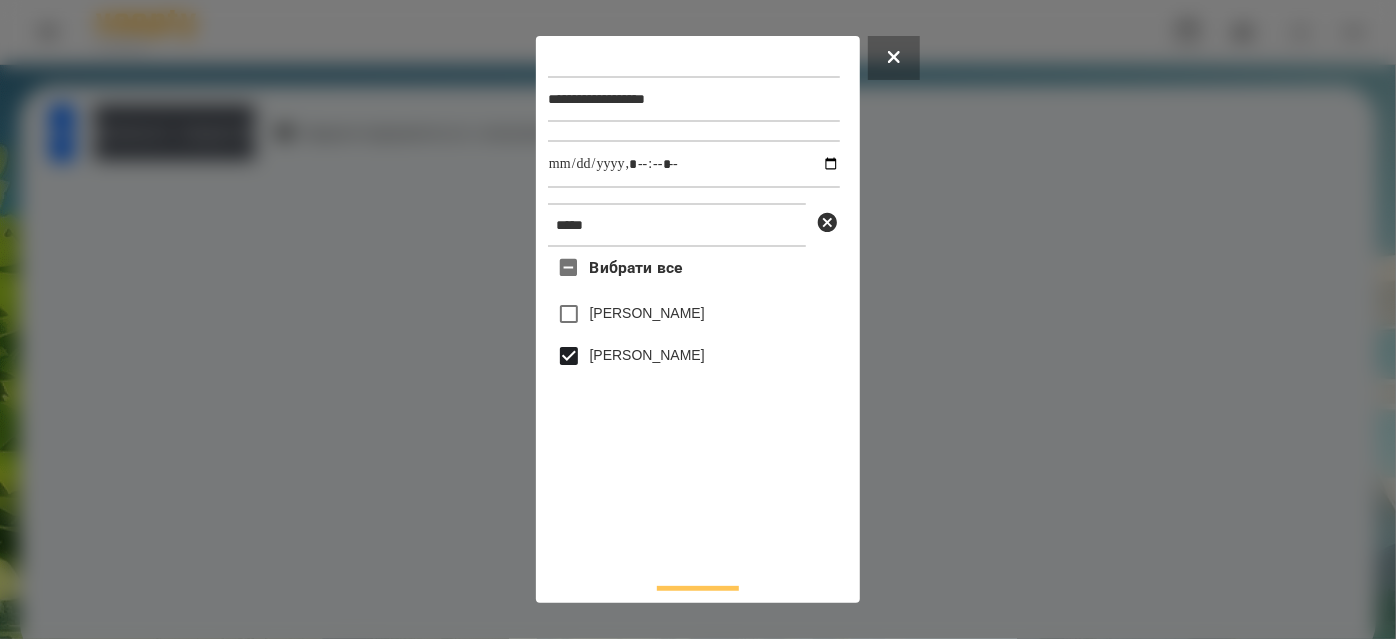 scroll, scrollTop: 44, scrollLeft: 0, axis: vertical 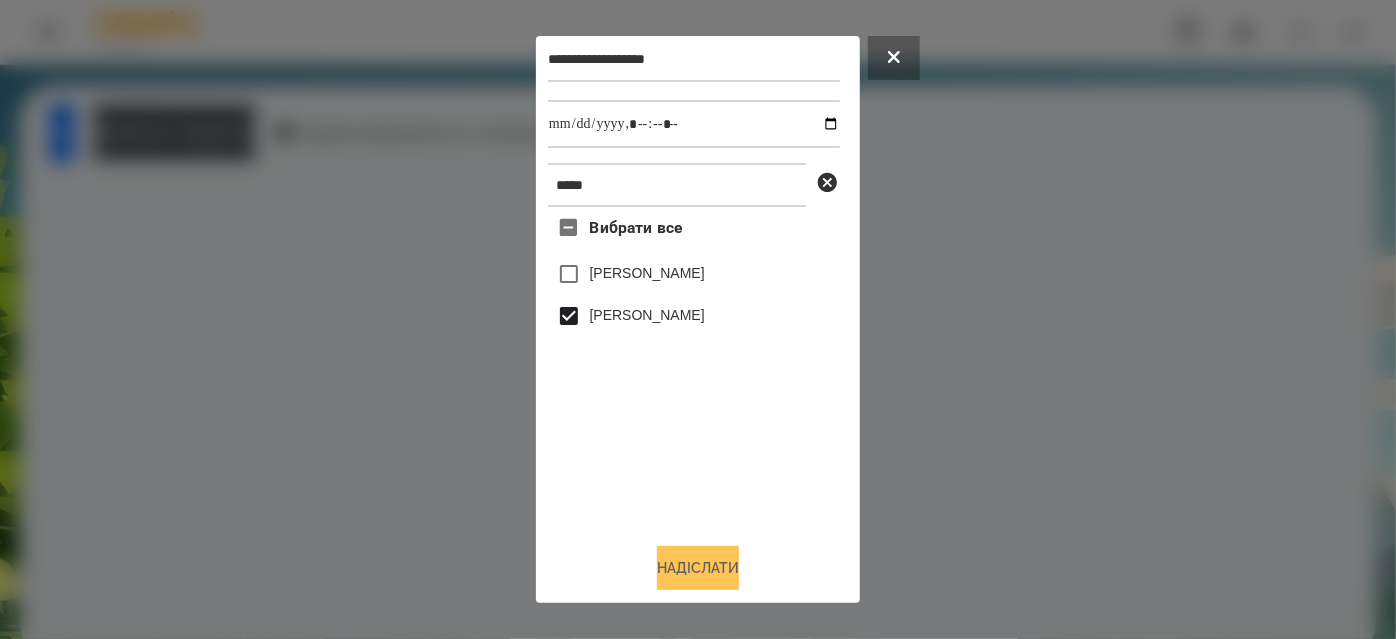 click on "Надіслати" at bounding box center [698, 568] 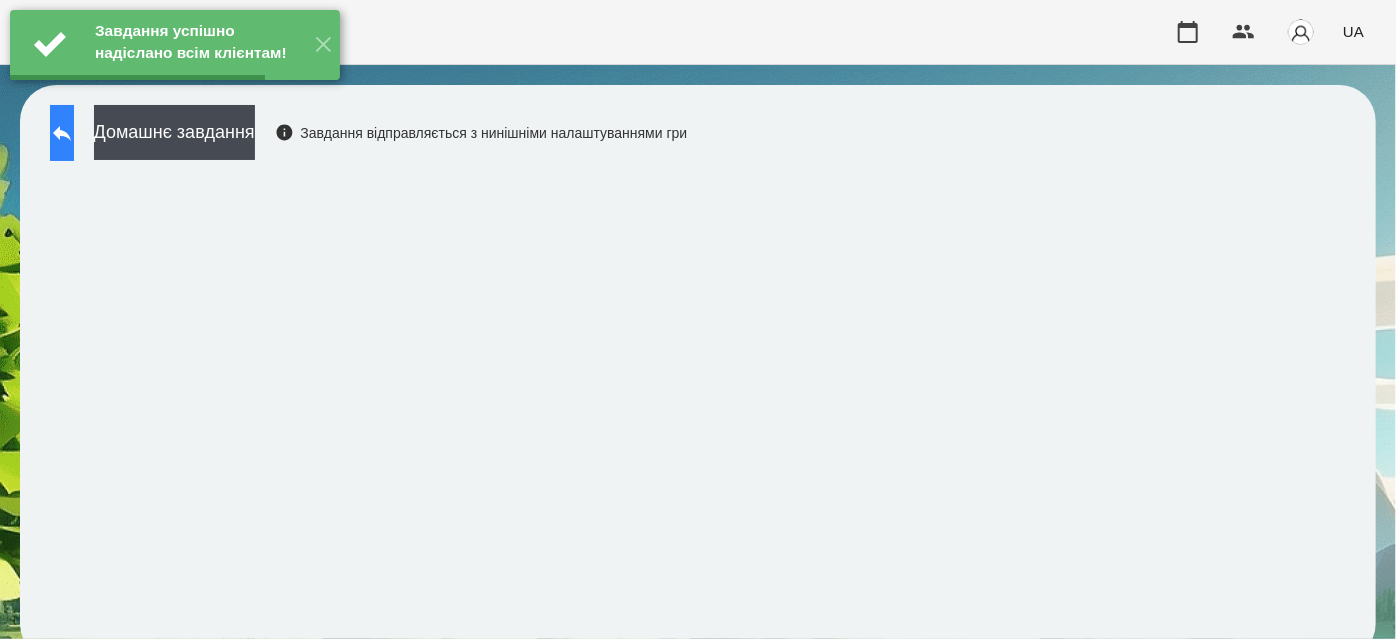 click at bounding box center [62, 133] 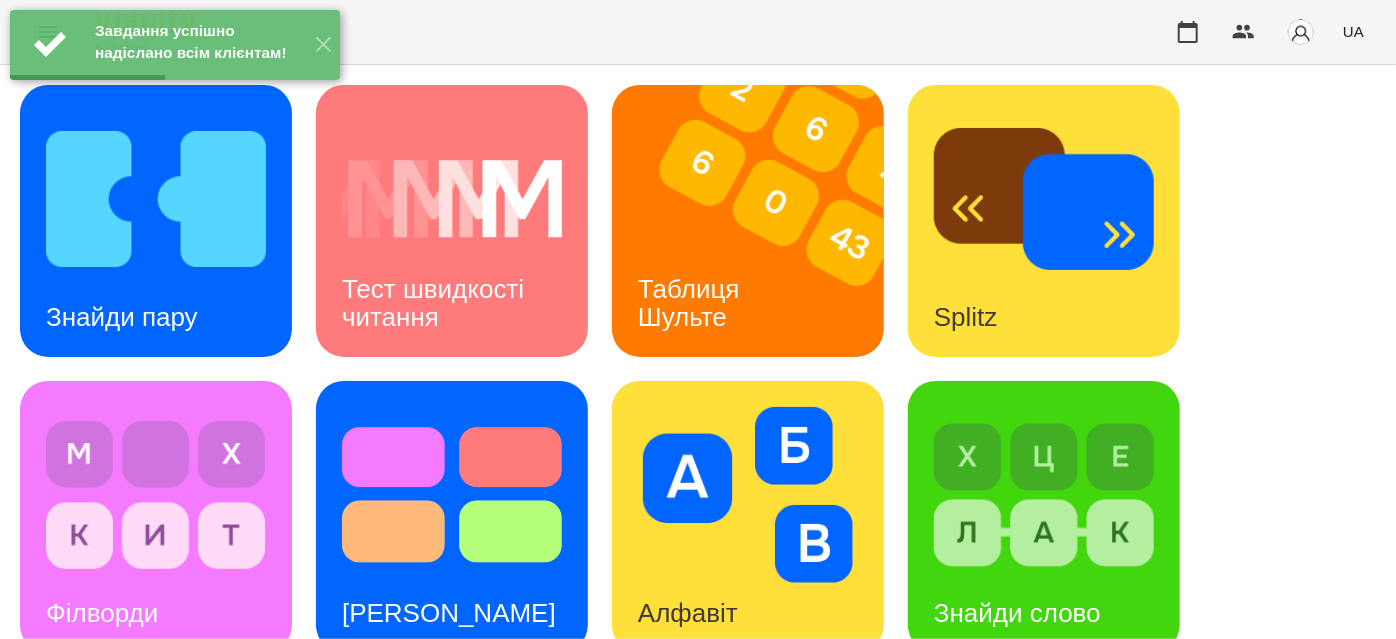 scroll, scrollTop: 727, scrollLeft: 0, axis: vertical 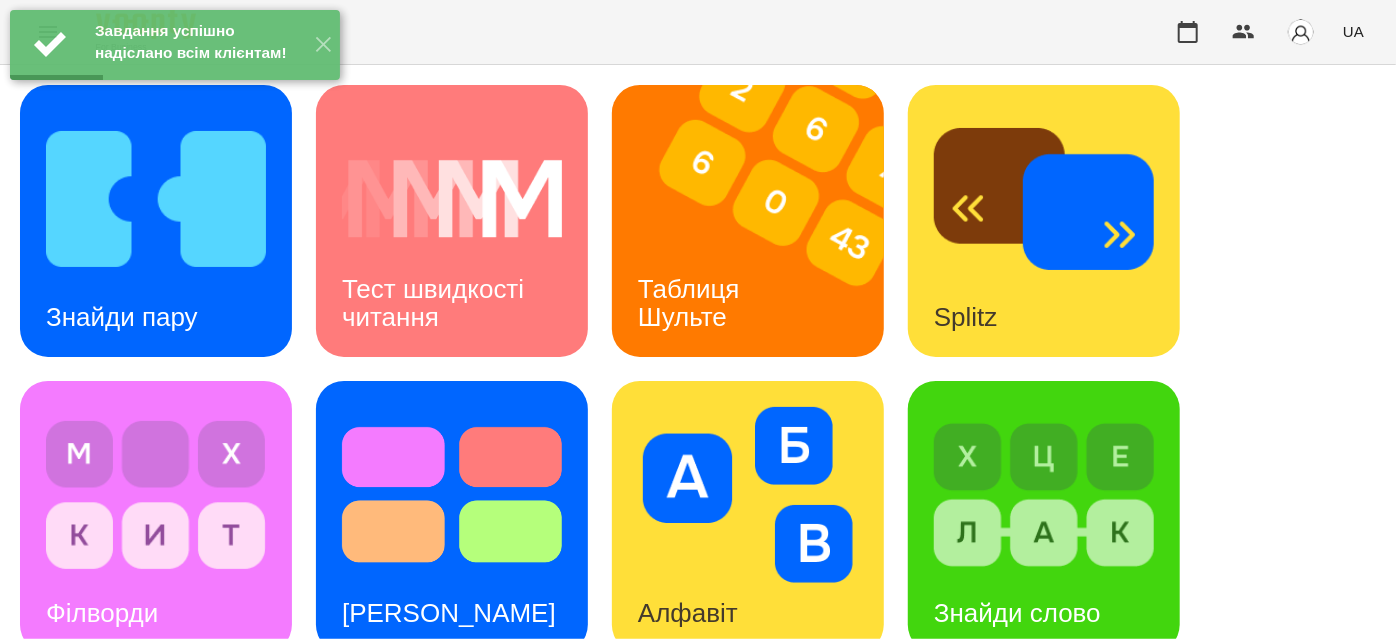 click on "Стовпці" at bounding box center [980, 1205] 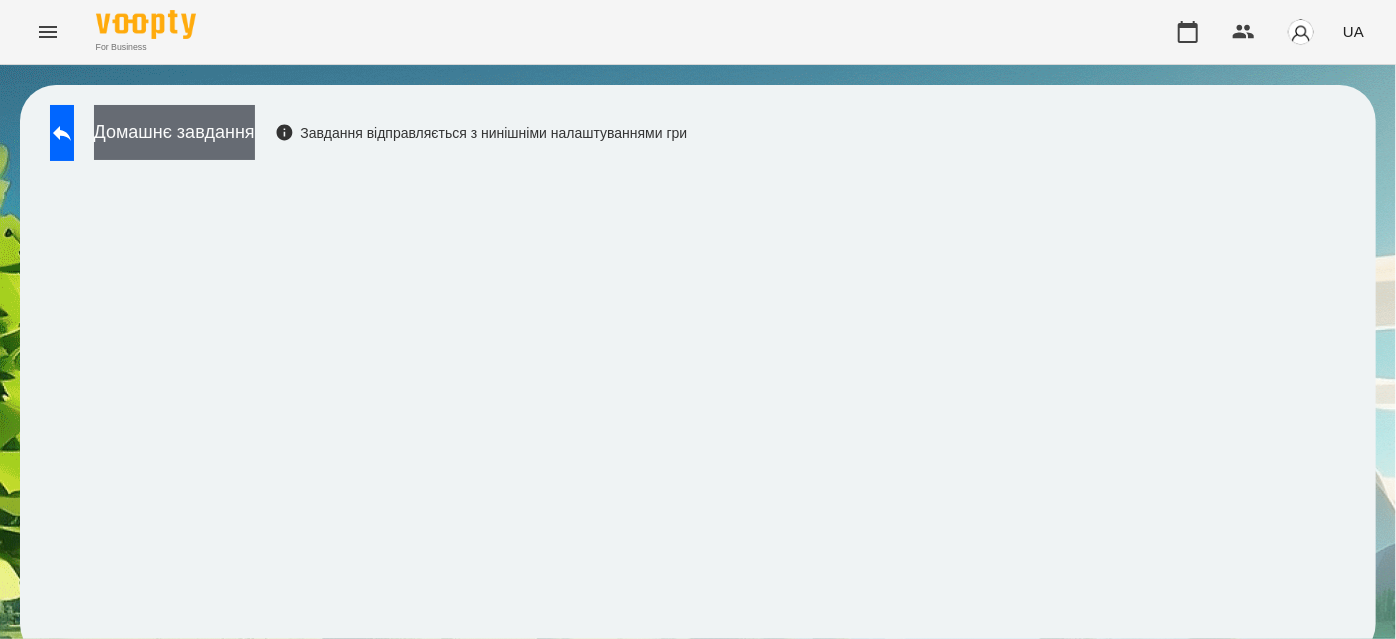 click on "Домашнє завдання" at bounding box center (174, 132) 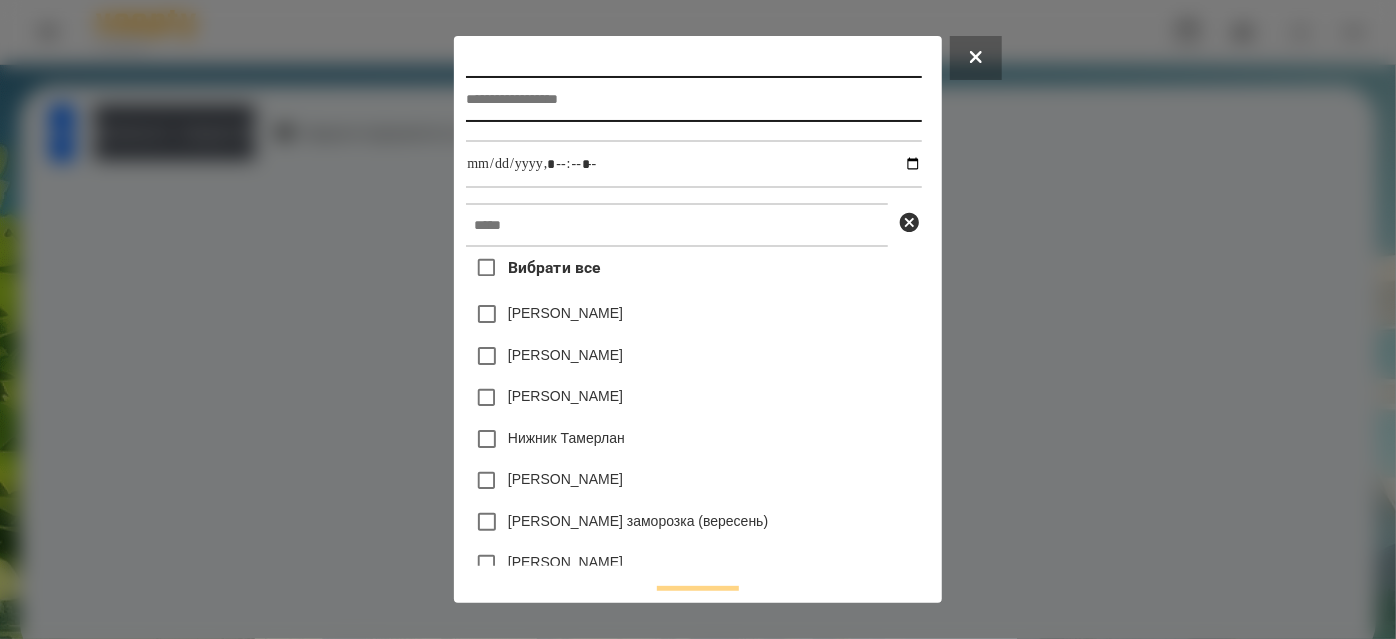 click at bounding box center [693, 99] 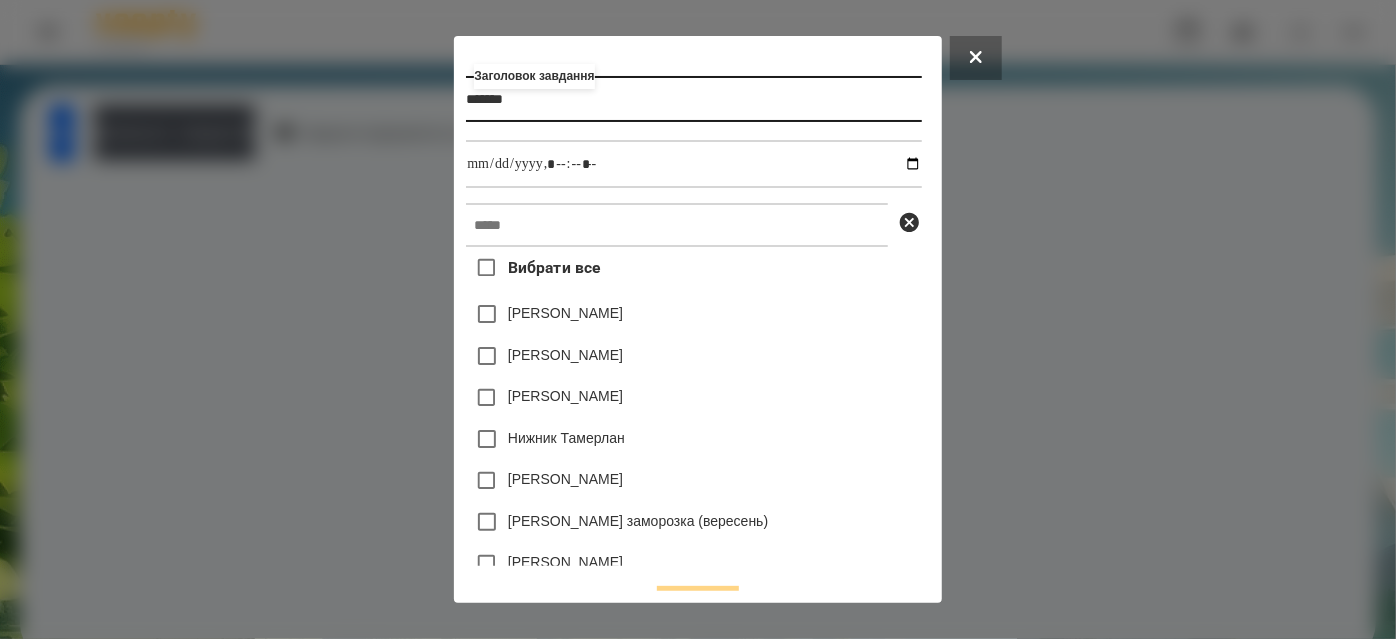 type on "*******" 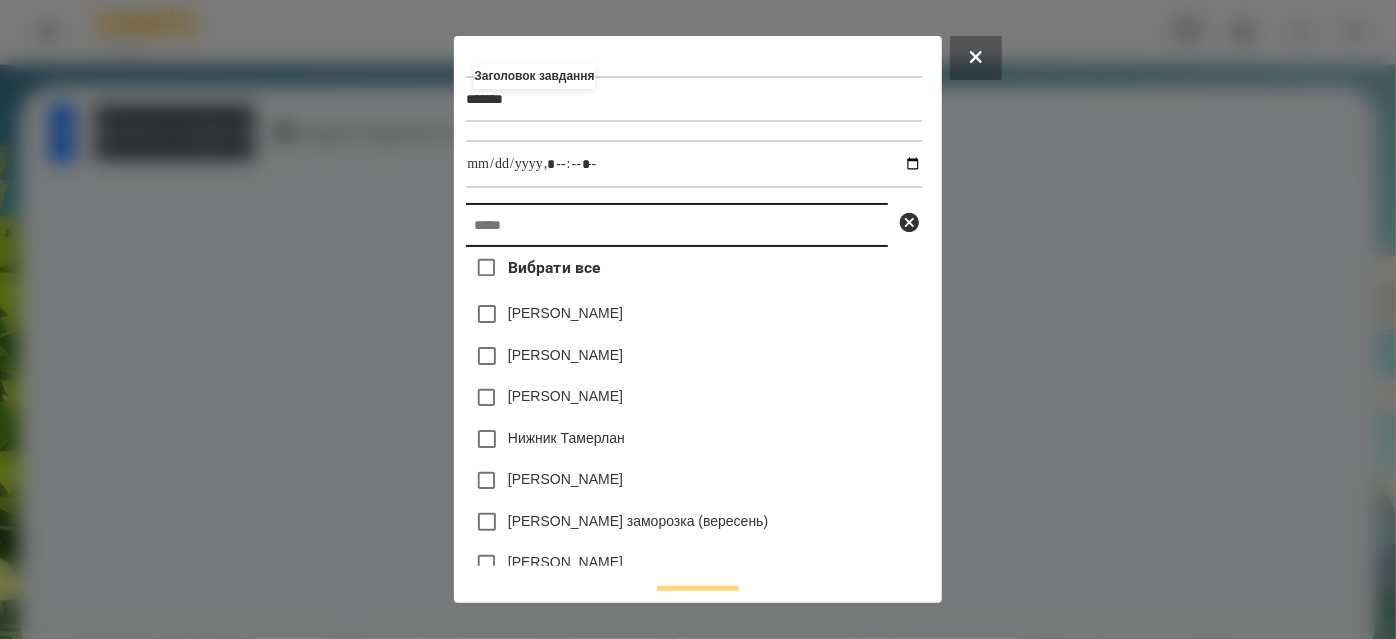click at bounding box center [677, 225] 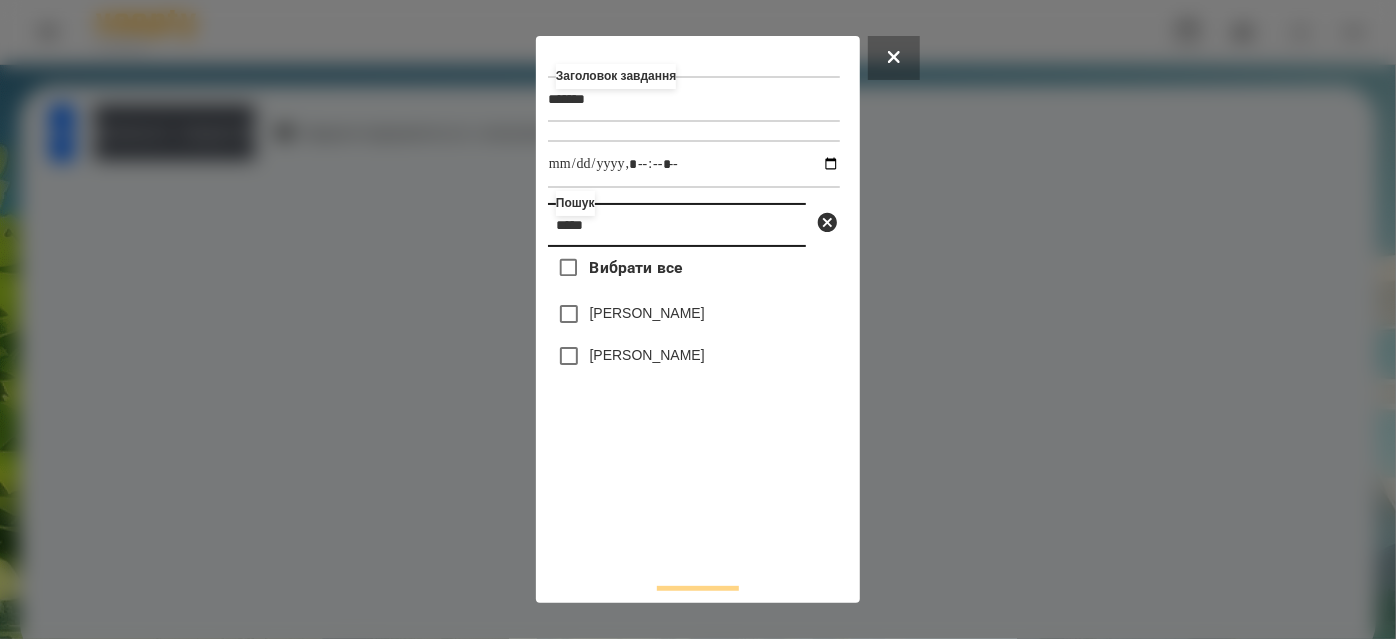 type on "*****" 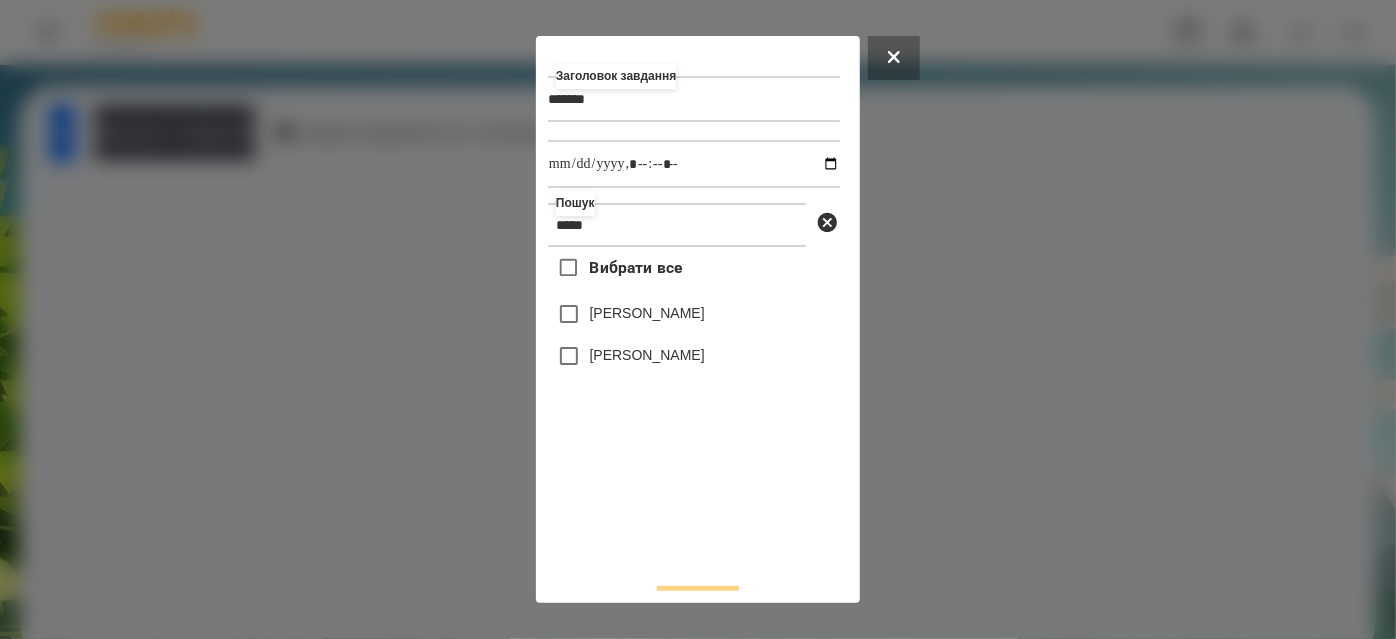 click on "[PERSON_NAME]" at bounding box center (647, 355) 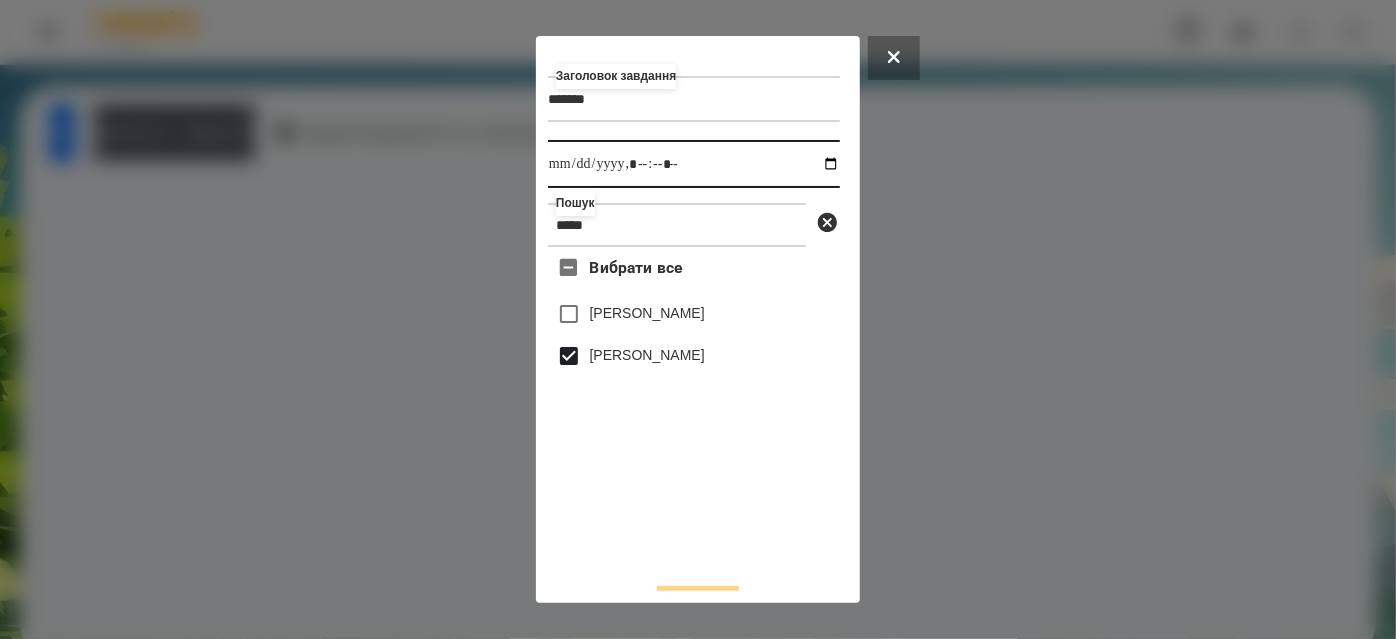 click at bounding box center [694, 164] 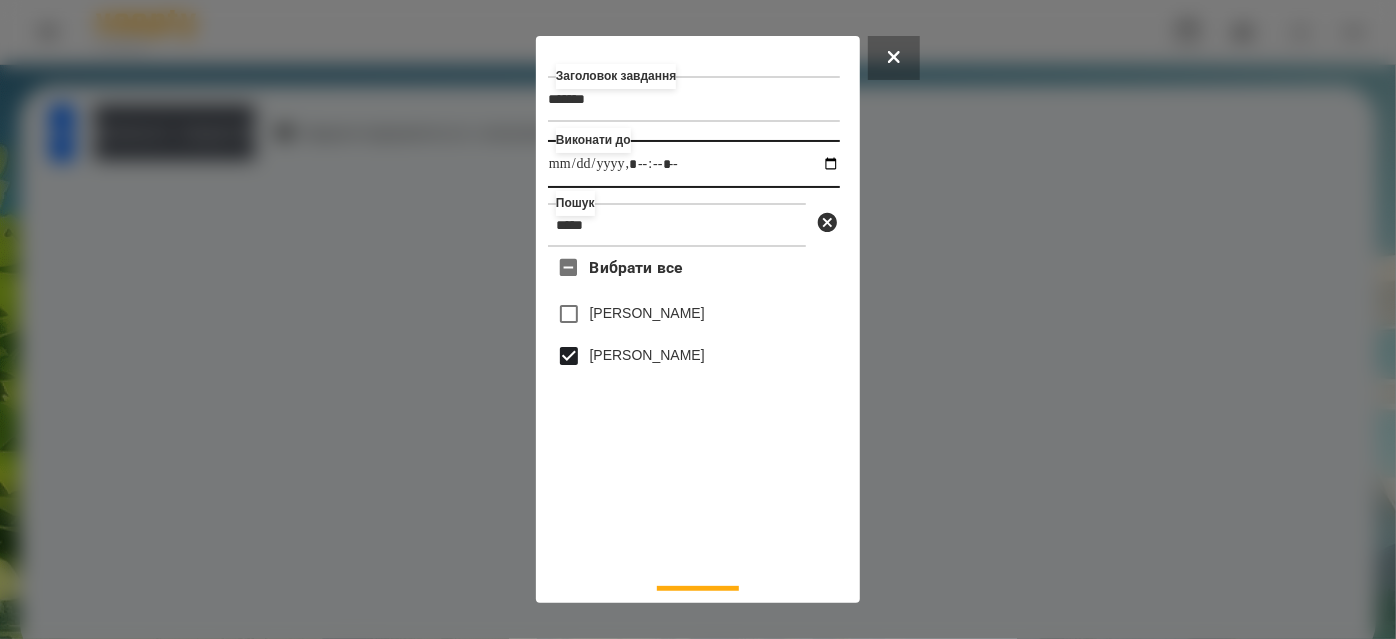 type on "**********" 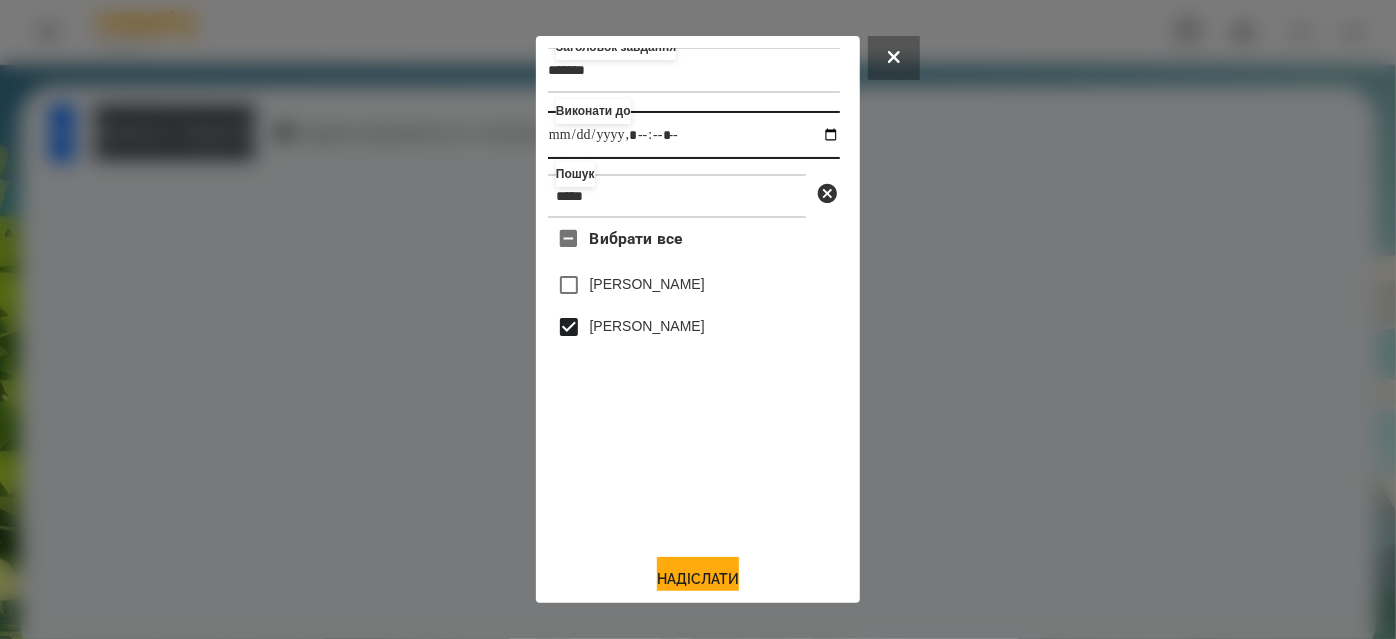 scroll, scrollTop: 44, scrollLeft: 0, axis: vertical 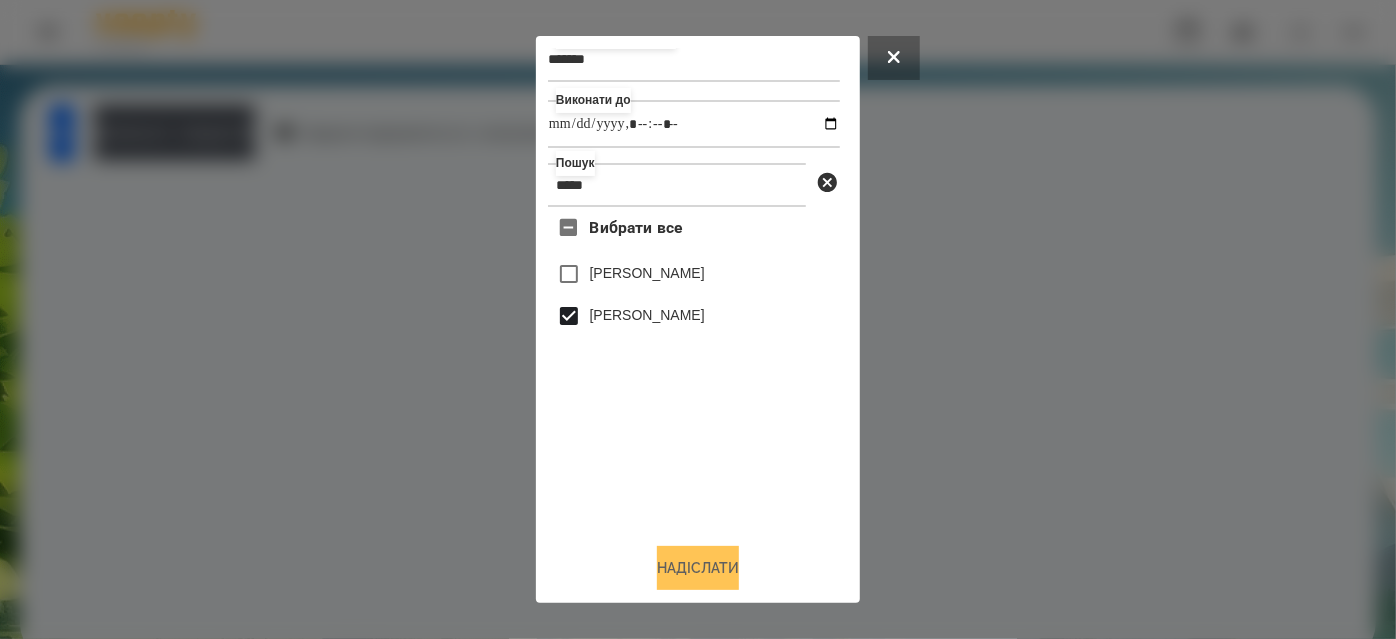 click on "Надіслати" at bounding box center [698, 568] 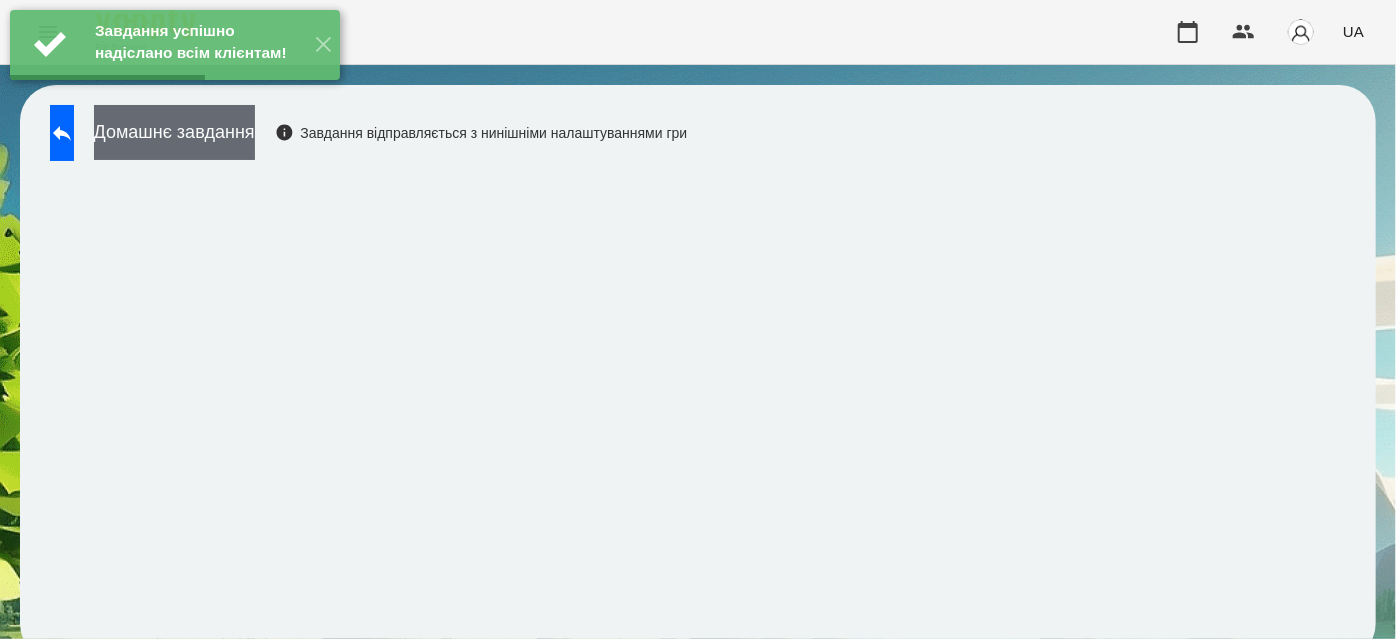 click on "Домашнє завдання" at bounding box center [174, 132] 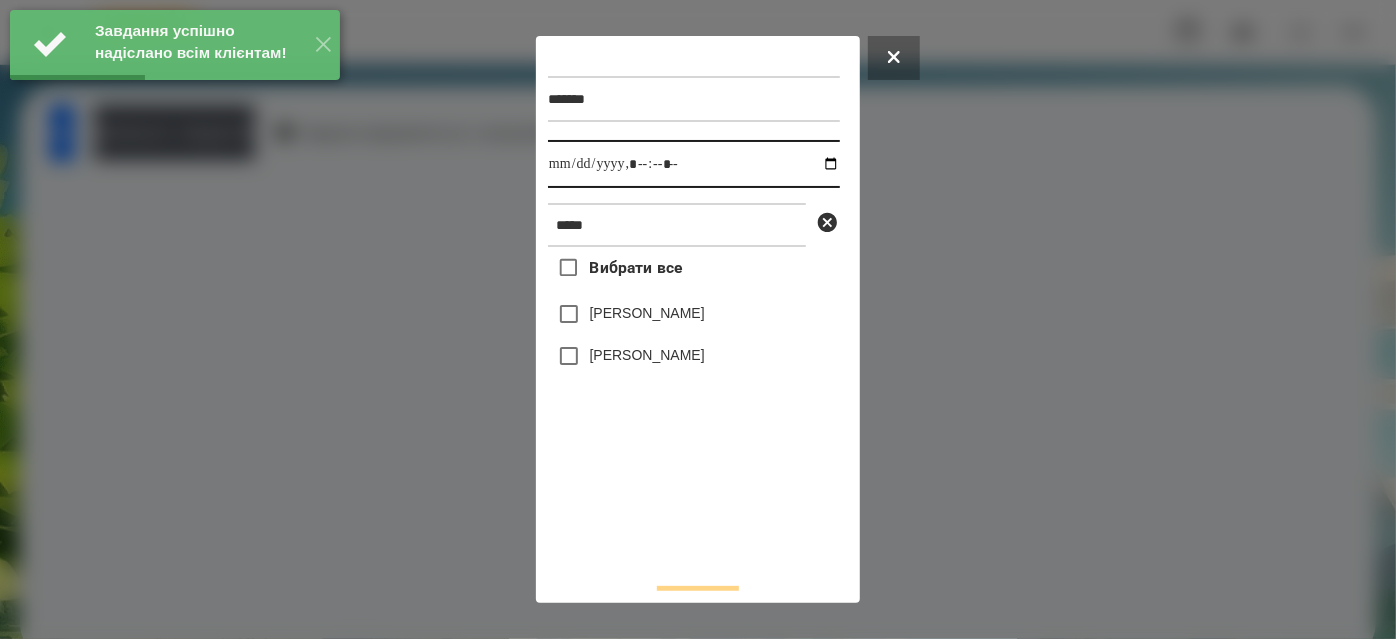 click at bounding box center [694, 164] 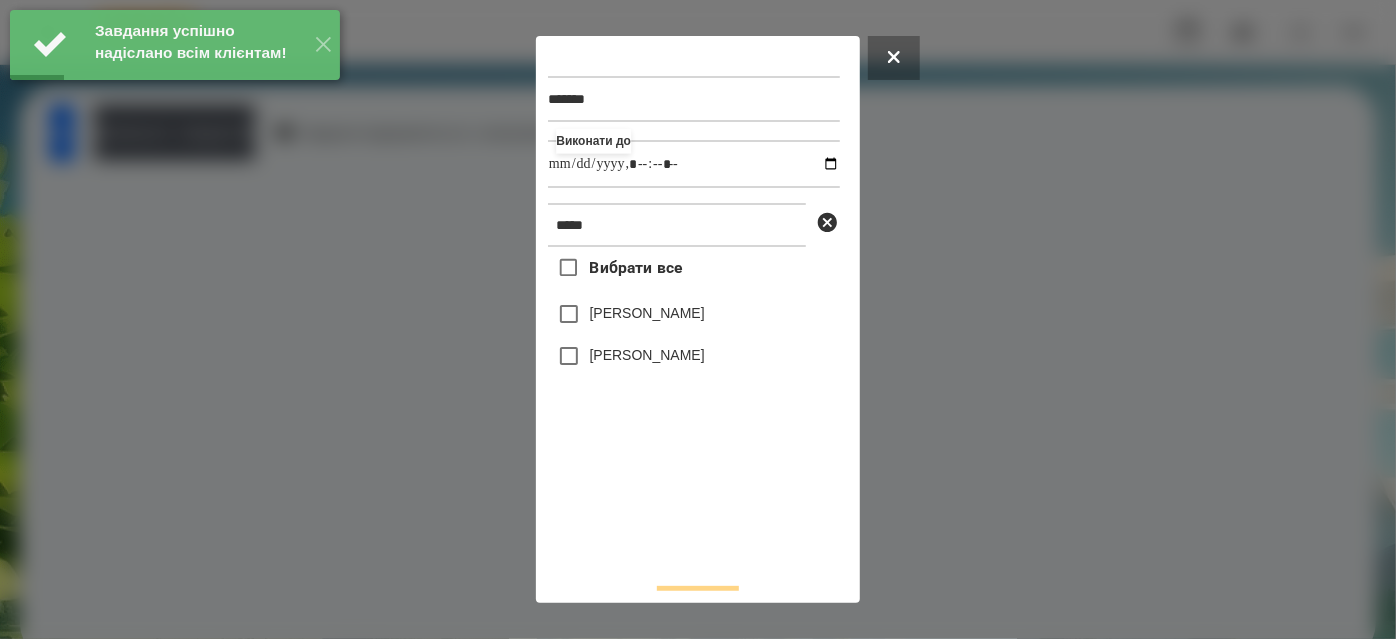 type on "**********" 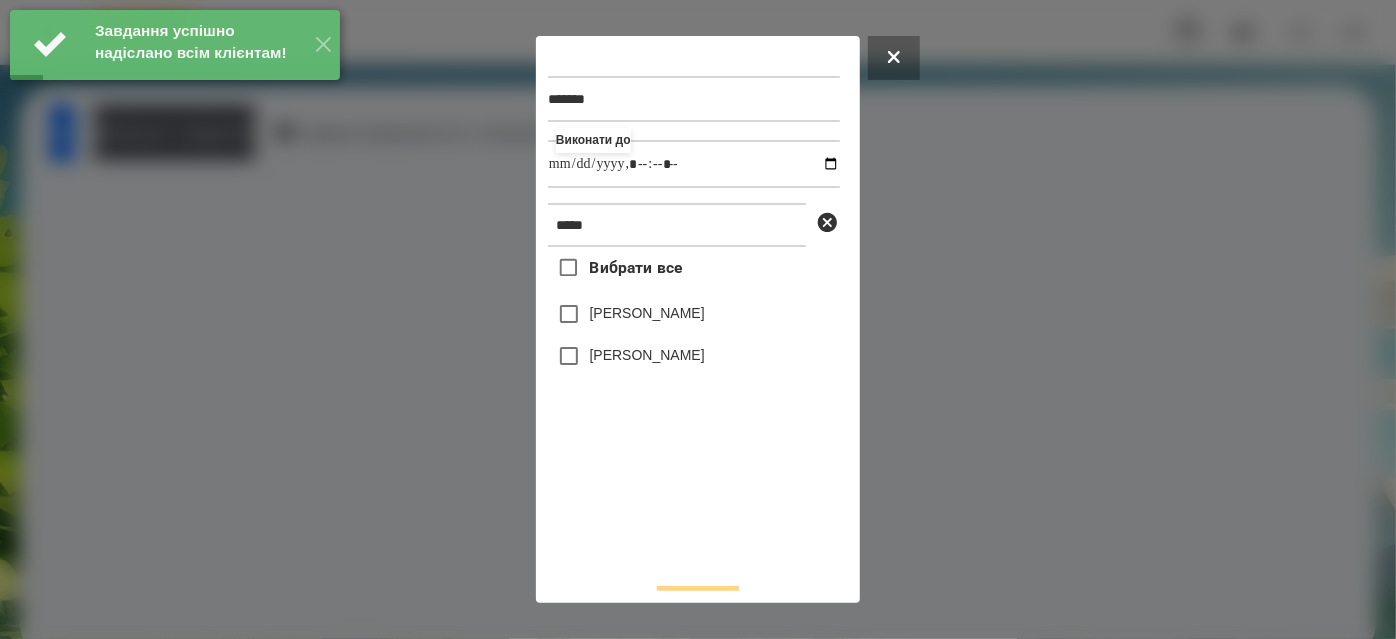 click on "[PERSON_NAME]" at bounding box center [647, 355] 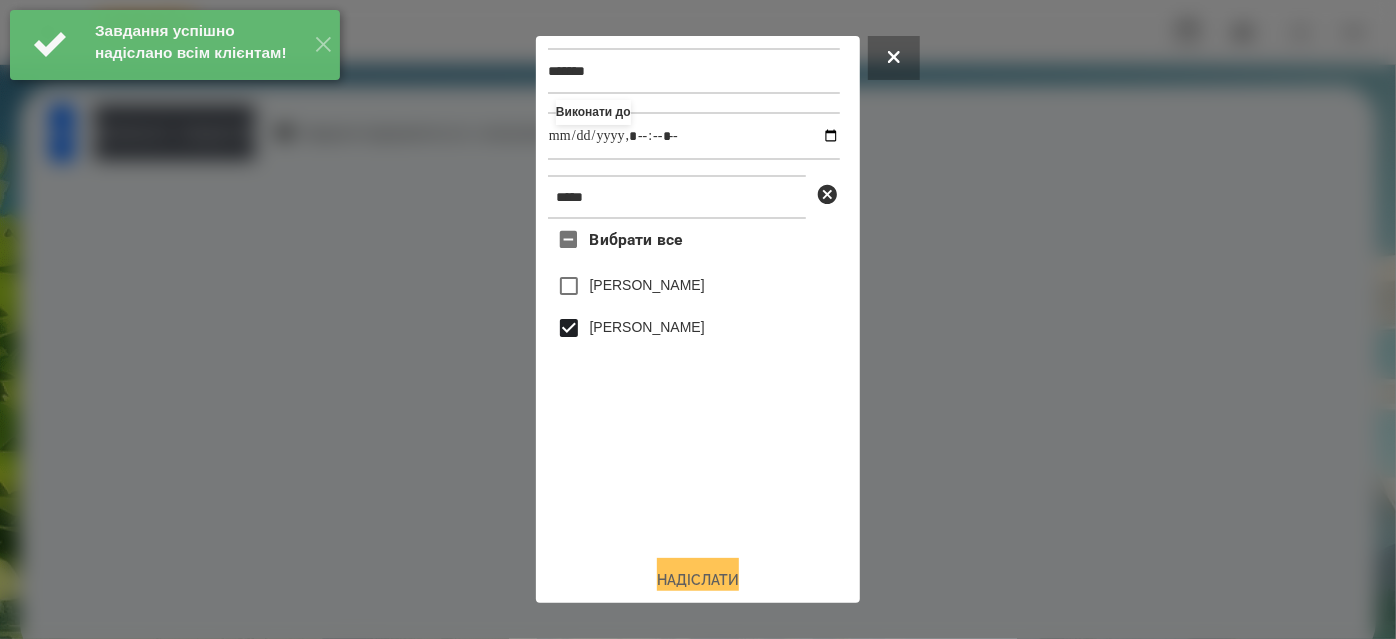 scroll, scrollTop: 44, scrollLeft: 0, axis: vertical 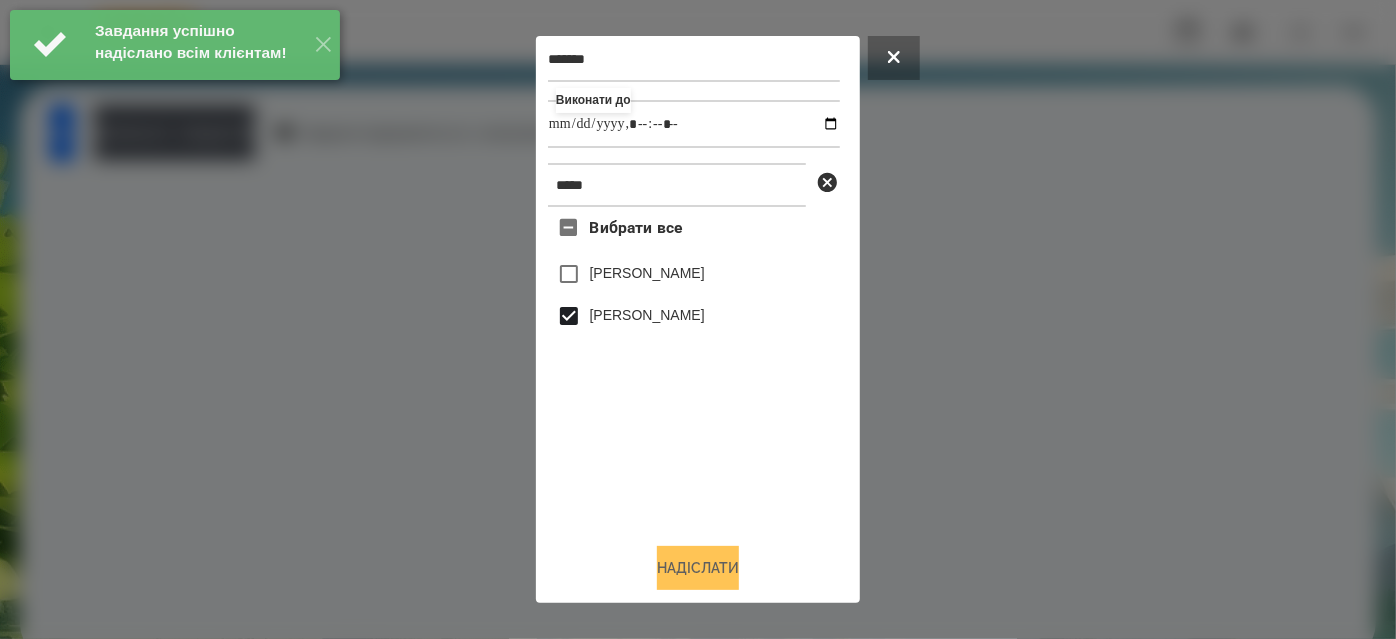 click on "Надіслати" at bounding box center [698, 568] 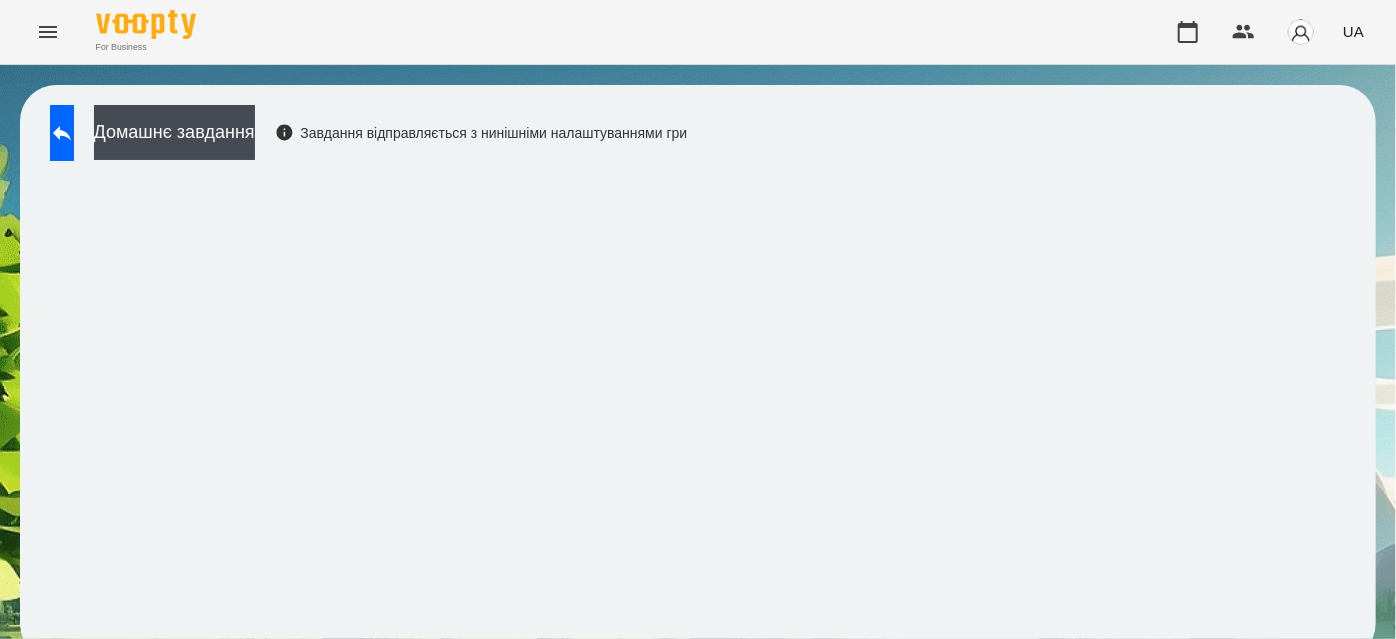 click on "Домашнє завдання Завдання відправляється з нинішніми налаштуваннями гри" at bounding box center (698, 372) 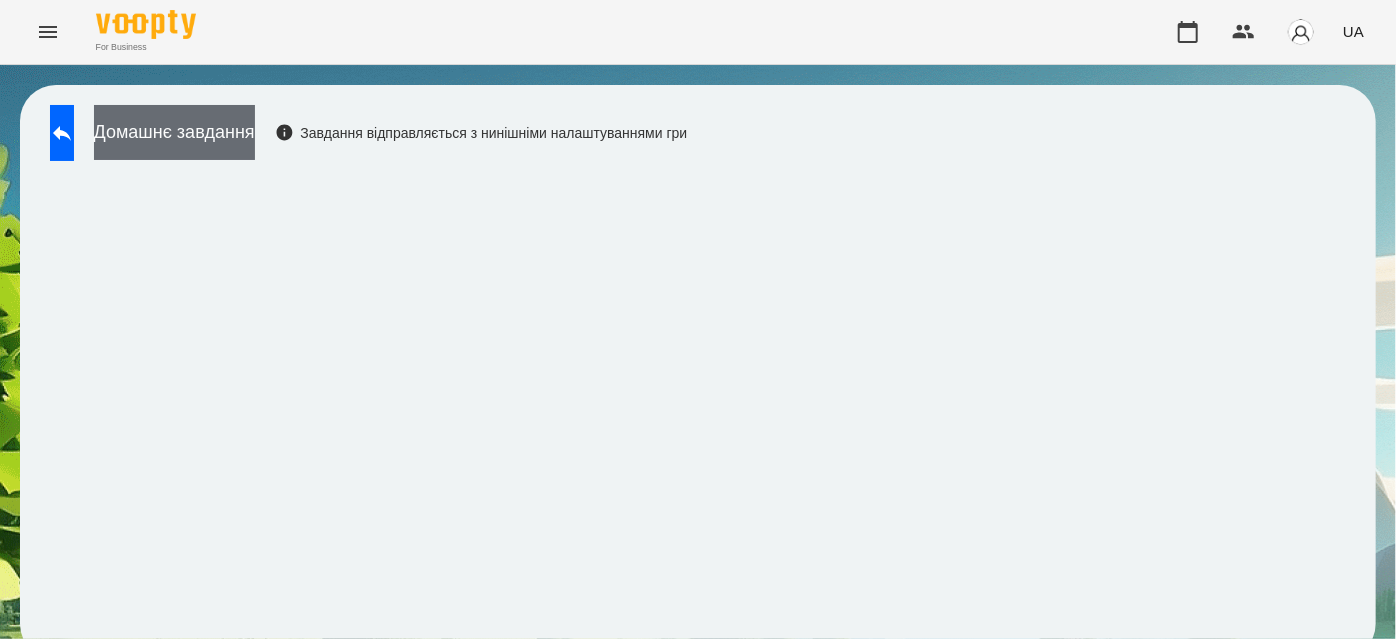 click on "Домашнє завдання" at bounding box center (174, 132) 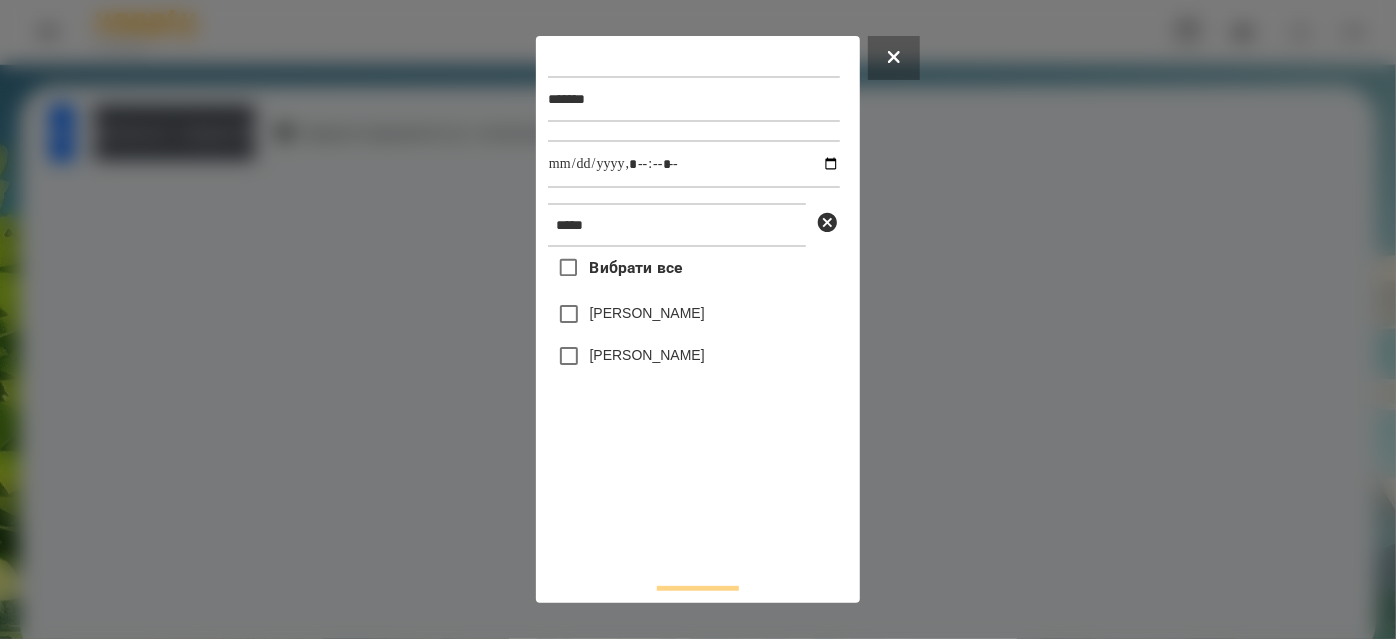 click on "[PERSON_NAME]" at bounding box center [647, 355] 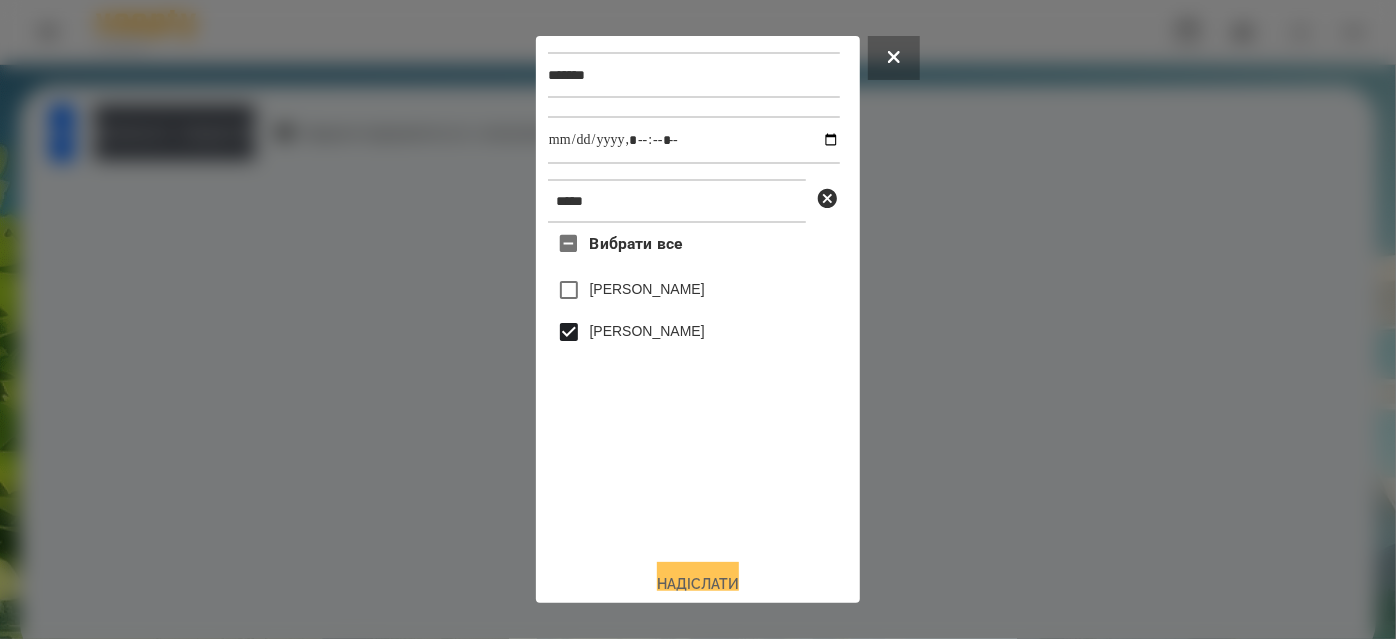 scroll, scrollTop: 44, scrollLeft: 0, axis: vertical 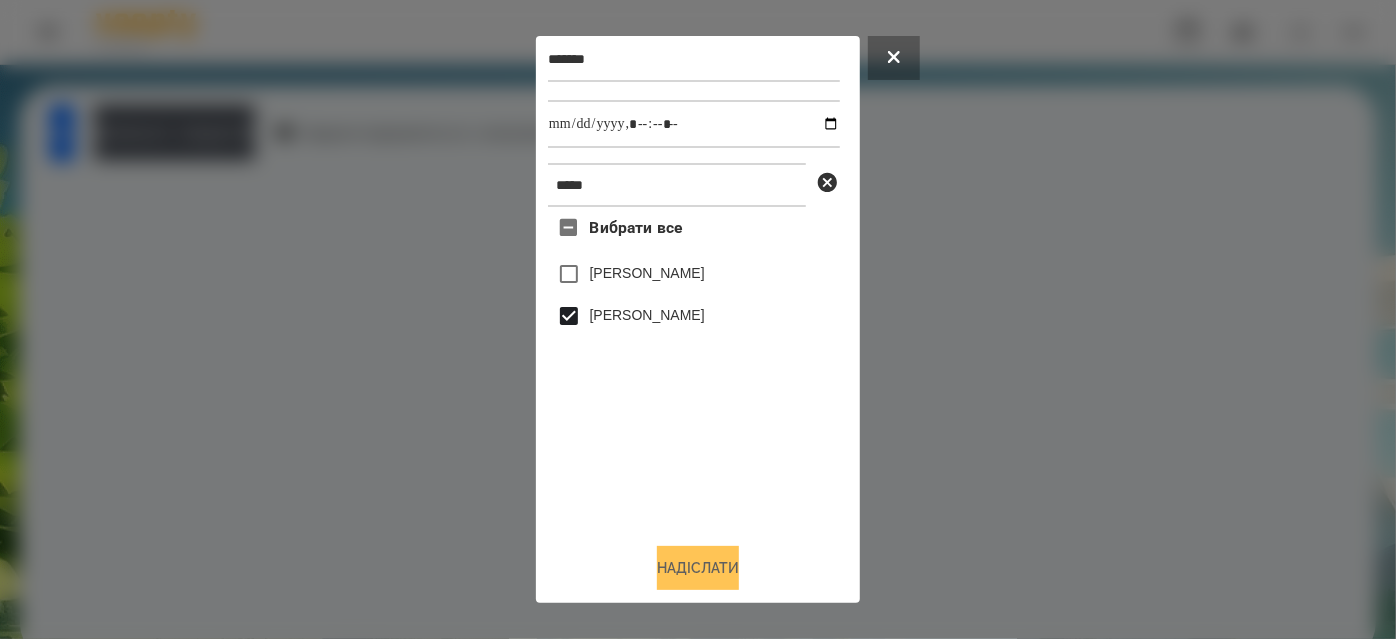 click on "Надіслати" at bounding box center [698, 568] 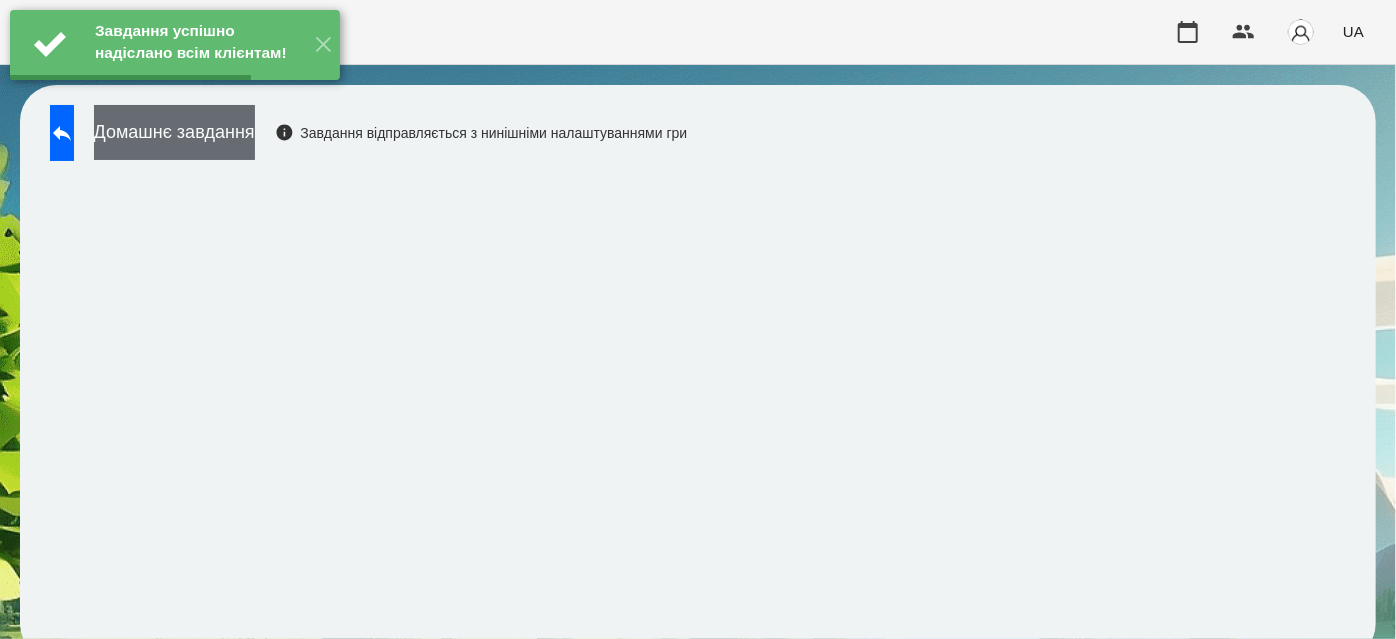 click on "Домашнє завдання" at bounding box center [174, 132] 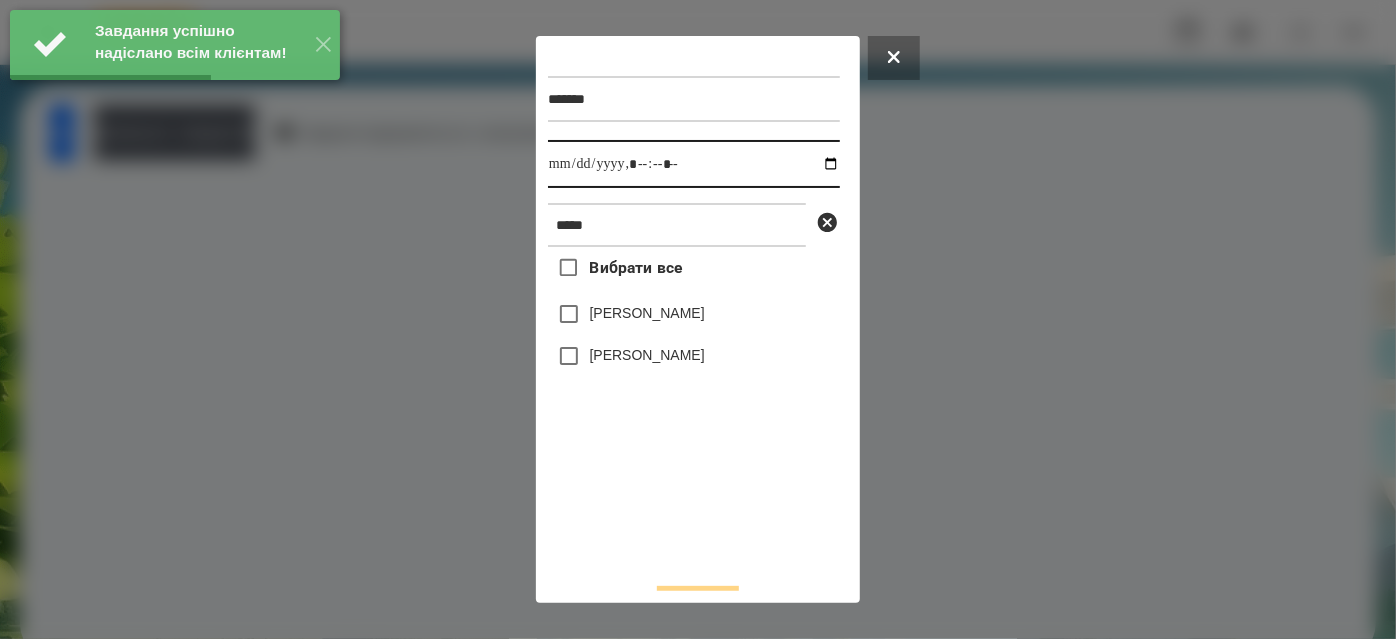 click at bounding box center [694, 164] 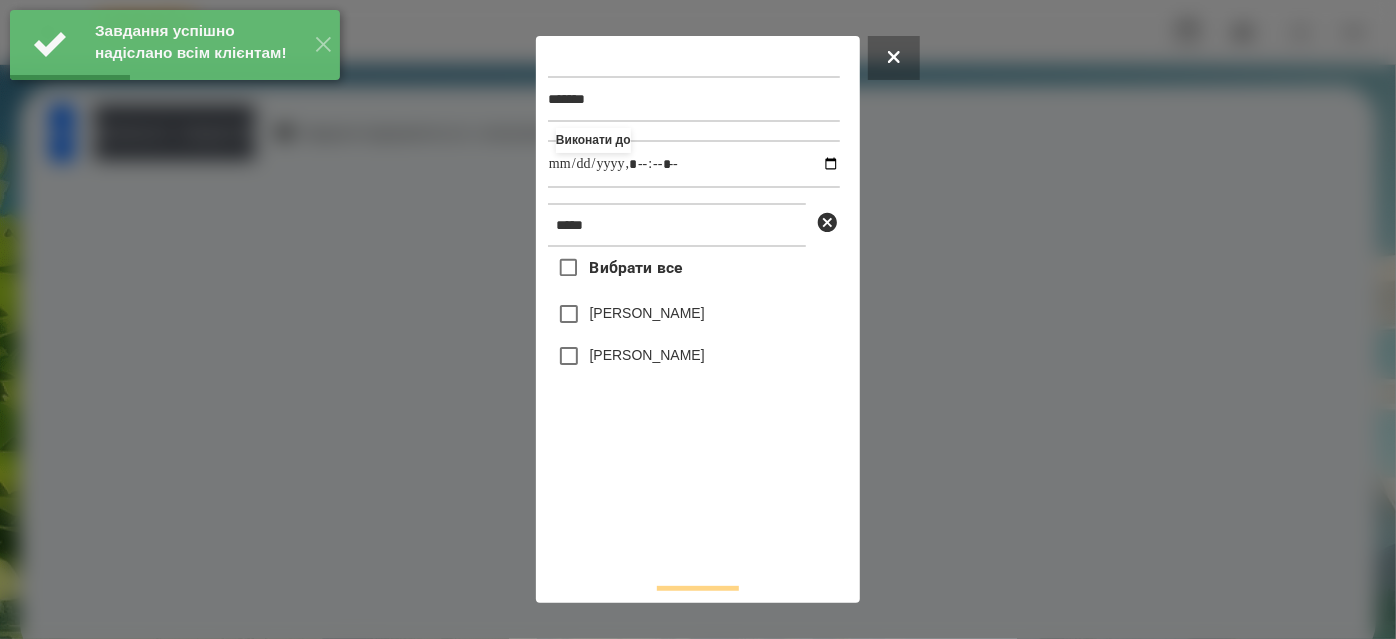 type on "**********" 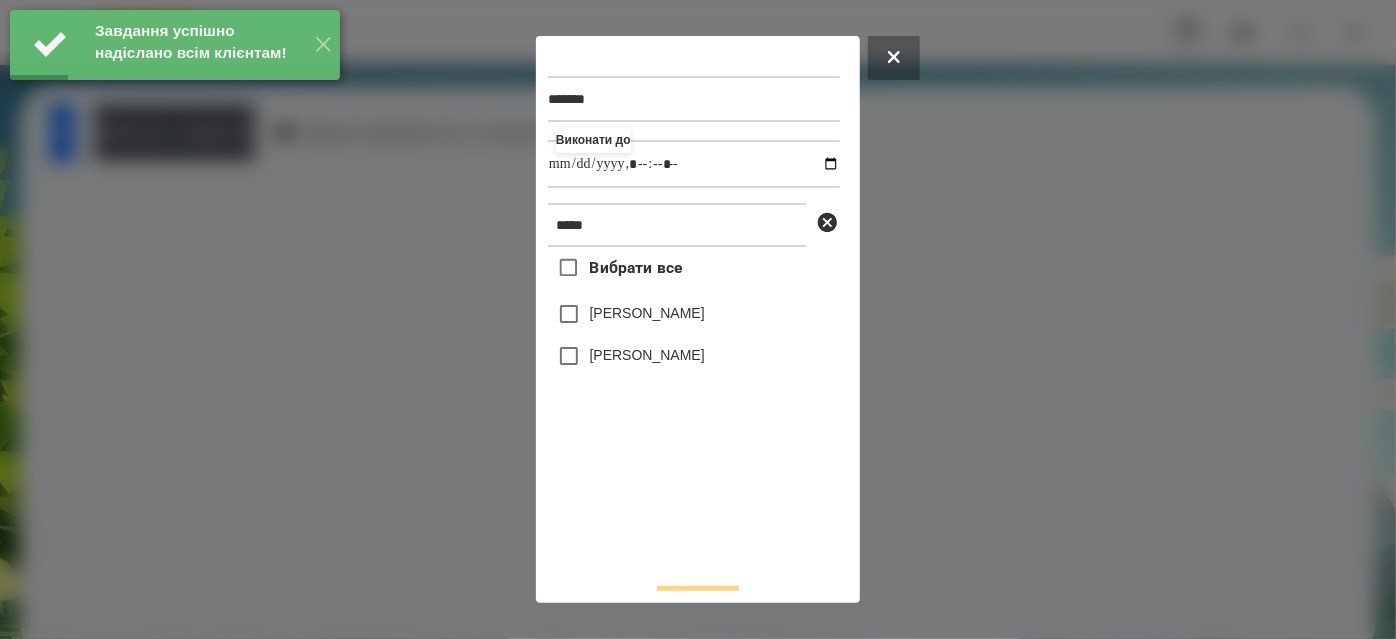 click on "[PERSON_NAME]" at bounding box center [647, 355] 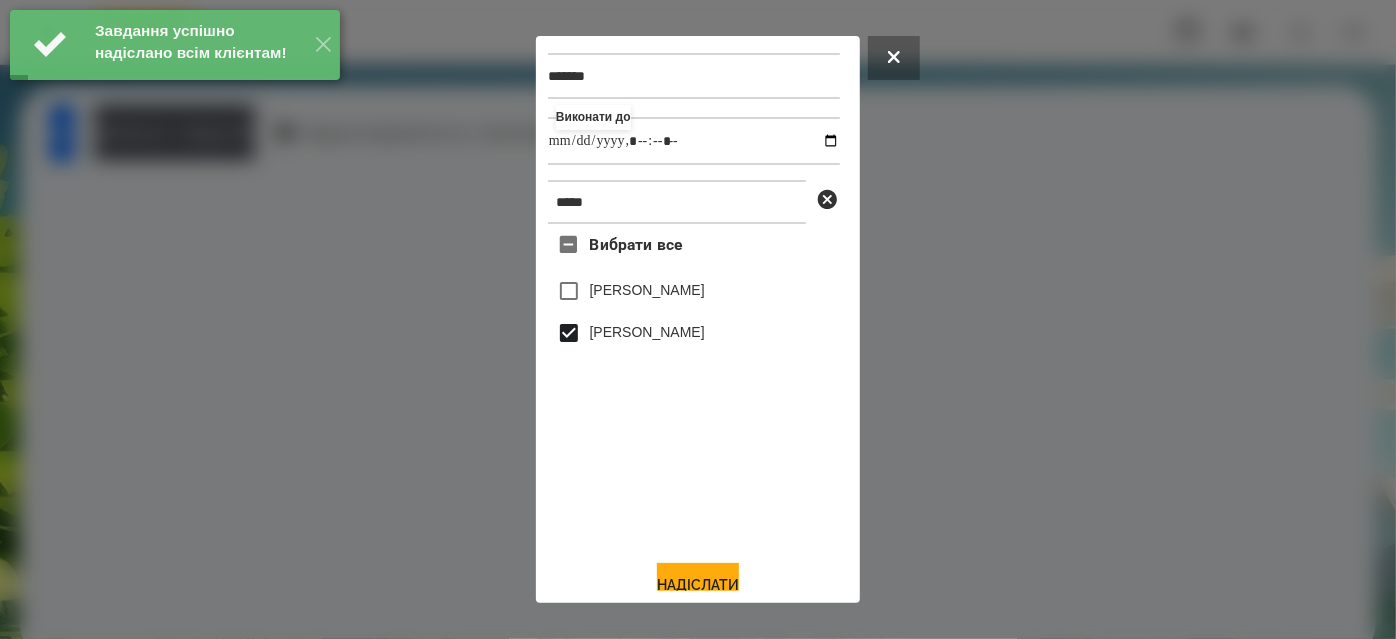 scroll, scrollTop: 44, scrollLeft: 0, axis: vertical 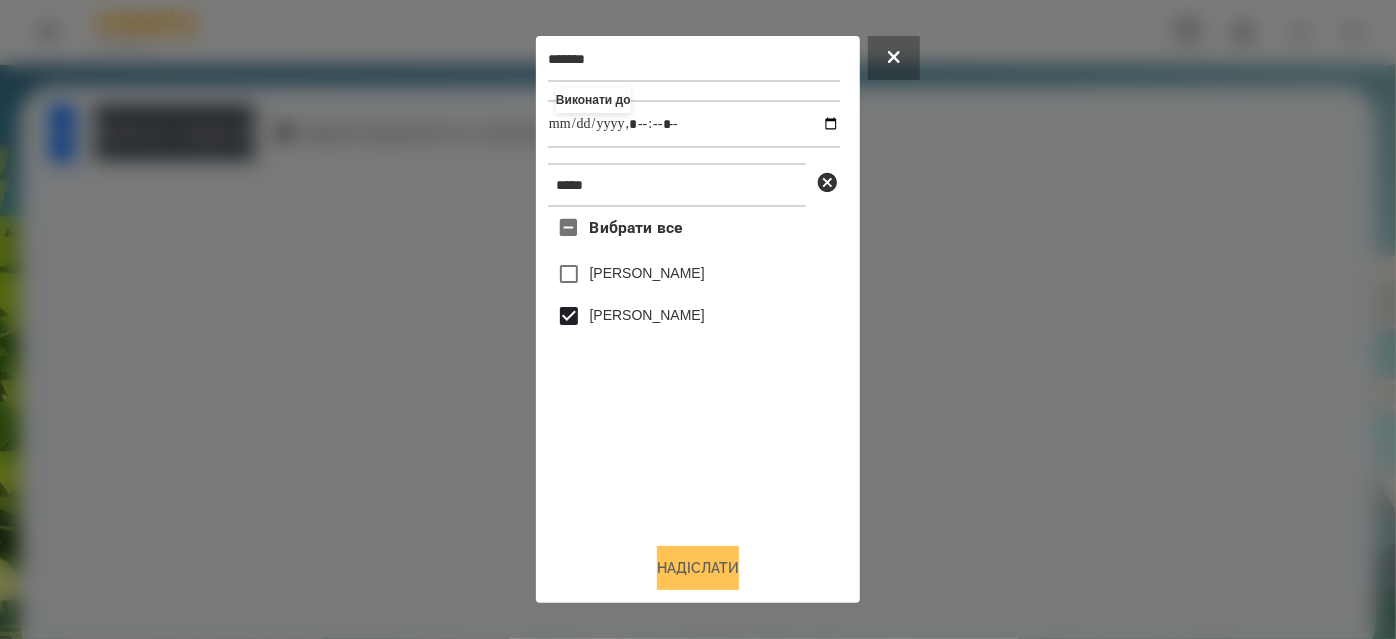 click on "Надіслати" at bounding box center [698, 568] 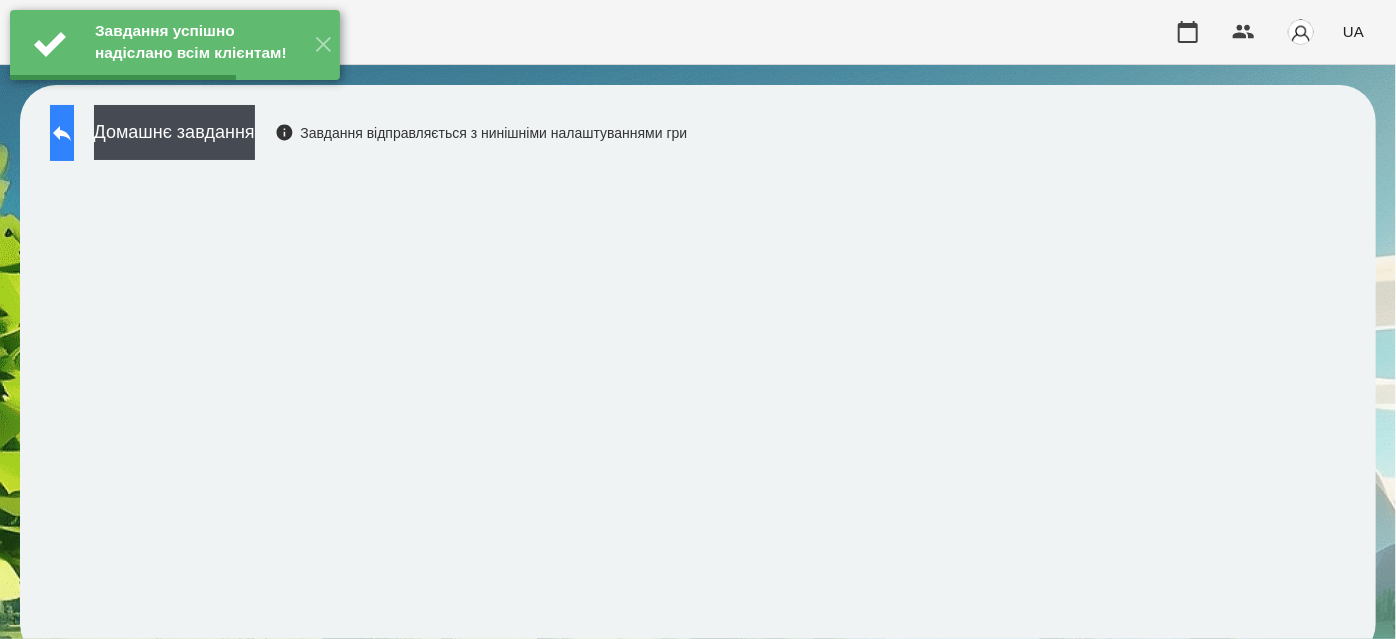 click 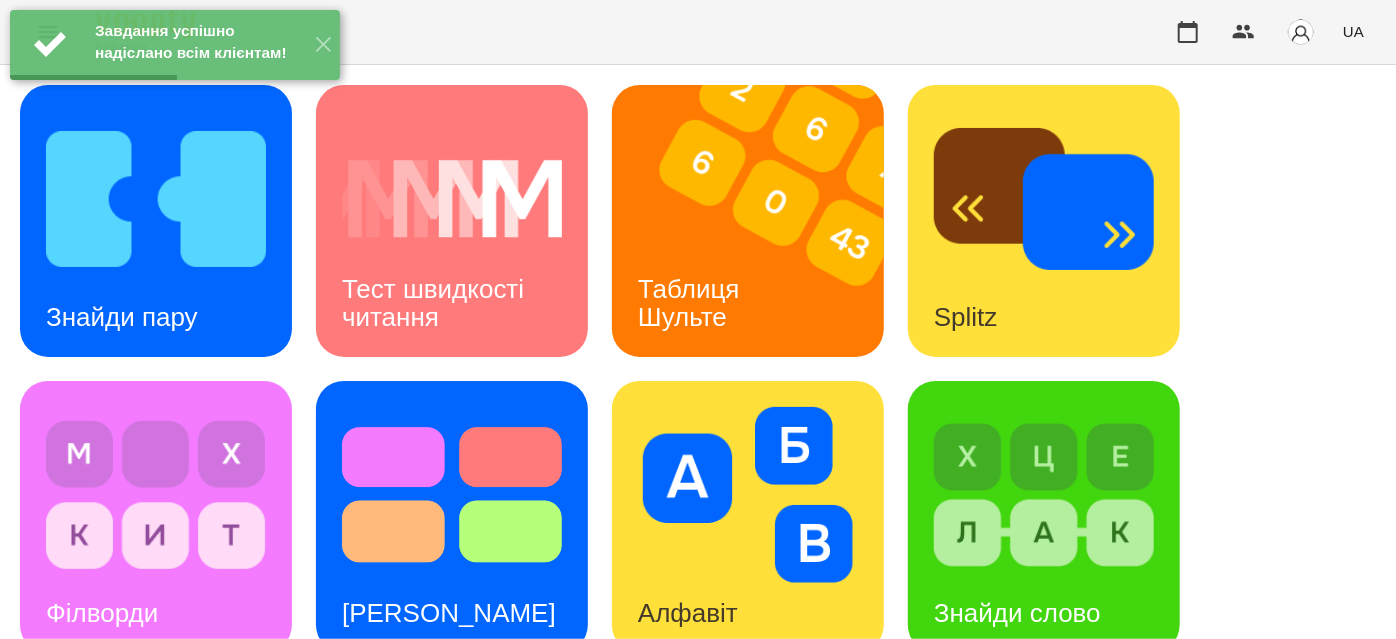 scroll, scrollTop: 90, scrollLeft: 0, axis: vertical 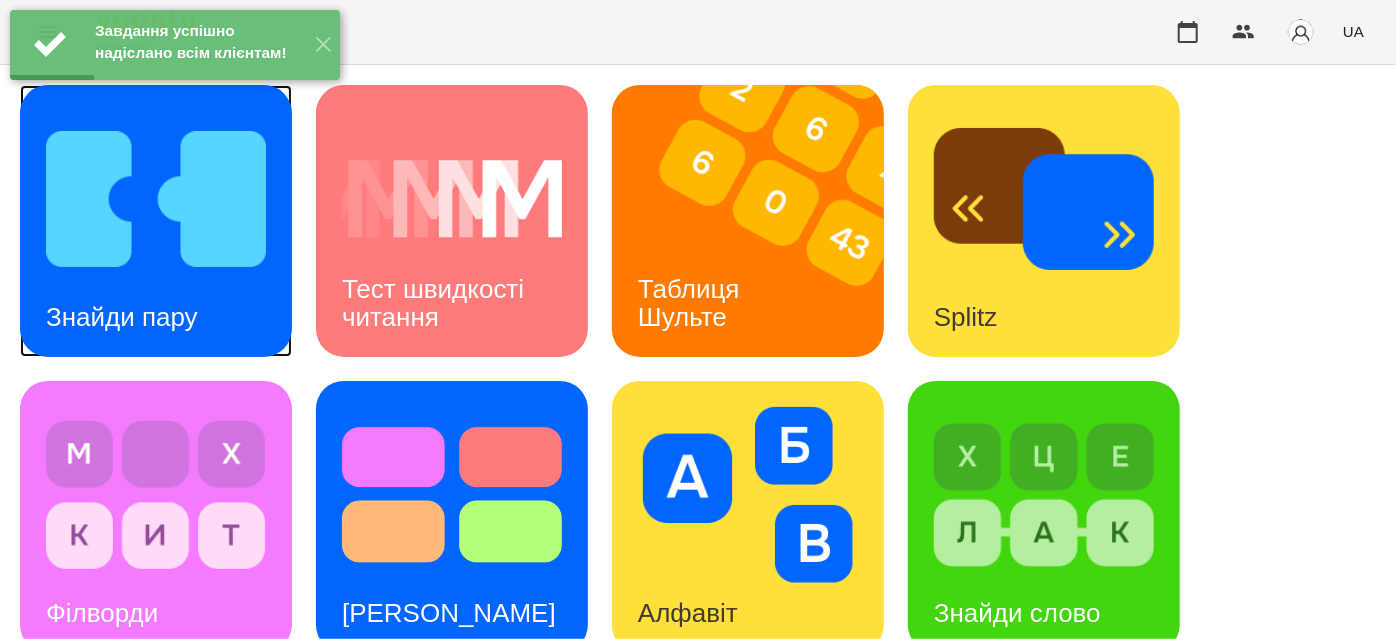 click on "Знайди пару" at bounding box center [156, 221] 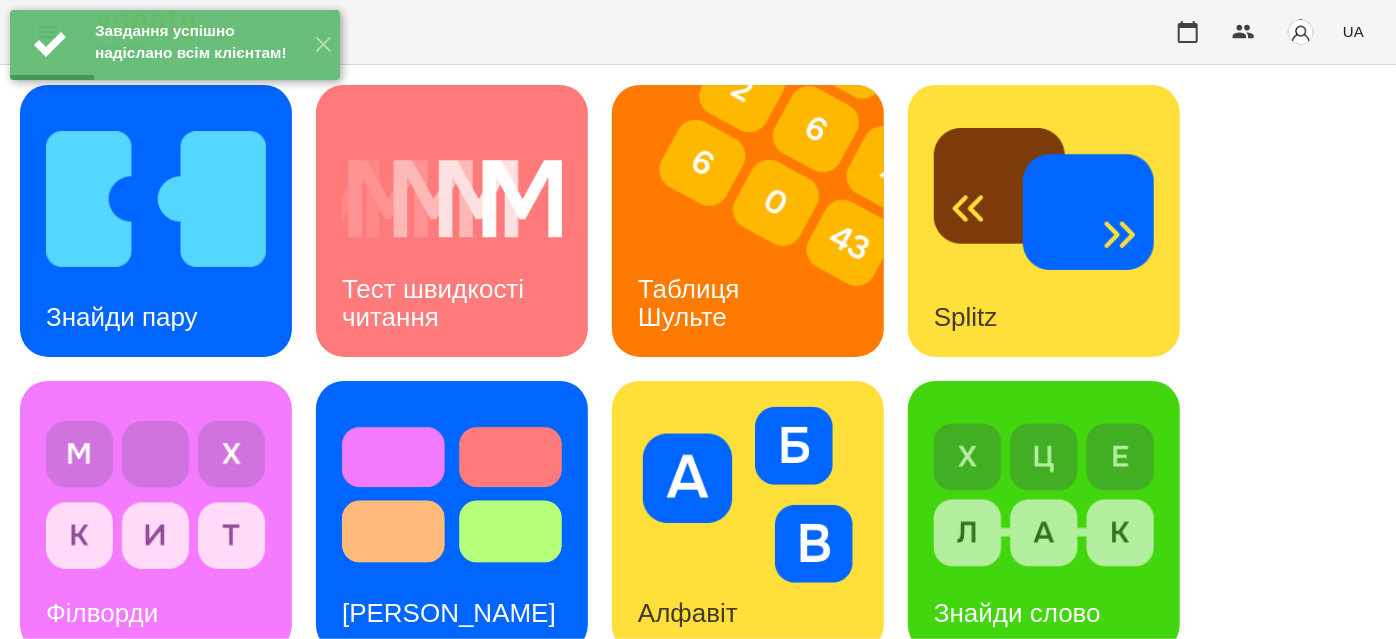 scroll, scrollTop: 0, scrollLeft: 0, axis: both 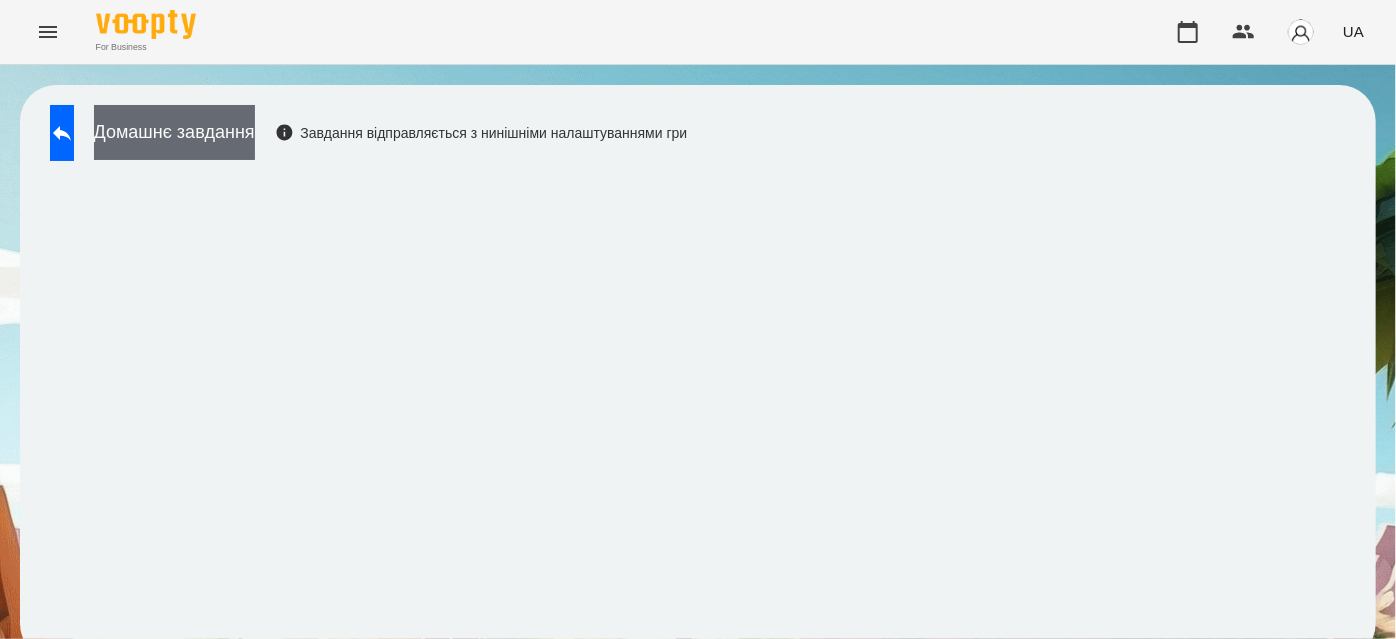 click on "Домашнє завдання" at bounding box center (174, 132) 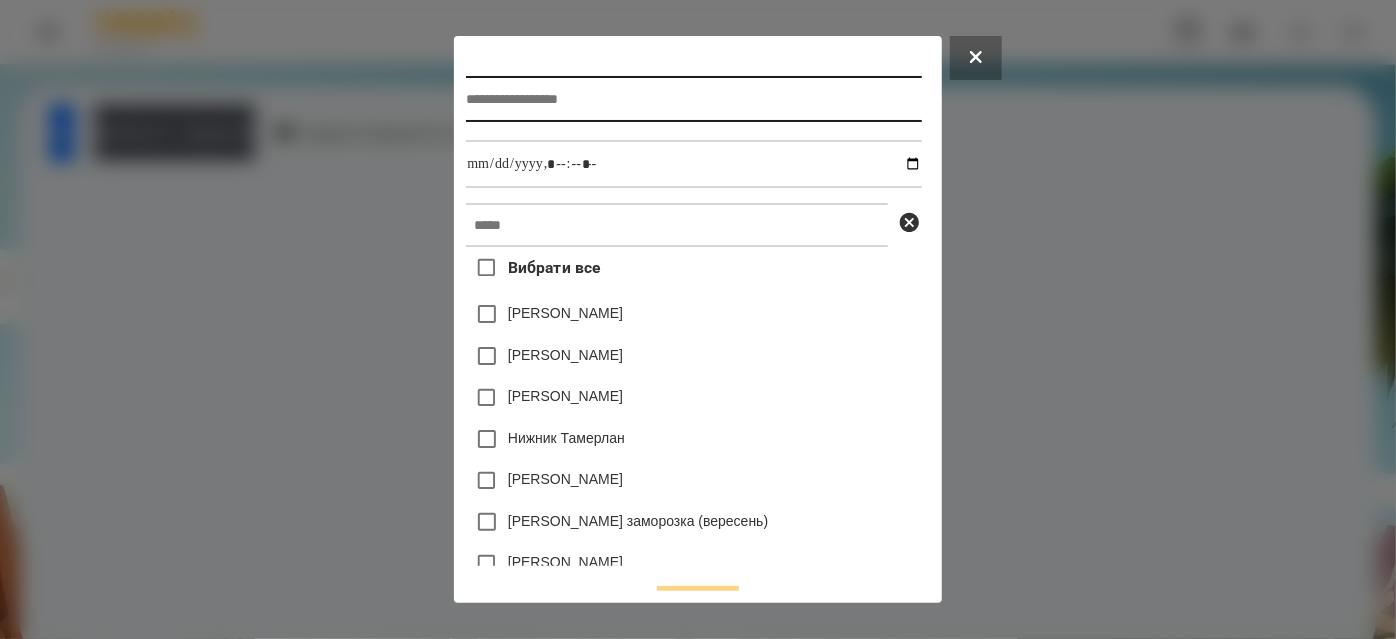 click at bounding box center (693, 99) 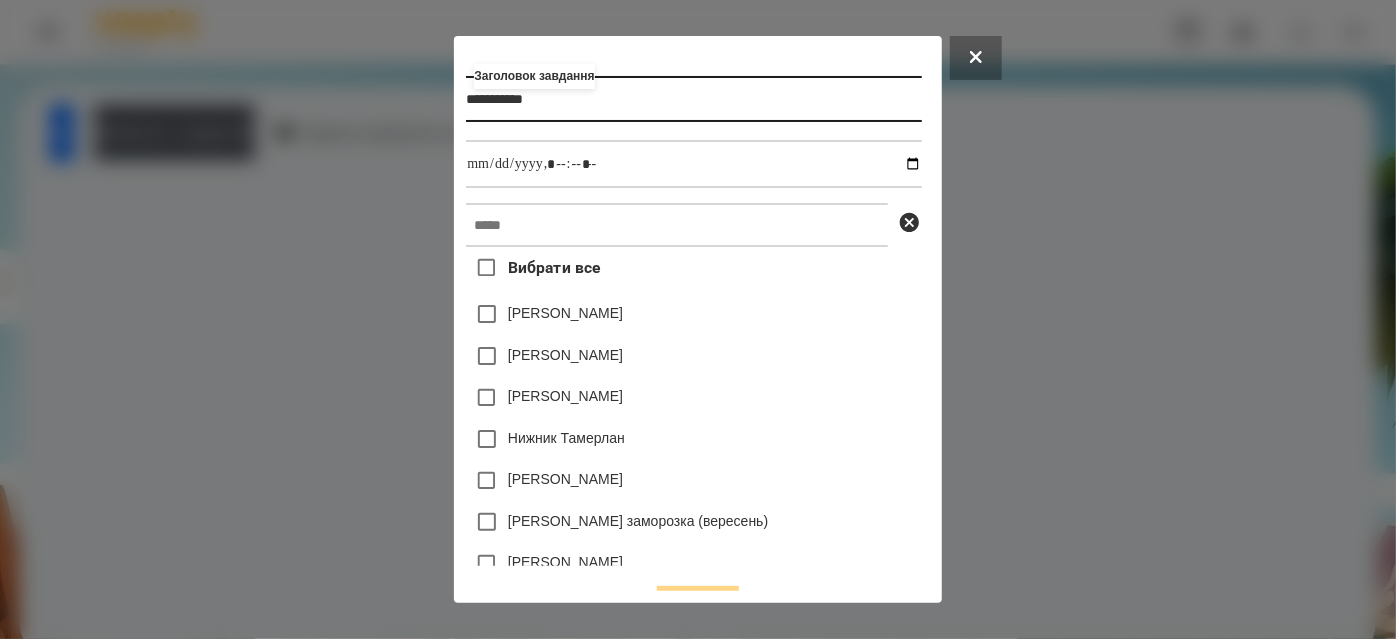 type on "**********" 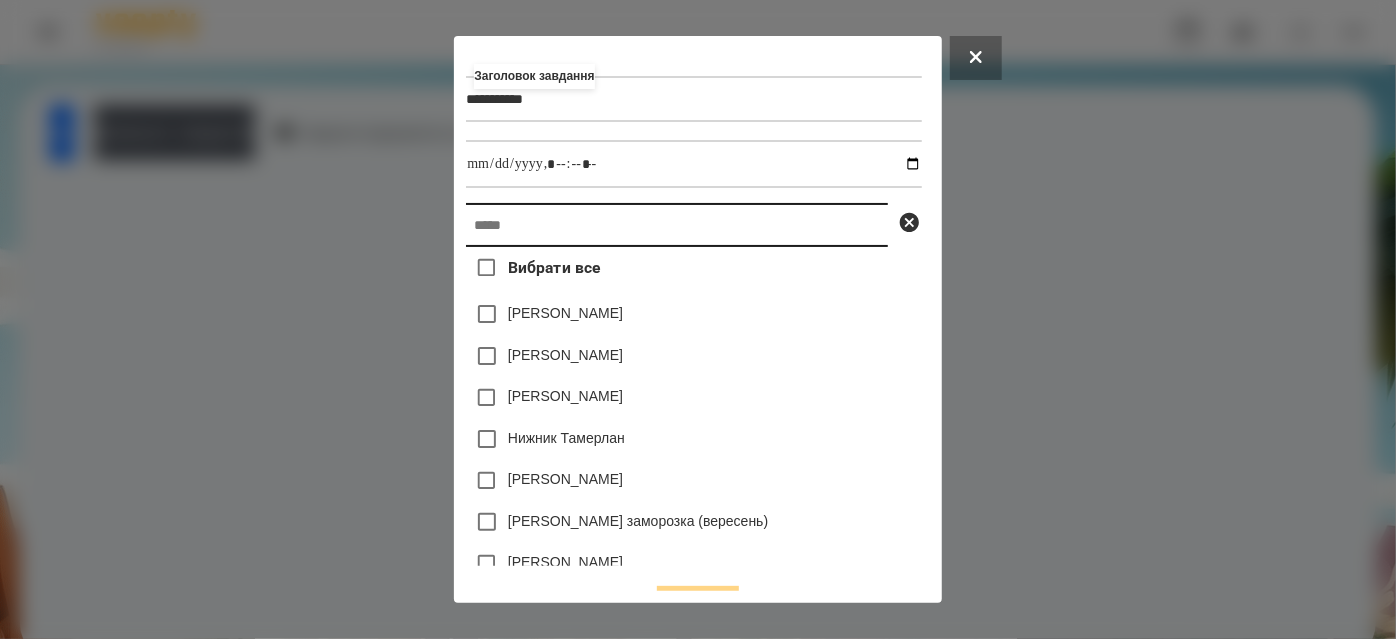 click at bounding box center [677, 225] 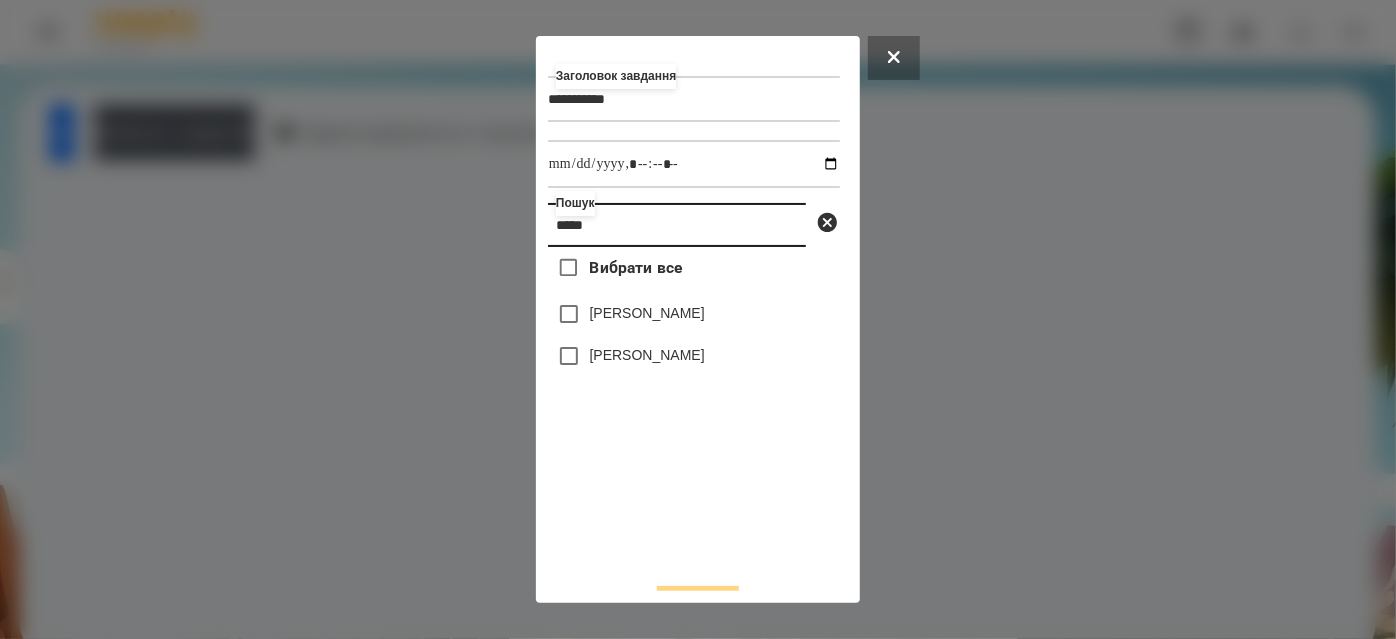 type on "*****" 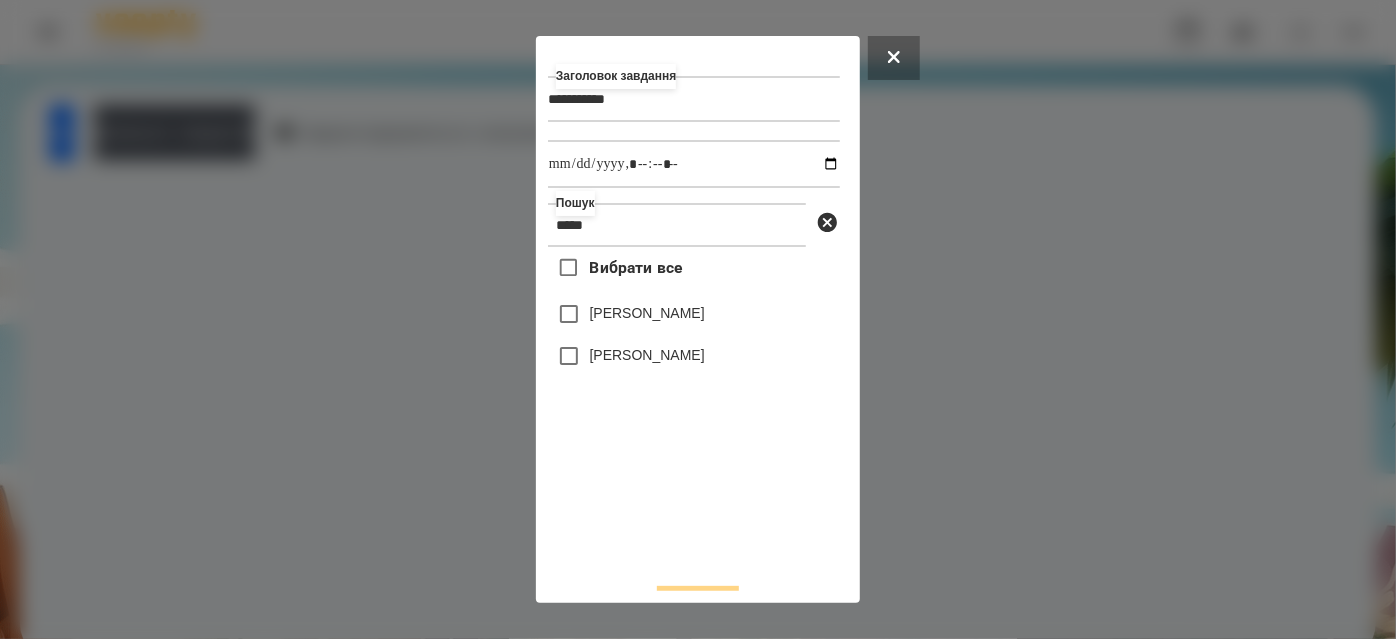 click on "[PERSON_NAME]" at bounding box center [694, 356] 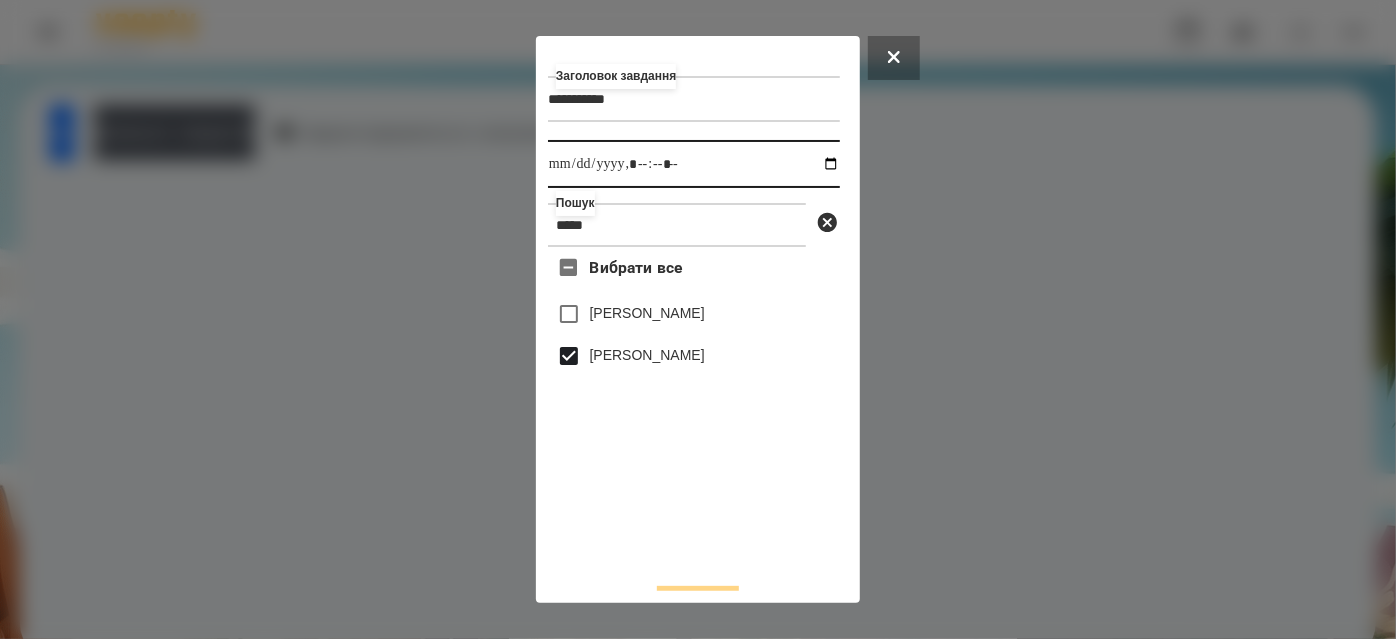 click at bounding box center (694, 164) 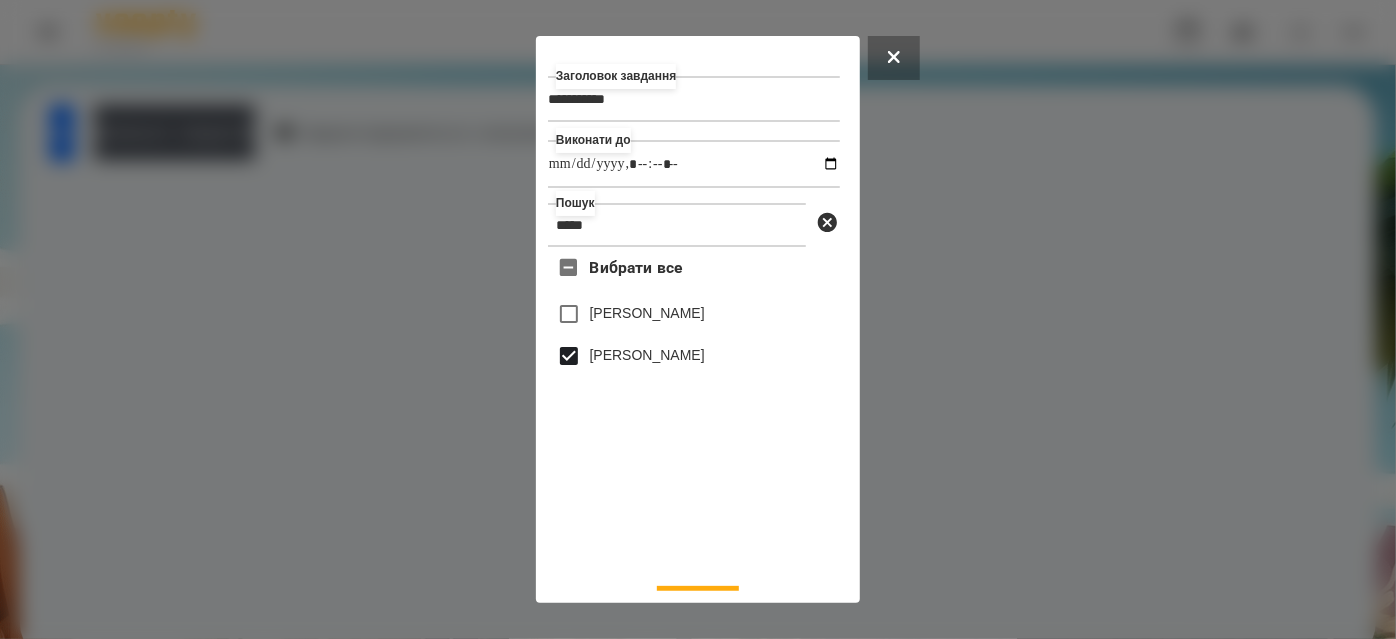 click on "Вибрати все [PERSON_NAME] [PERSON_NAME]" at bounding box center (694, 407) 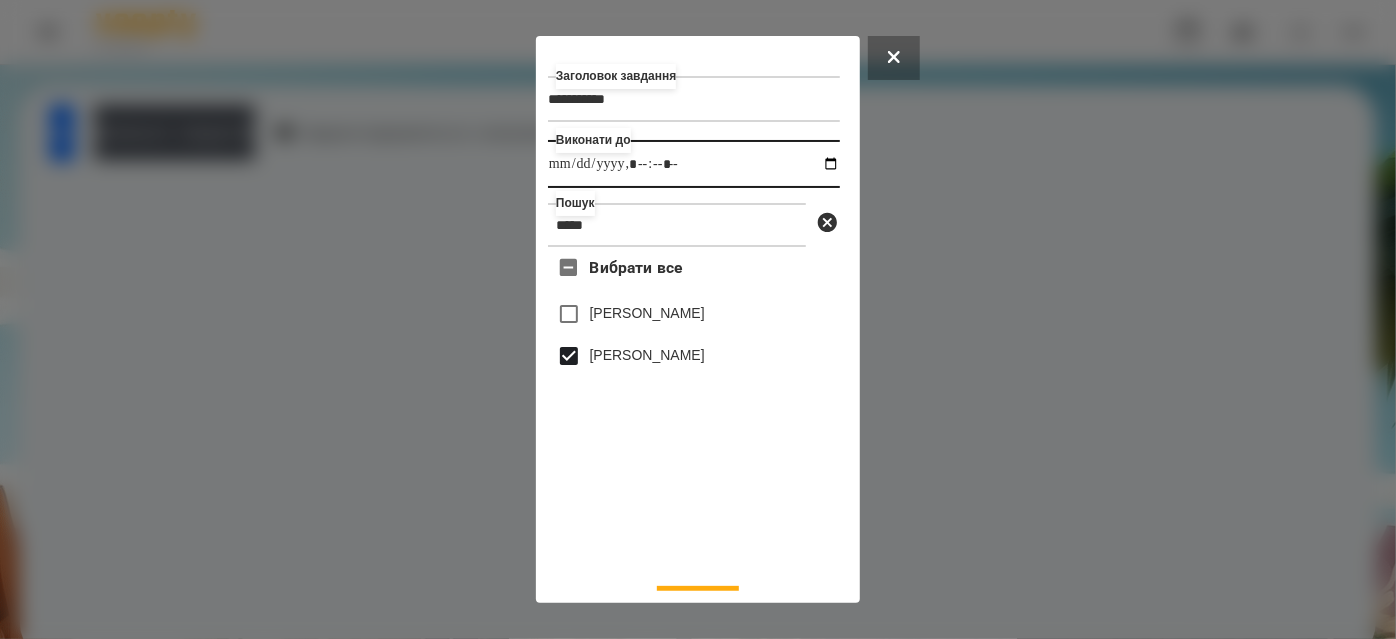click at bounding box center (694, 164) 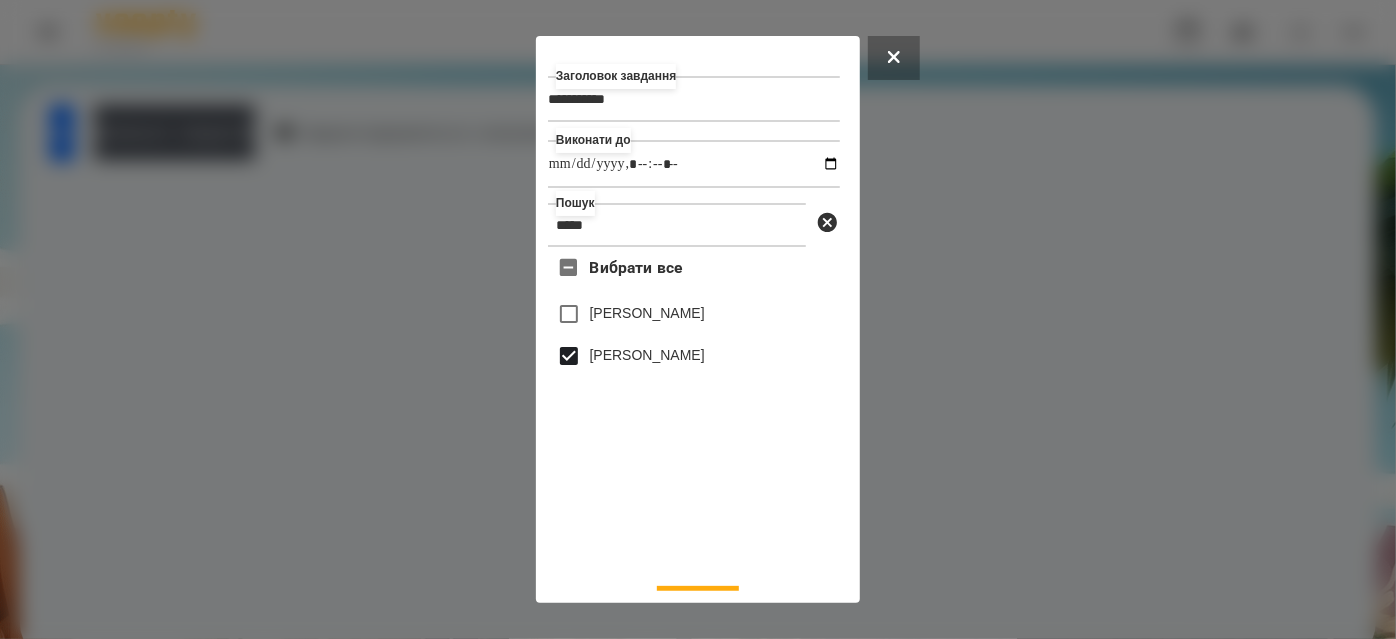 type on "**********" 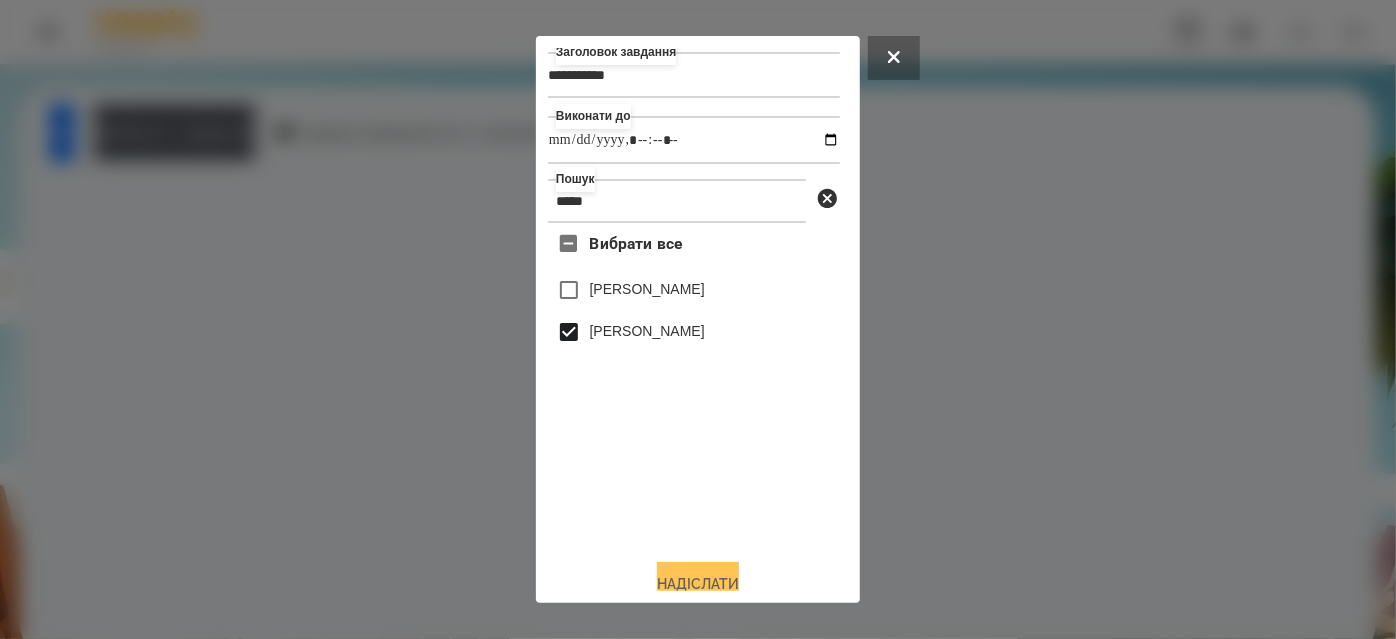 scroll, scrollTop: 44, scrollLeft: 0, axis: vertical 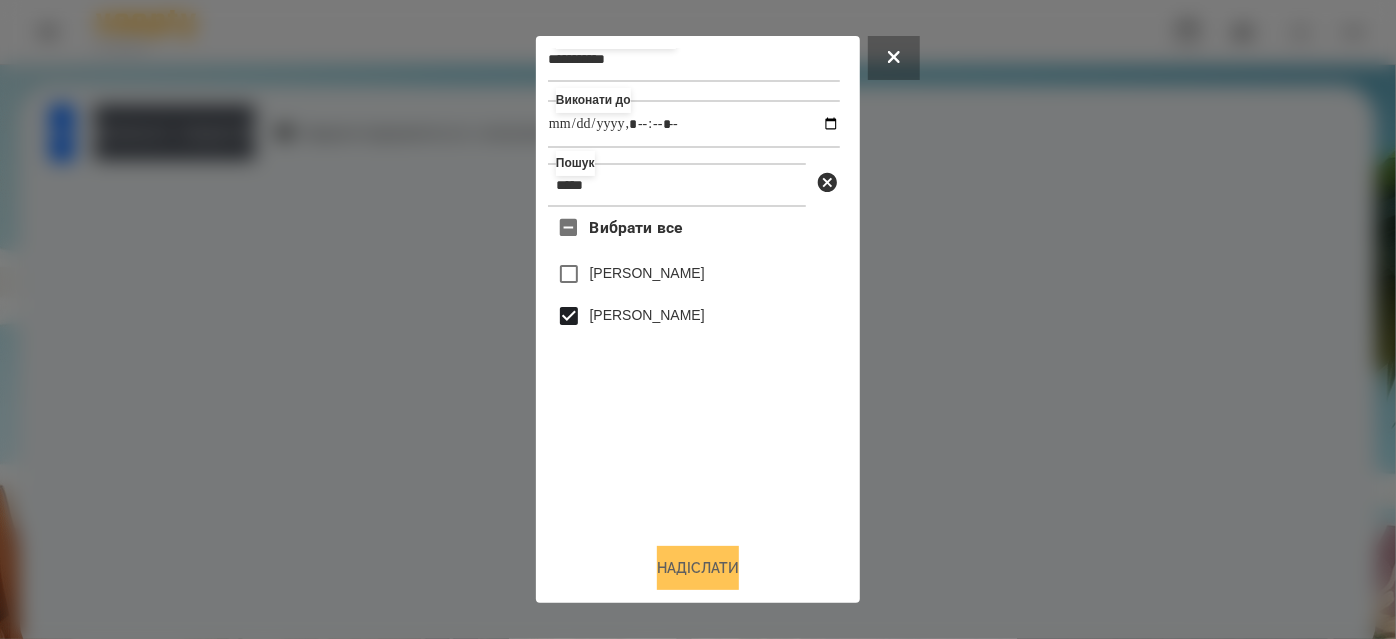 click on "Надіслати" at bounding box center [698, 568] 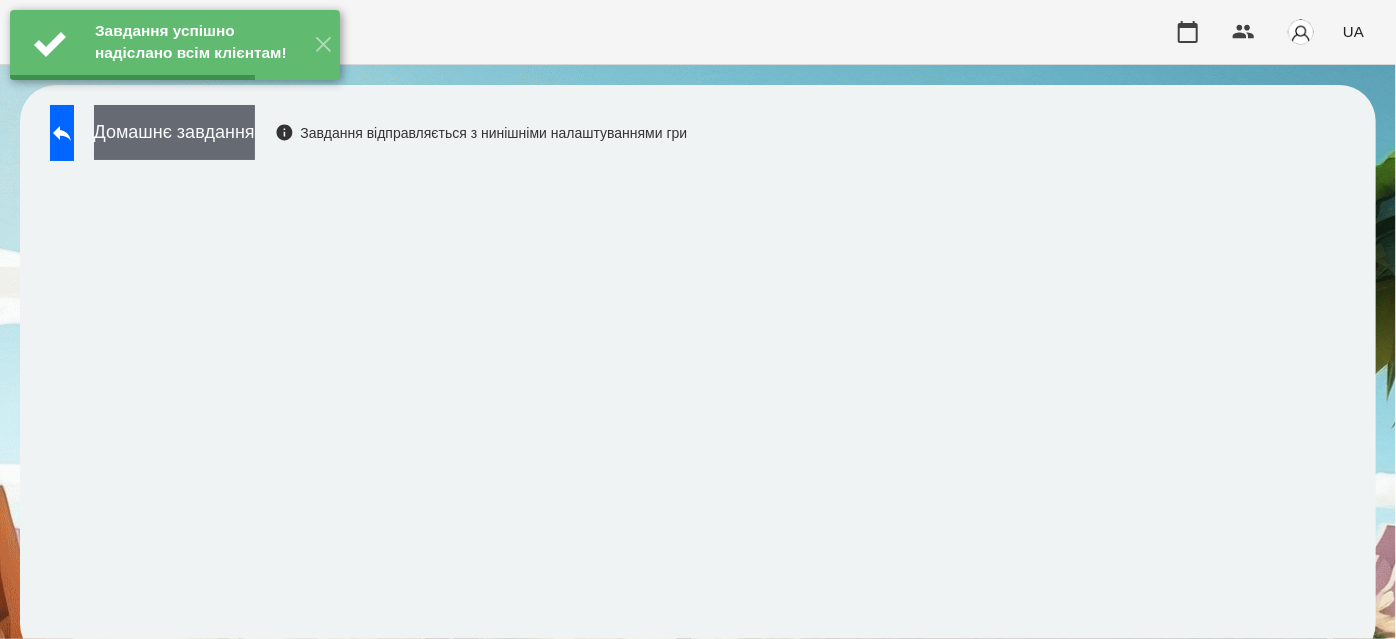 click on "Домашнє завдання" at bounding box center [174, 132] 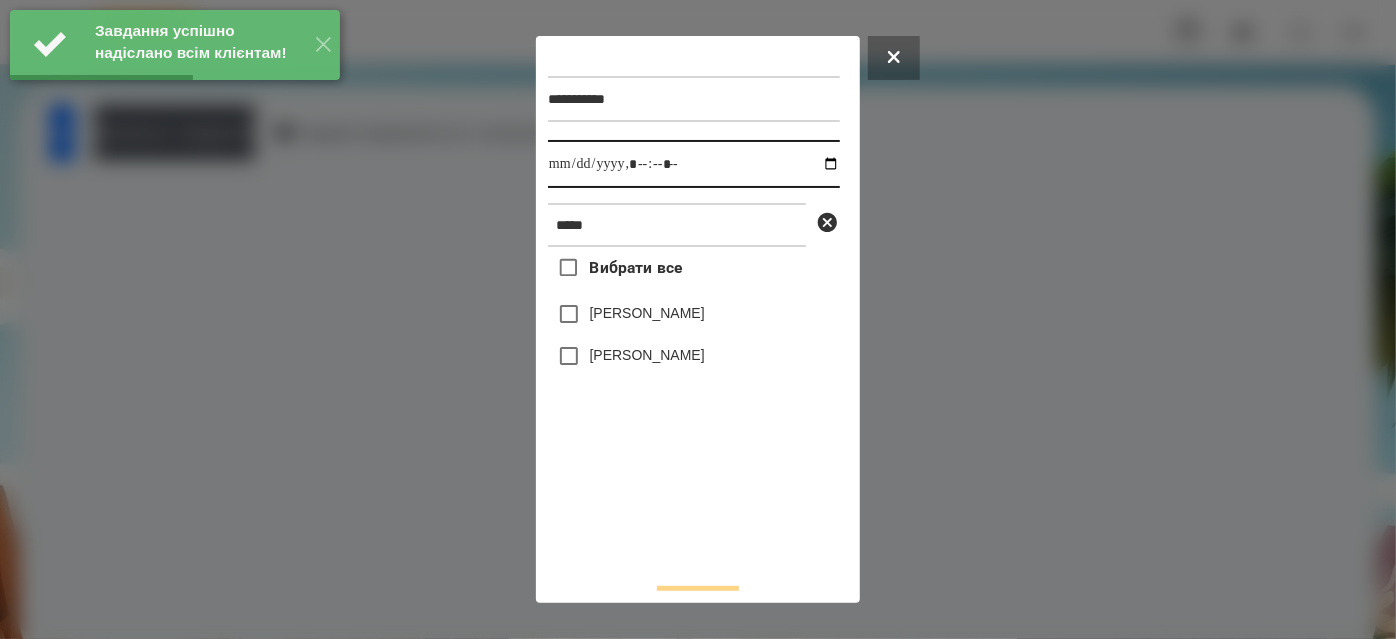 click at bounding box center (694, 164) 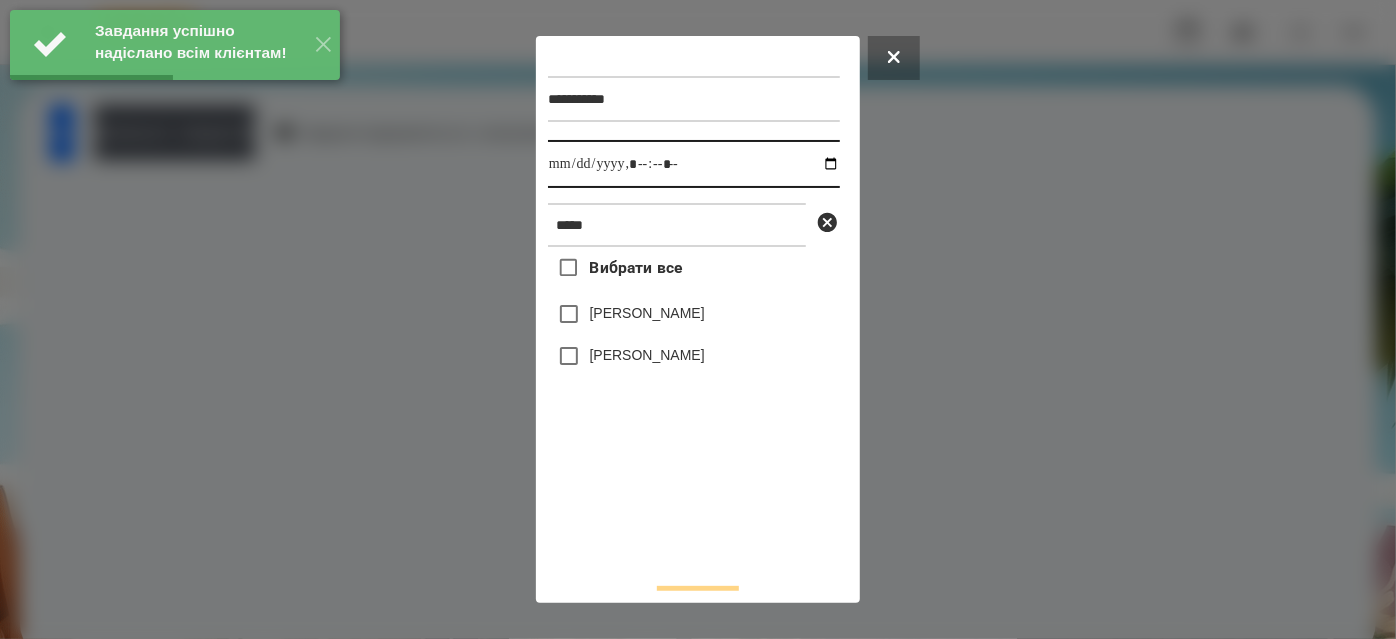 click at bounding box center [694, 164] 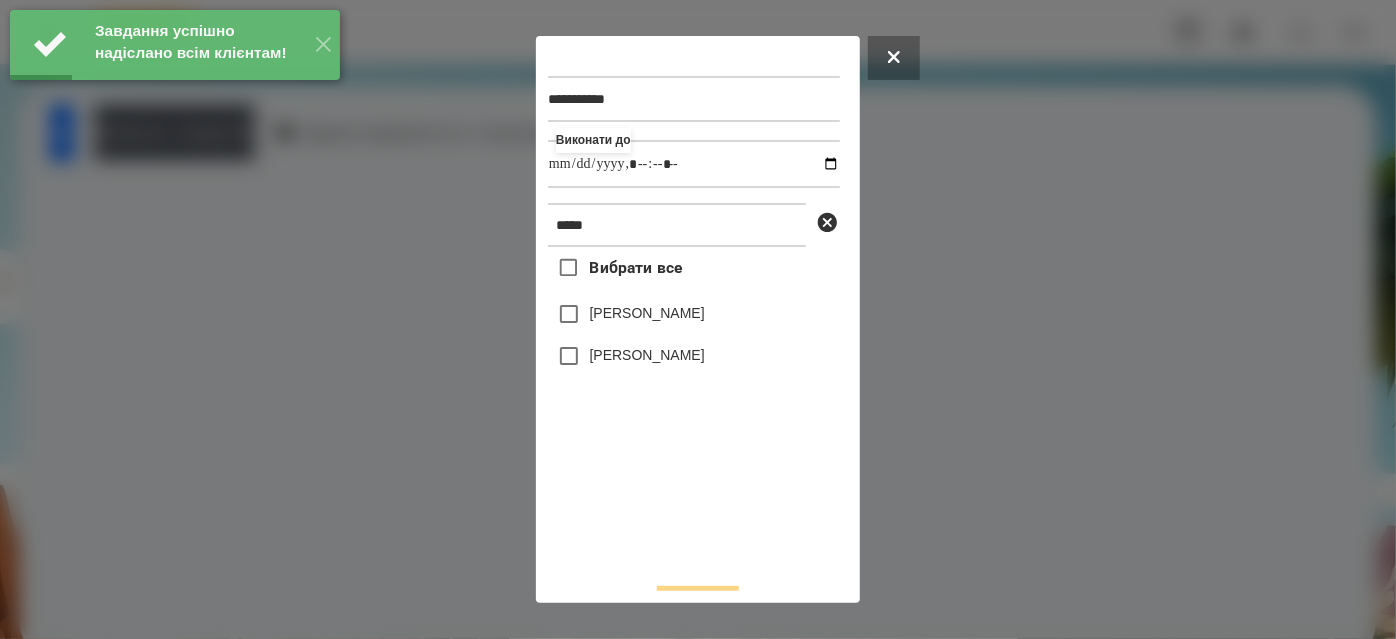 type on "**********" 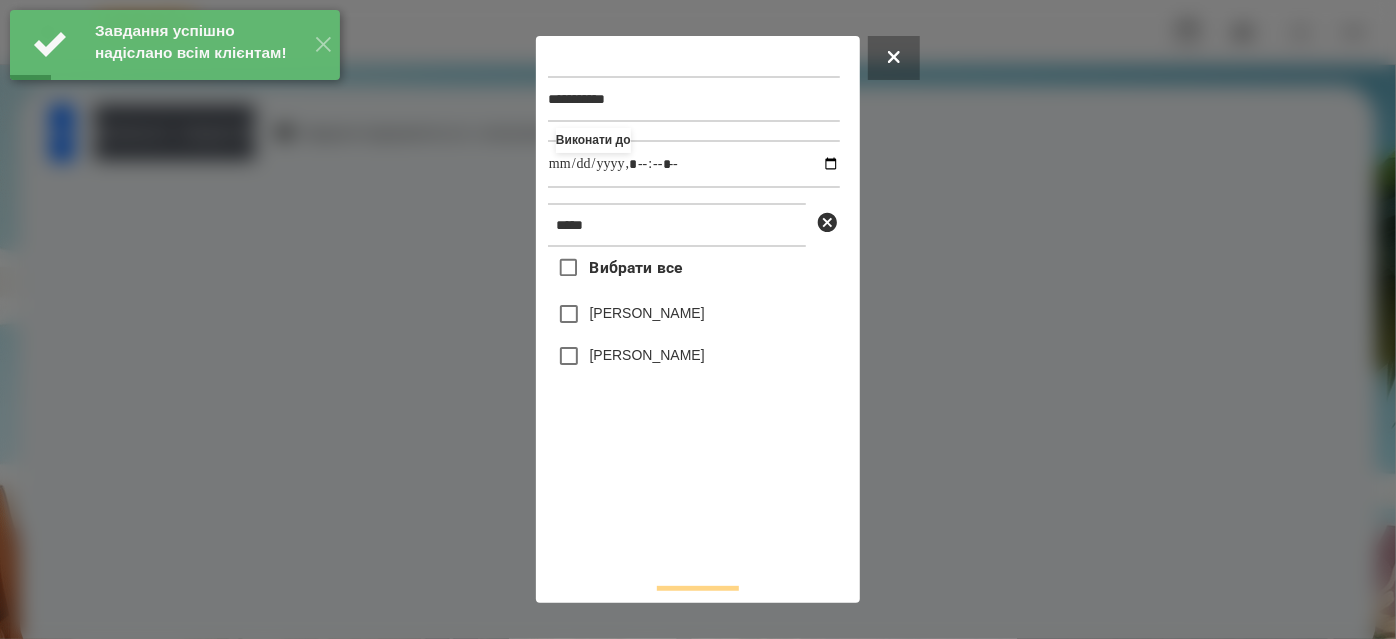 click on "[PERSON_NAME]" at bounding box center [647, 355] 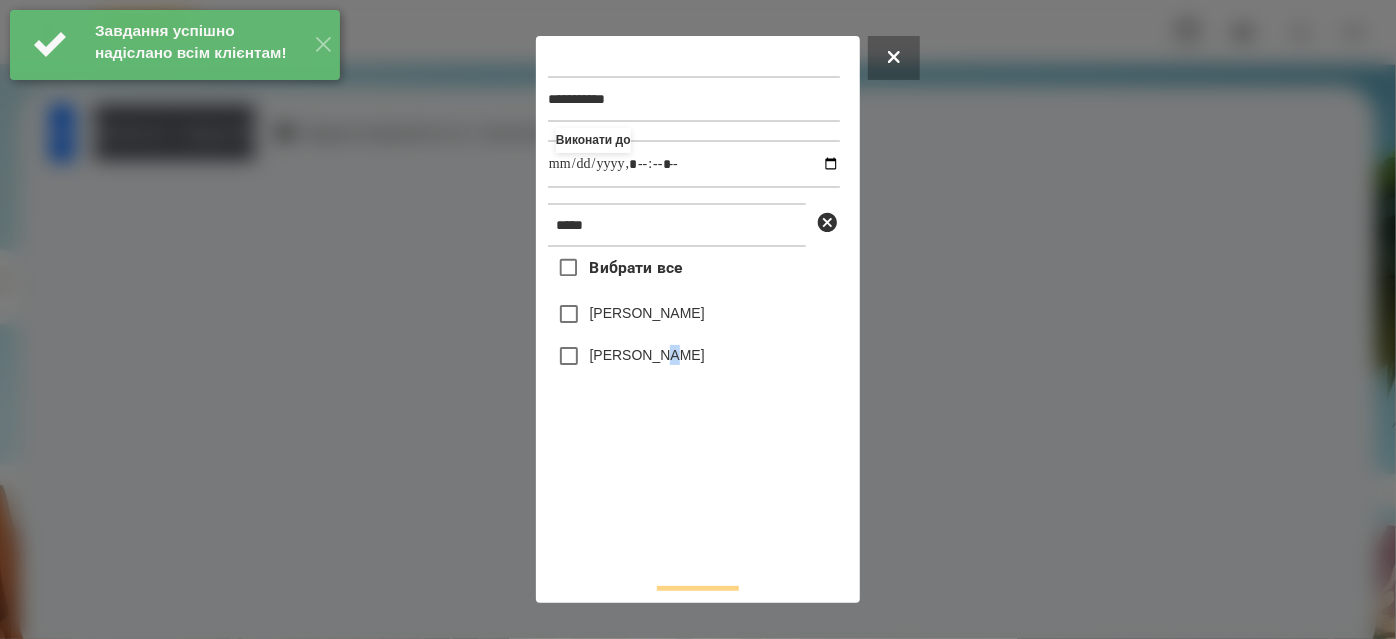 click on "[PERSON_NAME]" at bounding box center [647, 355] 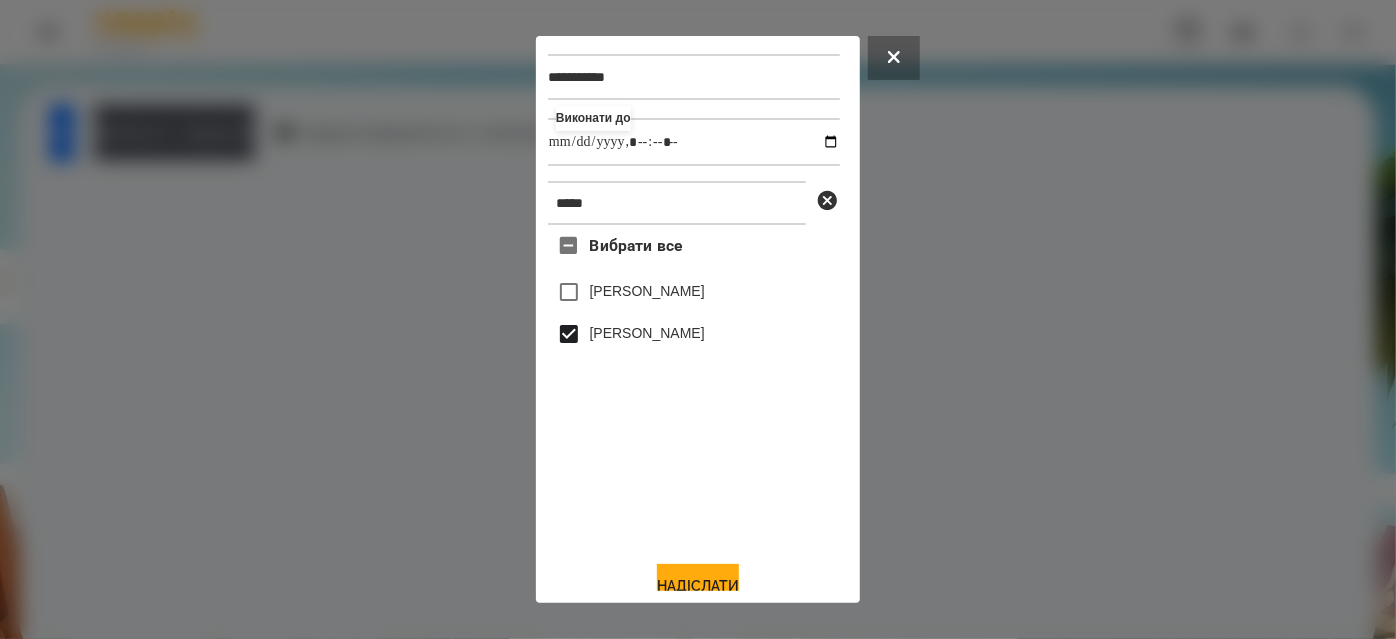 scroll, scrollTop: 44, scrollLeft: 0, axis: vertical 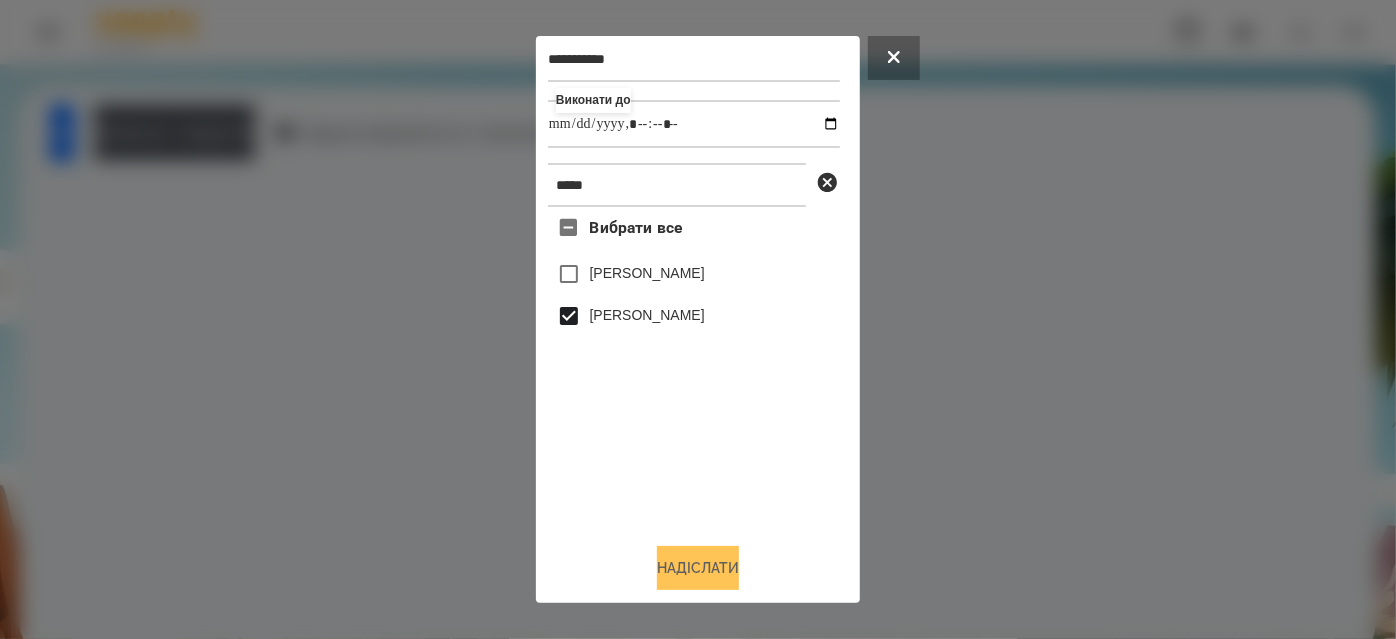 click on "Надіслати" at bounding box center (698, 568) 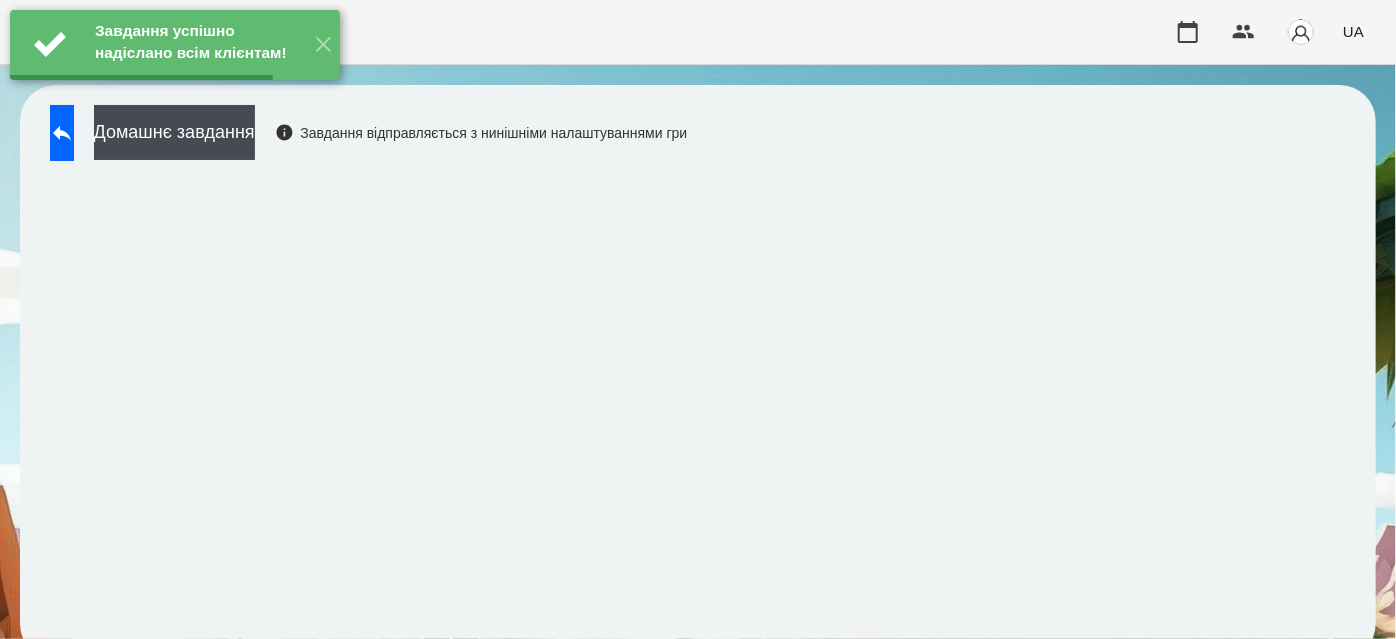 click on "Домашнє завдання" at bounding box center [174, 132] 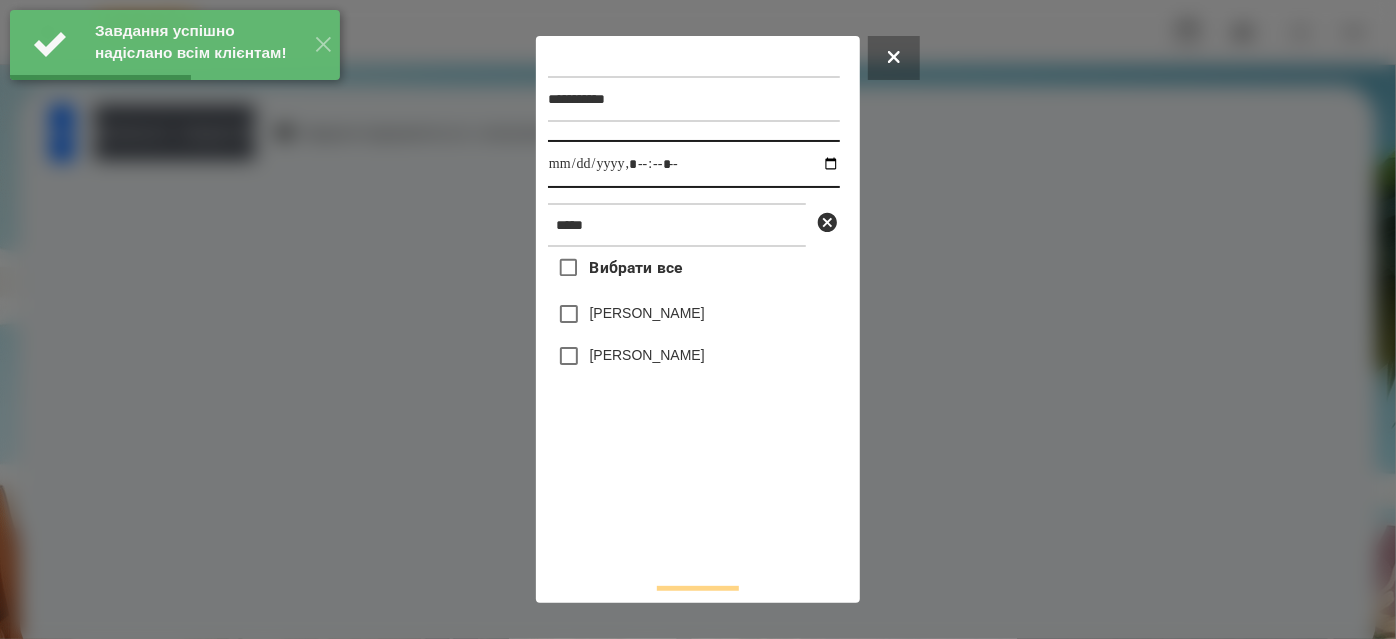 click at bounding box center (694, 164) 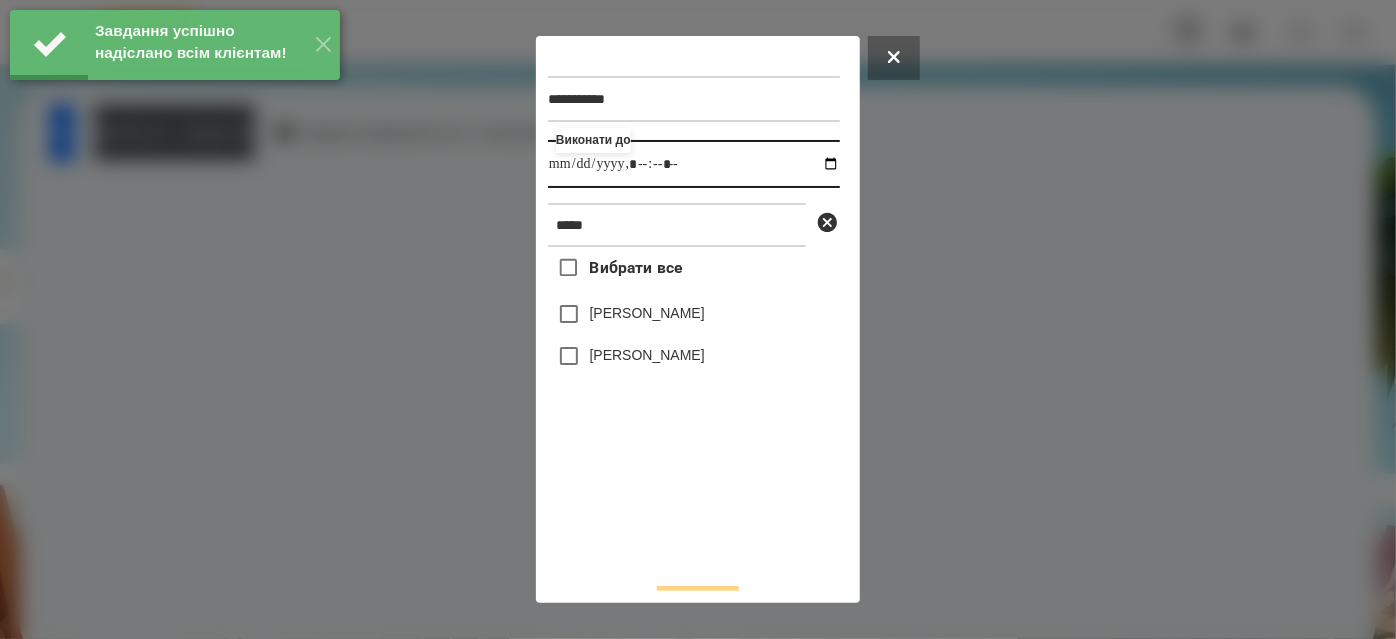 type on "**********" 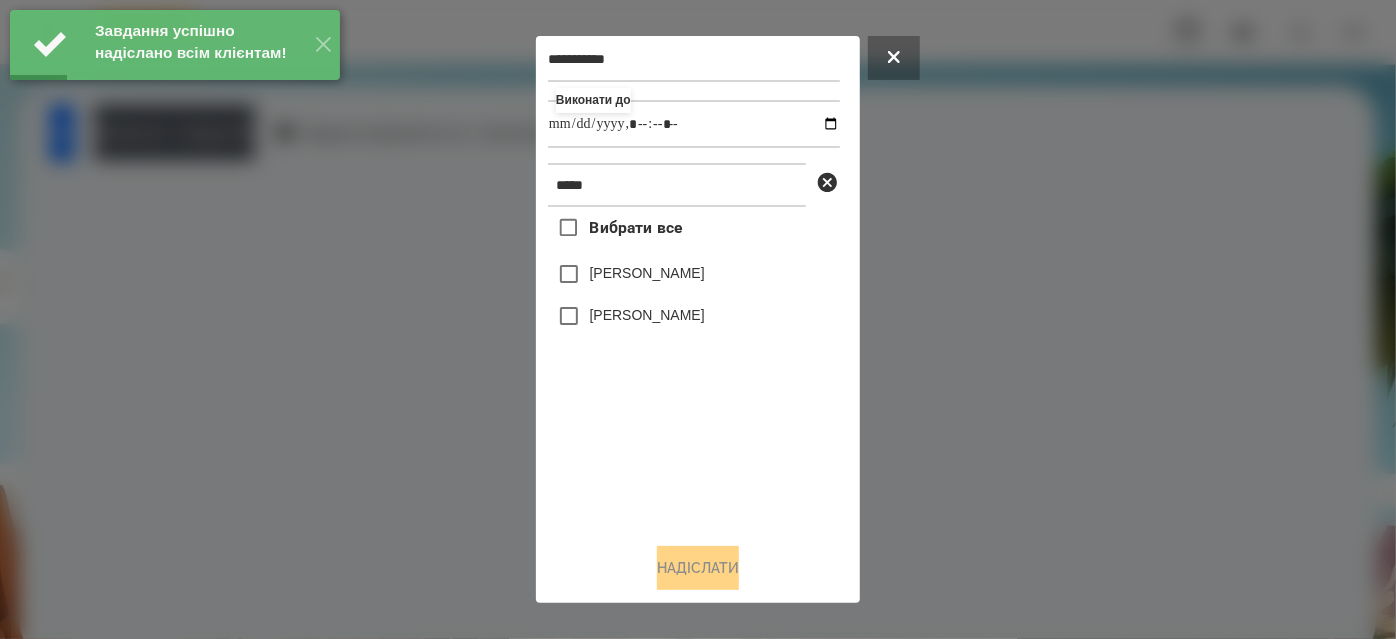 click on "Вибрати все [PERSON_NAME] [PERSON_NAME]" at bounding box center [694, 367] 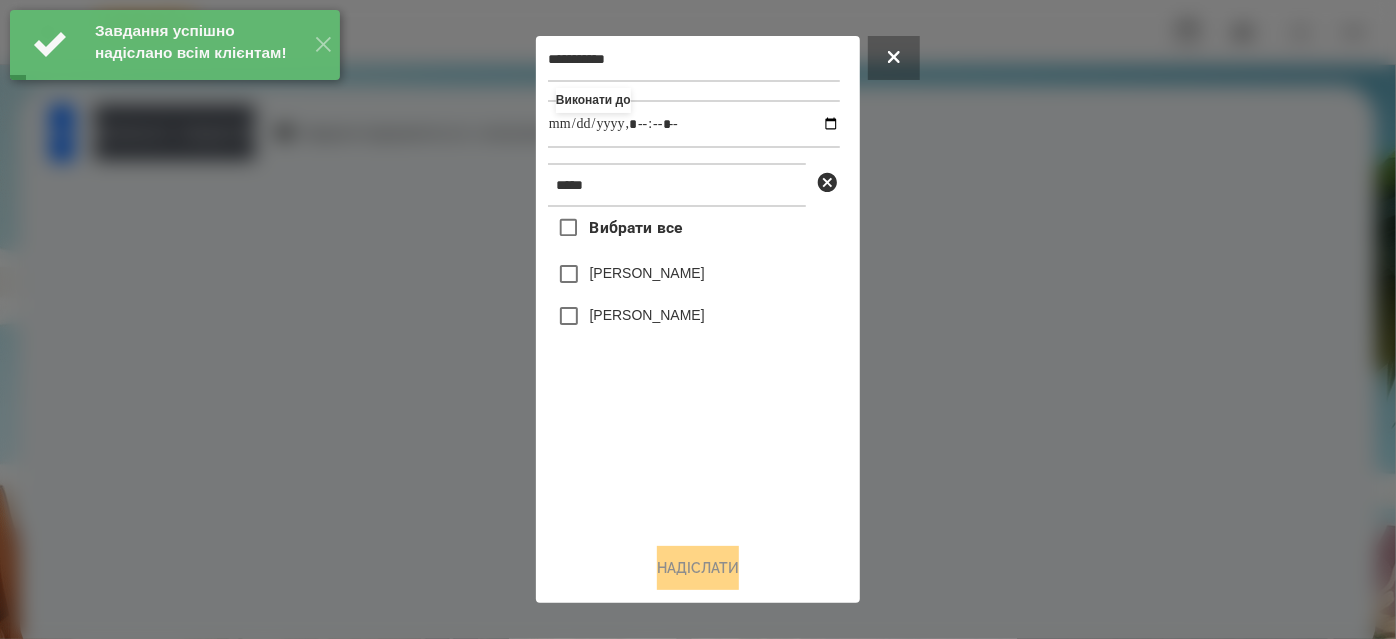 click on "[PERSON_NAME]" at bounding box center [647, 315] 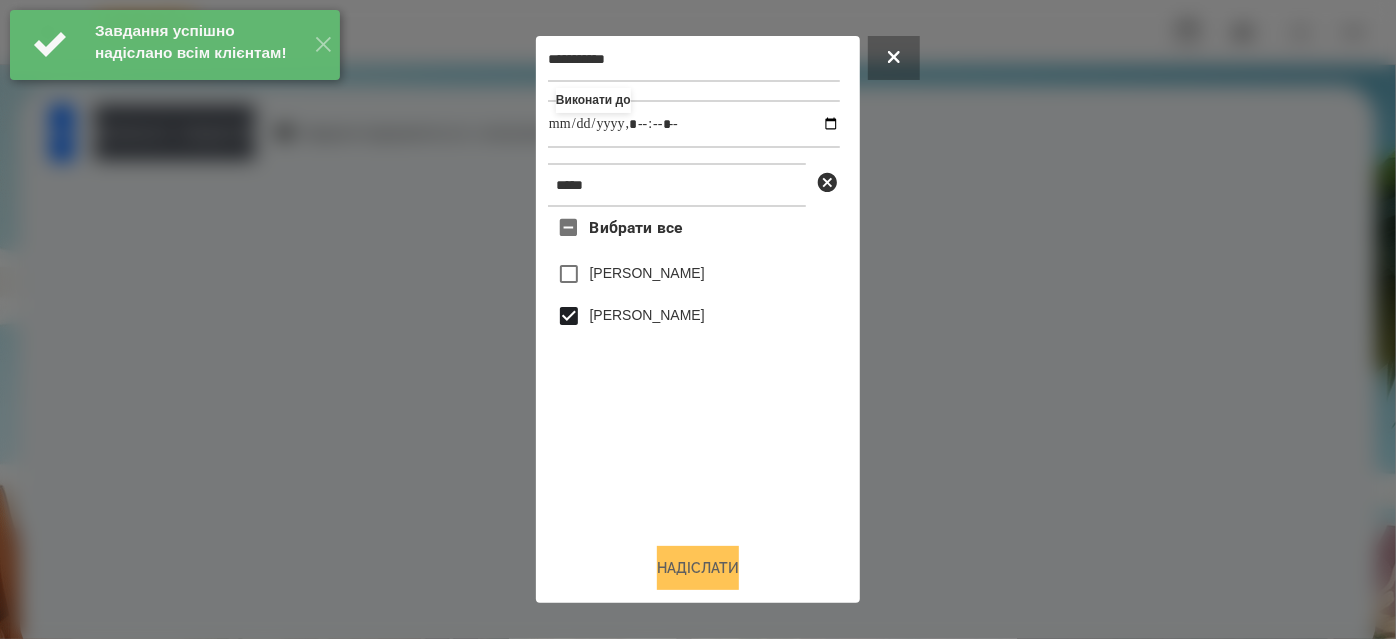 click on "Надіслати" at bounding box center (698, 568) 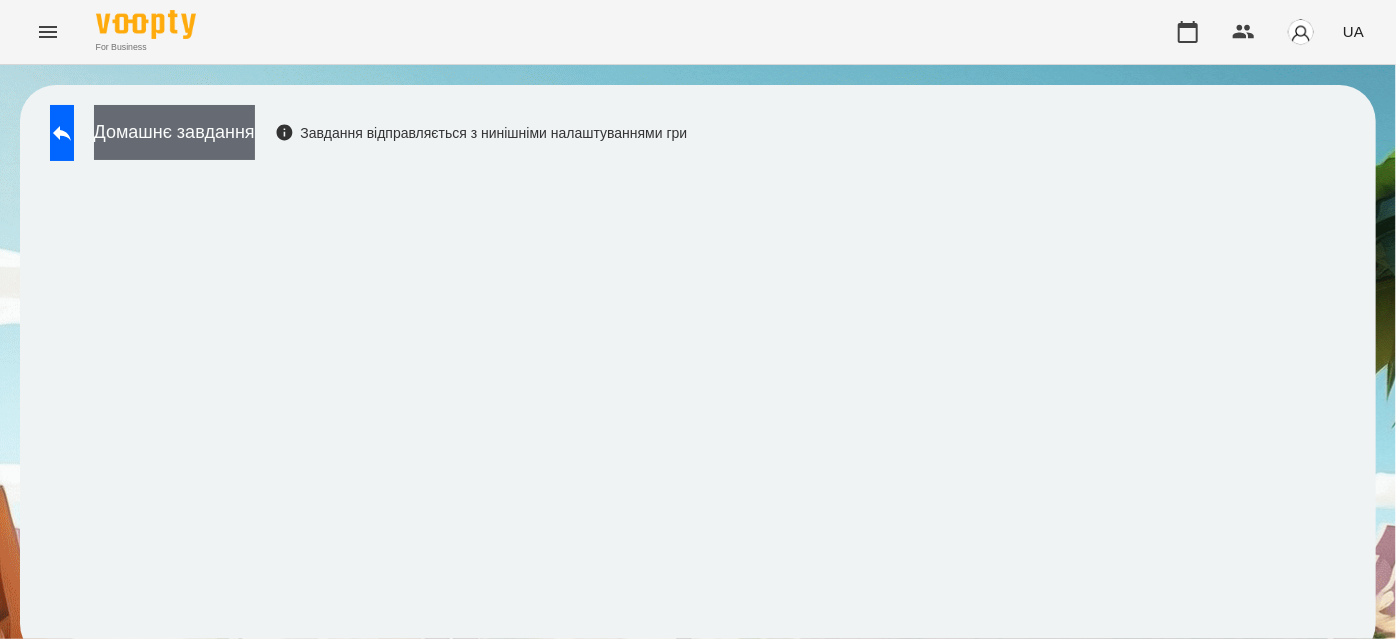 click on "Домашнє завдання" at bounding box center [174, 132] 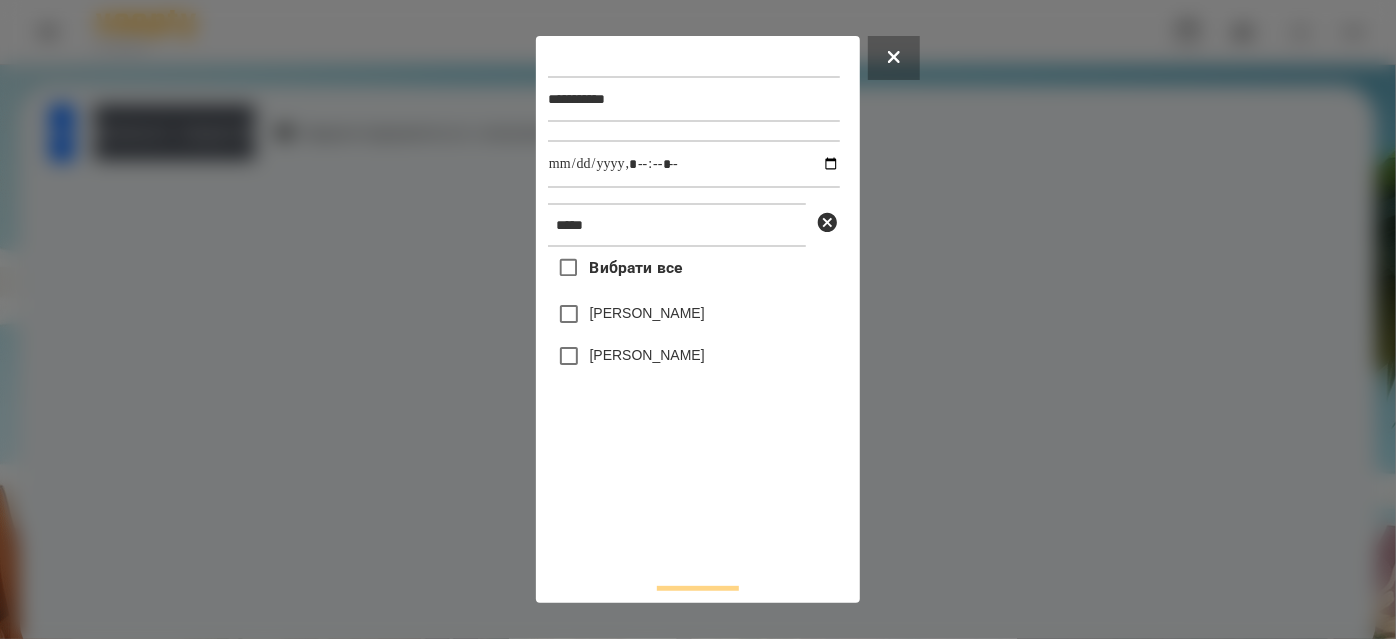 click on "[PERSON_NAME]" at bounding box center [647, 355] 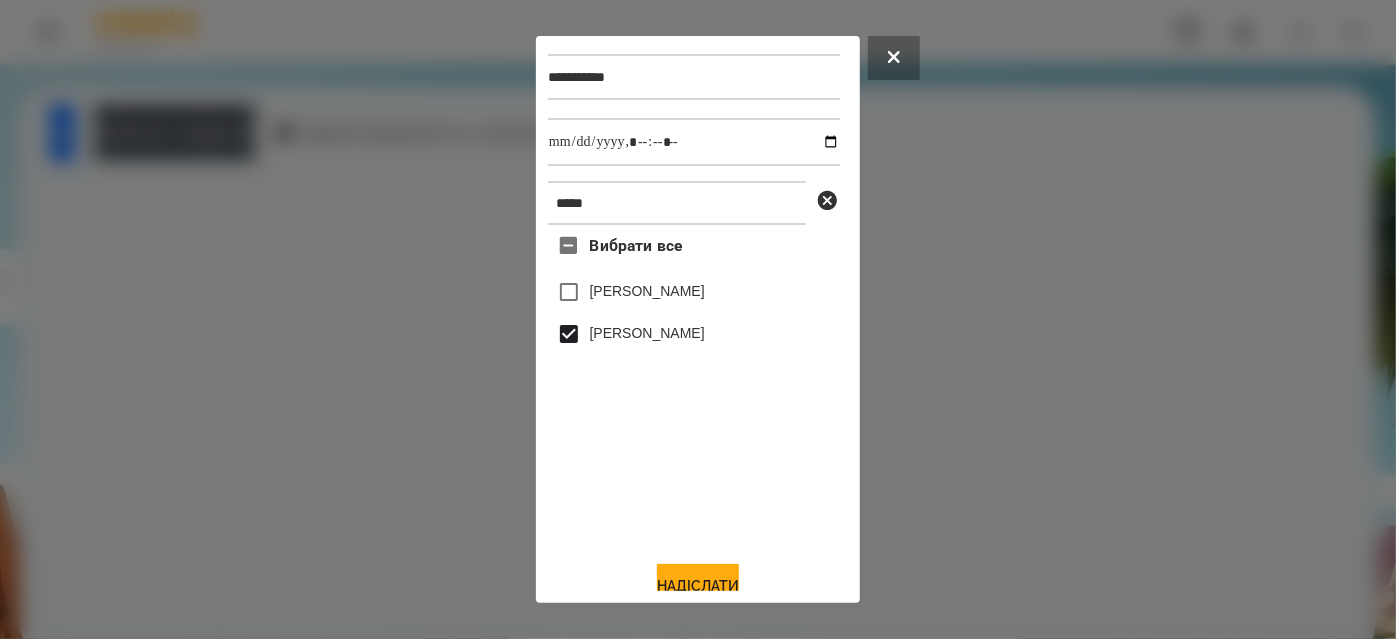scroll, scrollTop: 44, scrollLeft: 0, axis: vertical 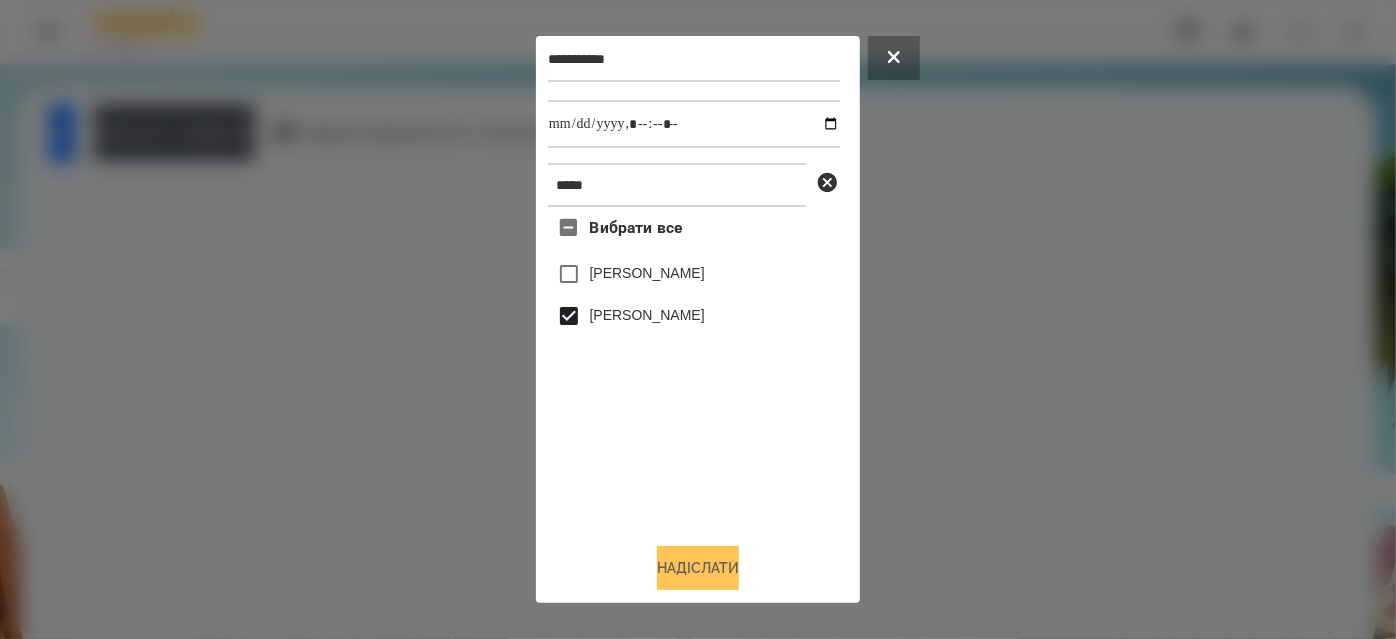 click on "Надіслати" at bounding box center (698, 568) 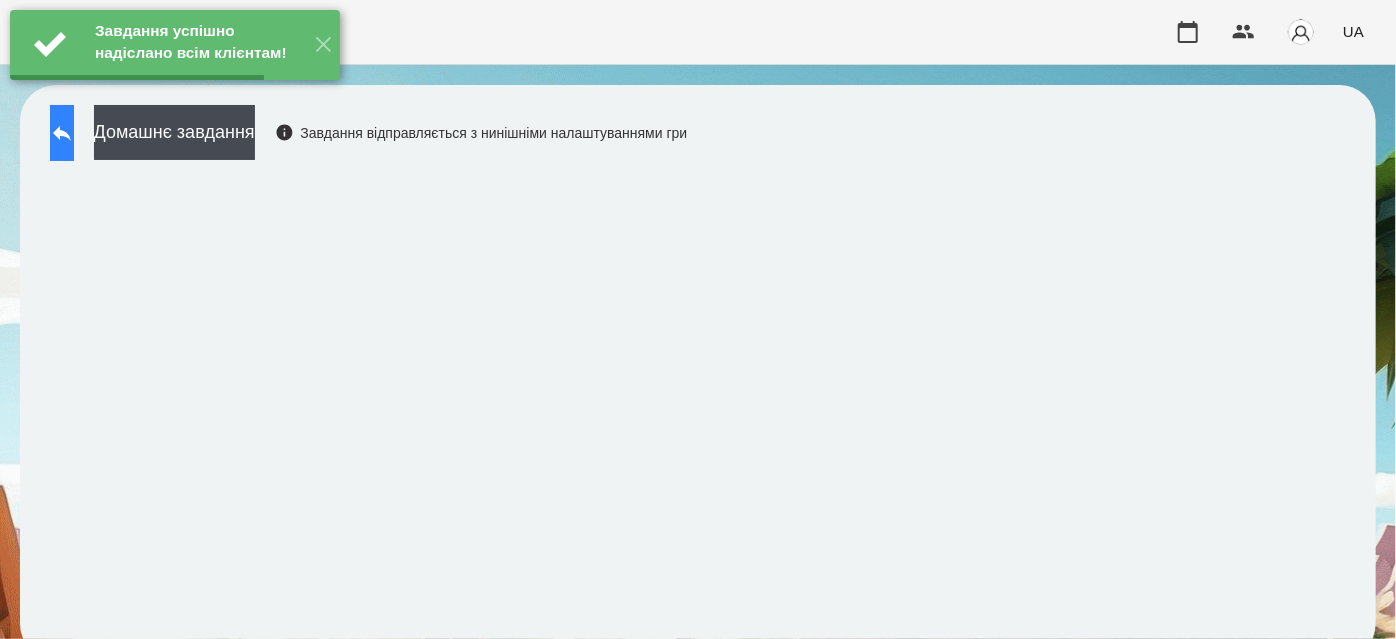 click at bounding box center (62, 133) 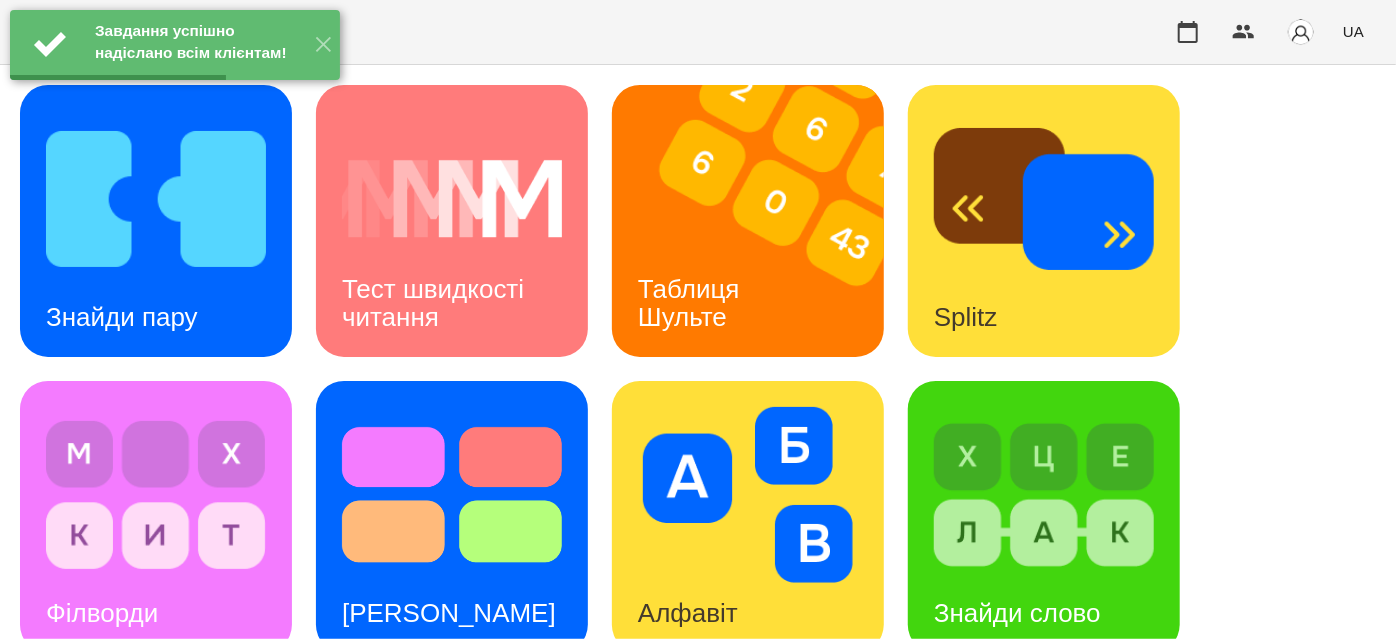 scroll, scrollTop: 90, scrollLeft: 0, axis: vertical 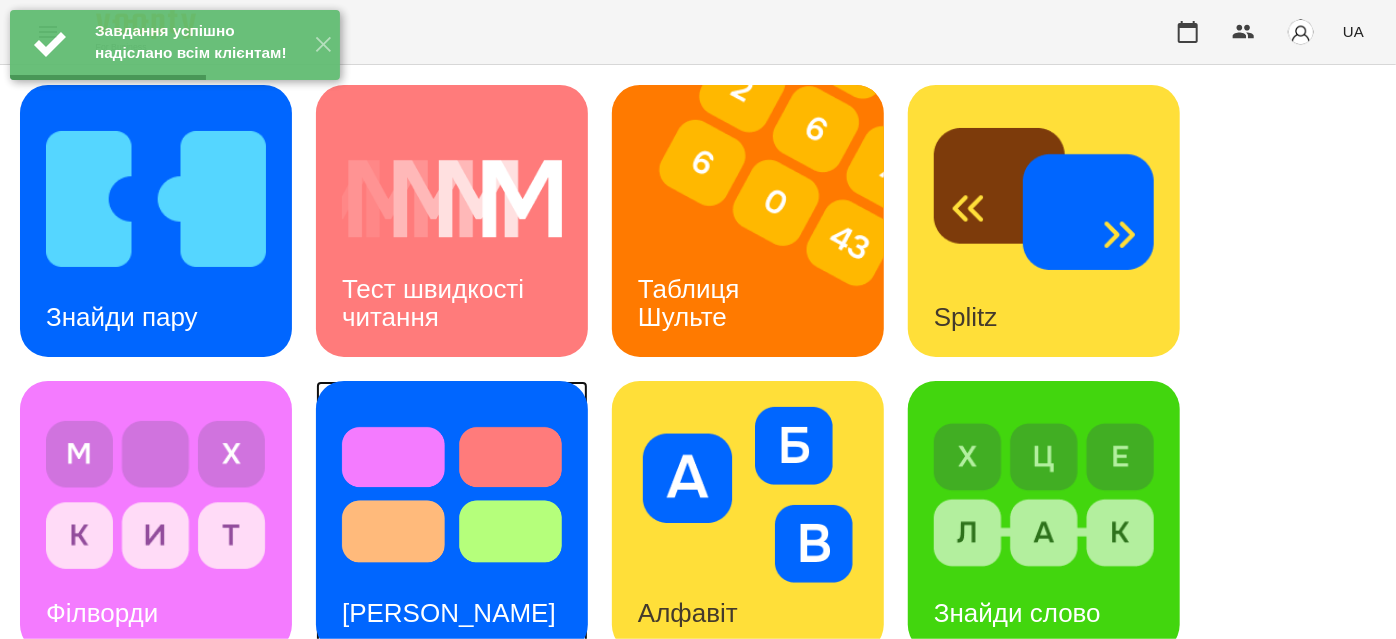 click on "[PERSON_NAME]" at bounding box center [452, 517] 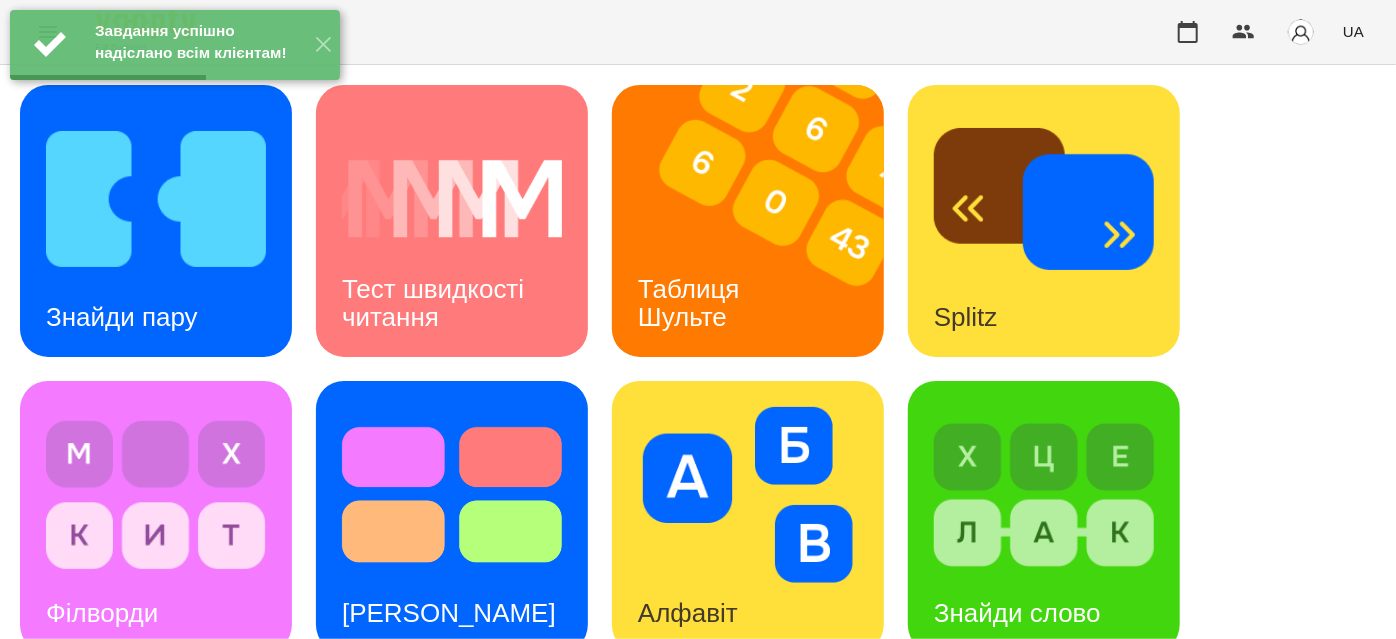 scroll, scrollTop: 0, scrollLeft: 0, axis: both 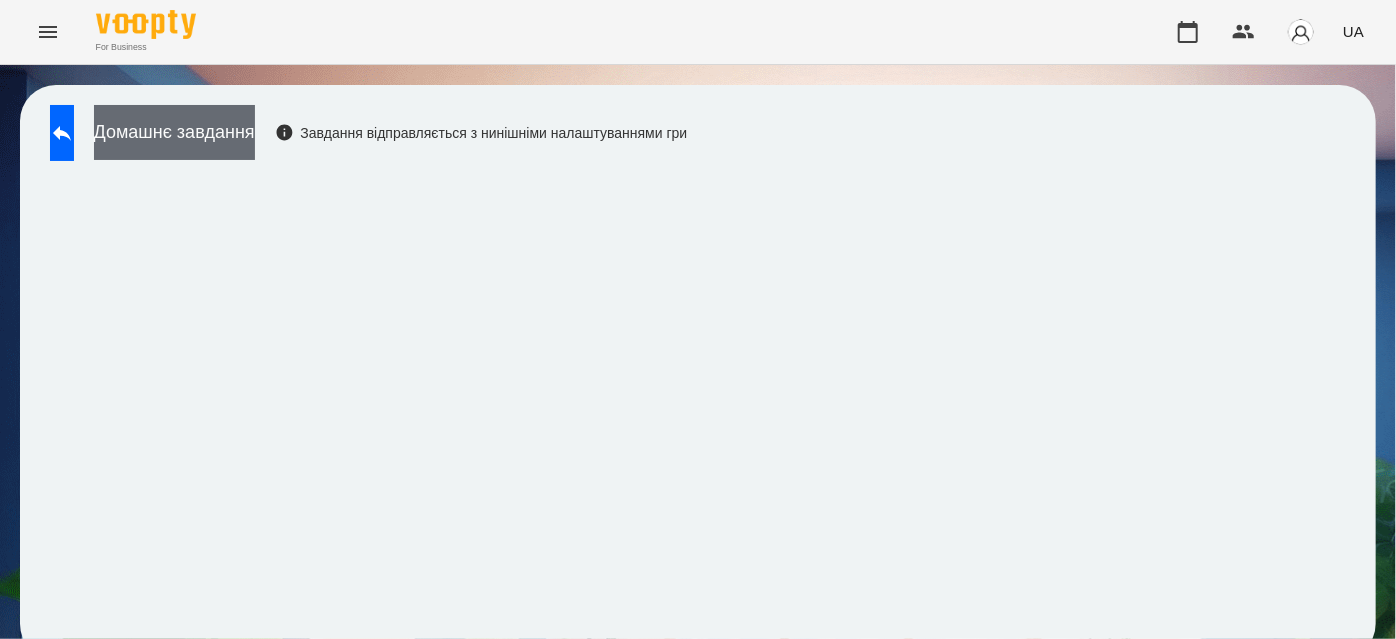 click on "Домашнє завдання" at bounding box center (174, 132) 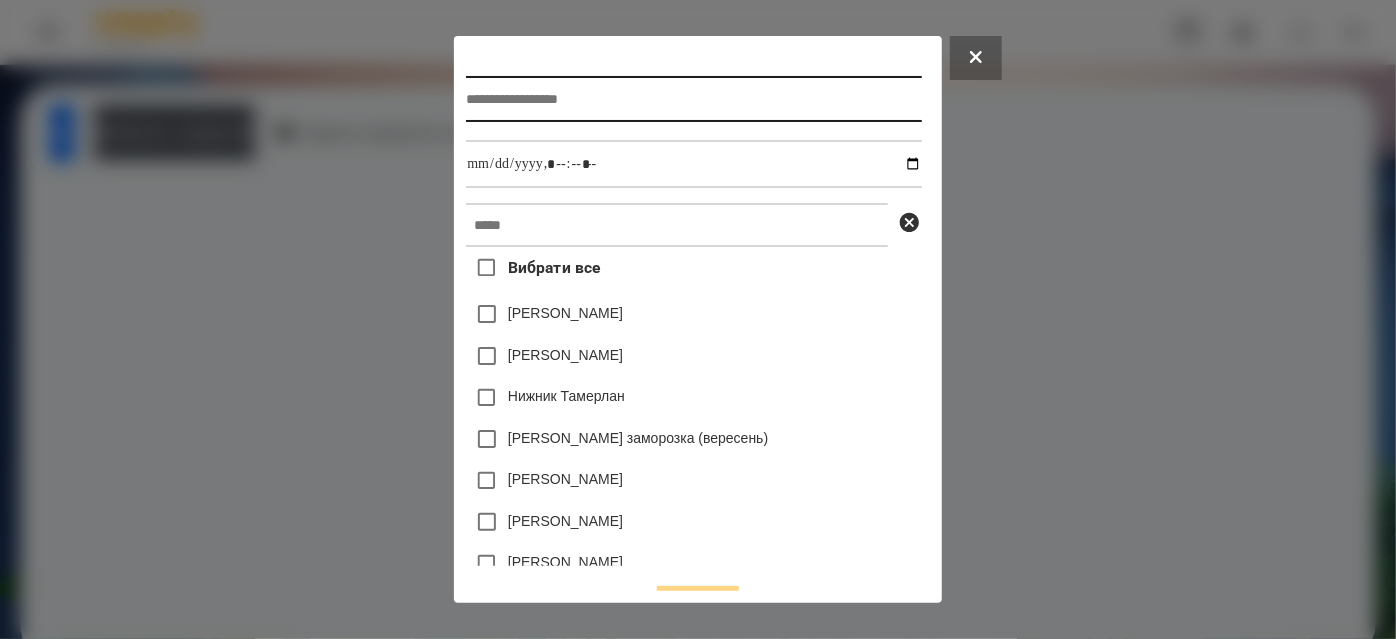 click at bounding box center [693, 99] 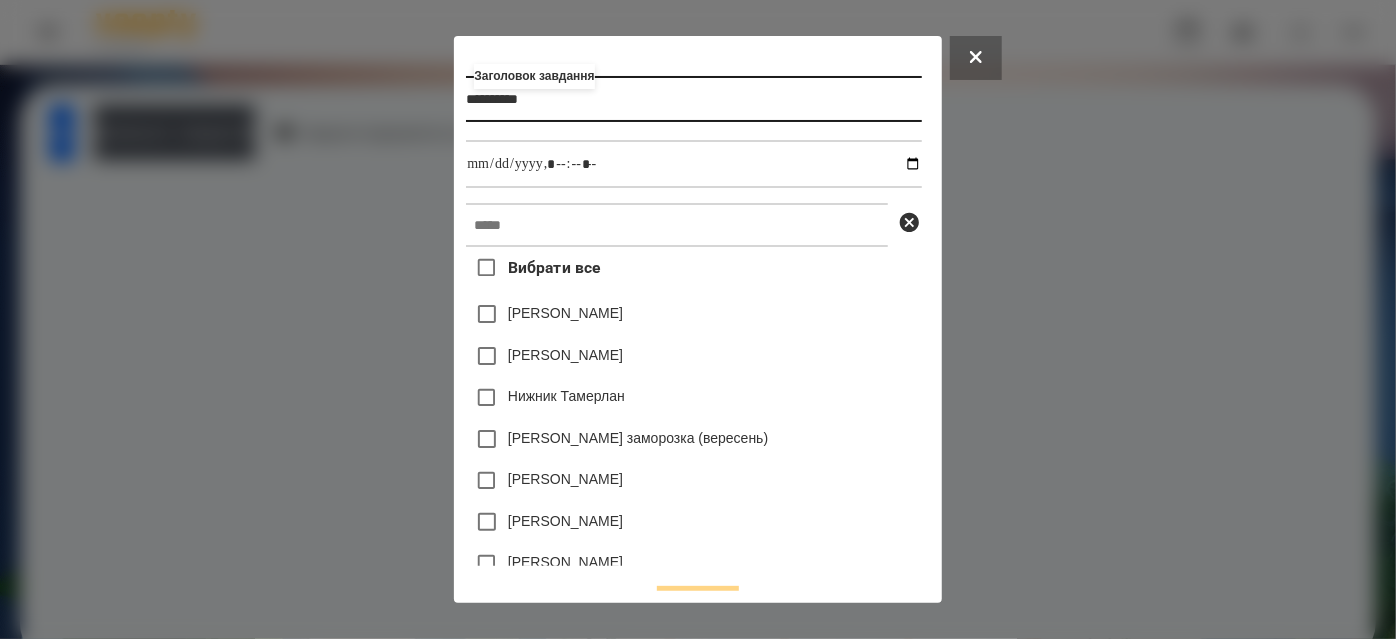type on "**********" 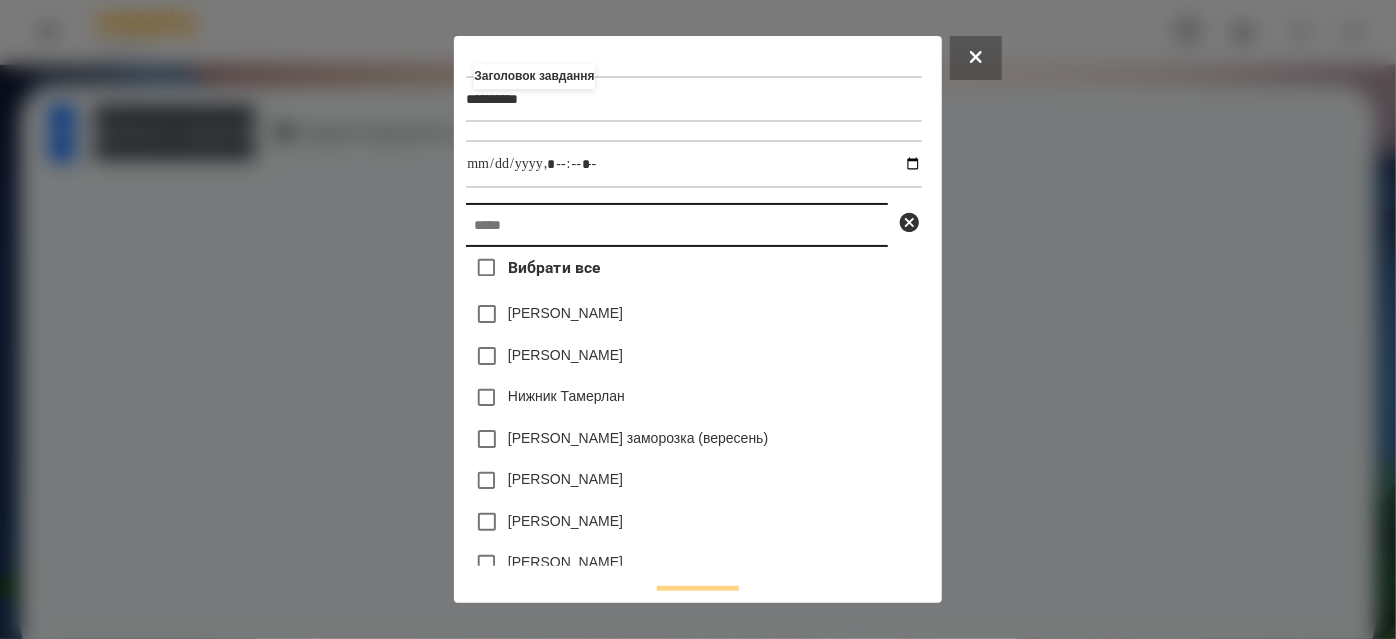 click at bounding box center (677, 225) 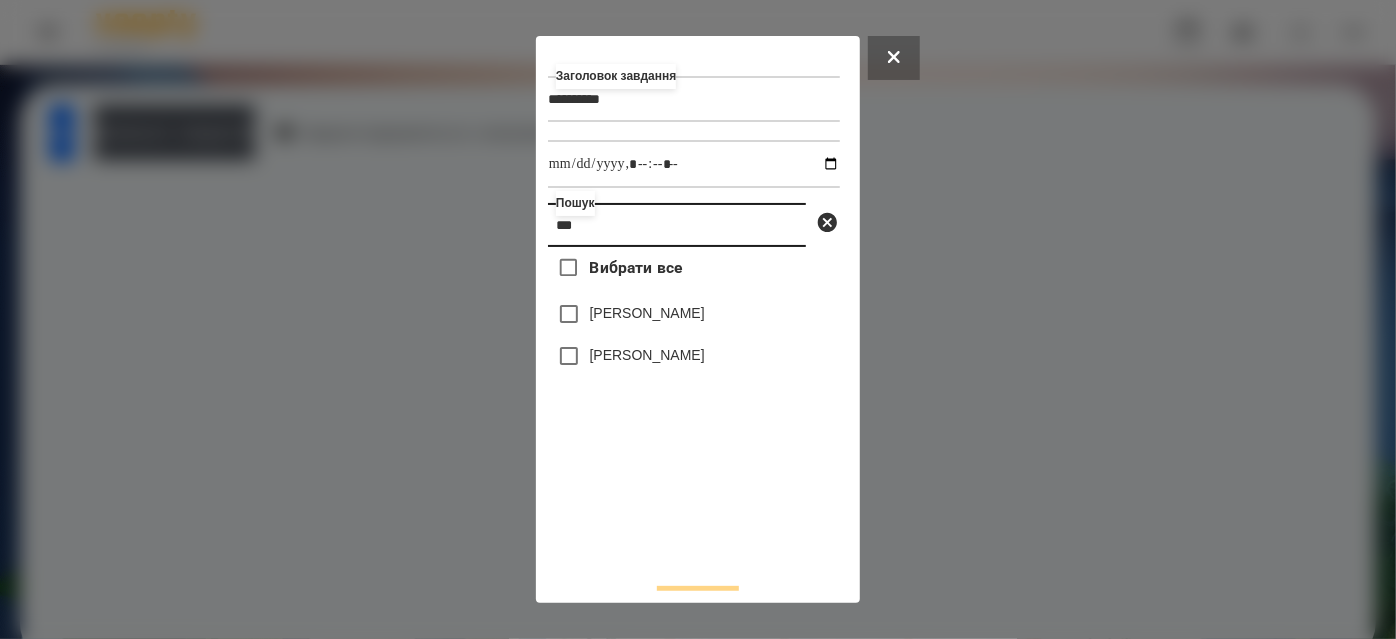 type on "***" 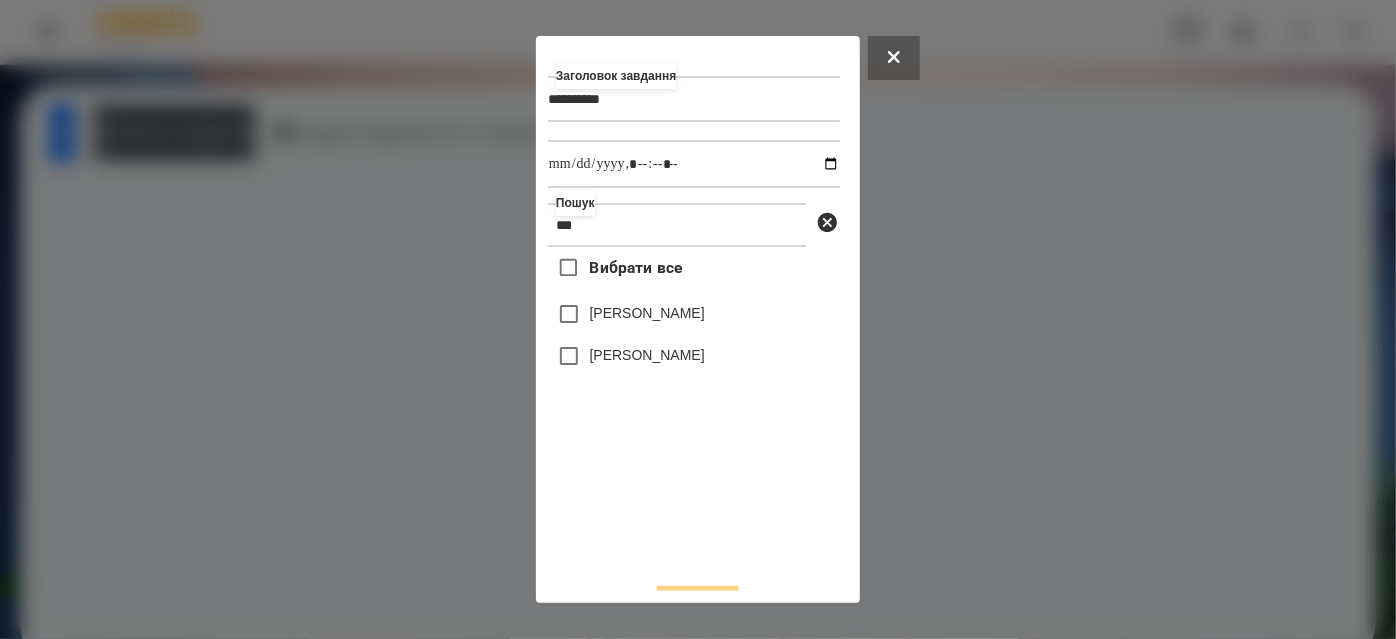 click on "[PERSON_NAME]" at bounding box center (647, 355) 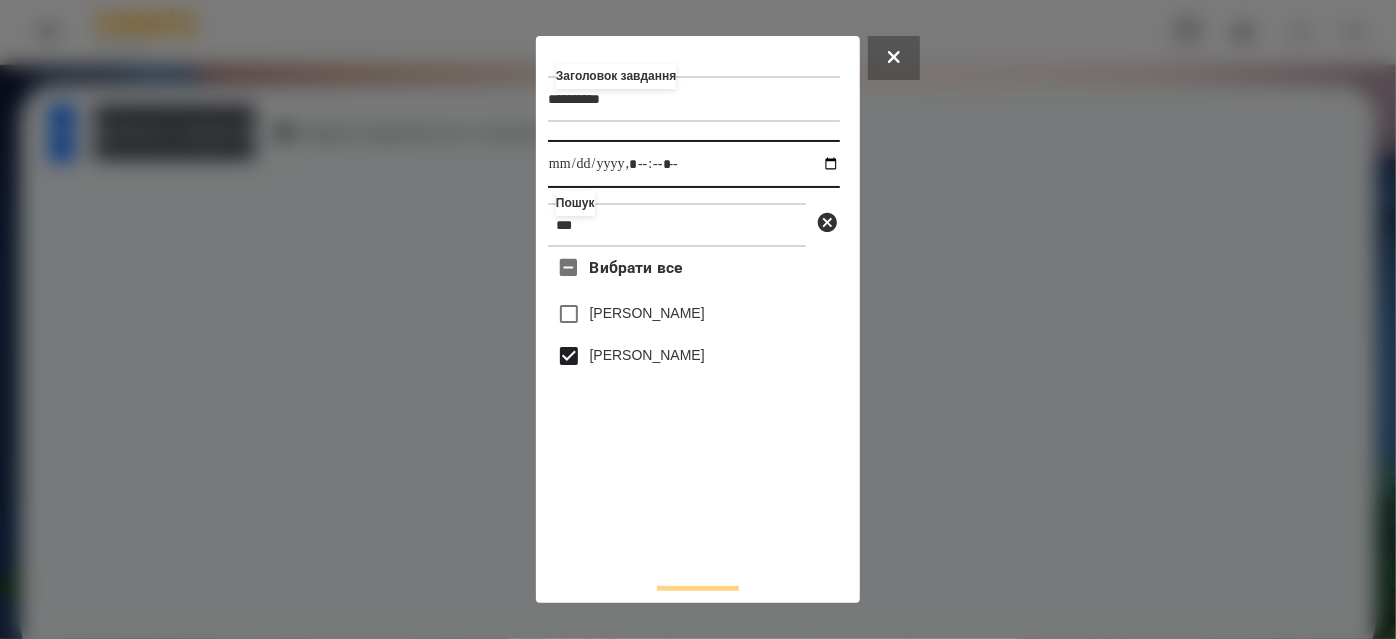 click at bounding box center (694, 164) 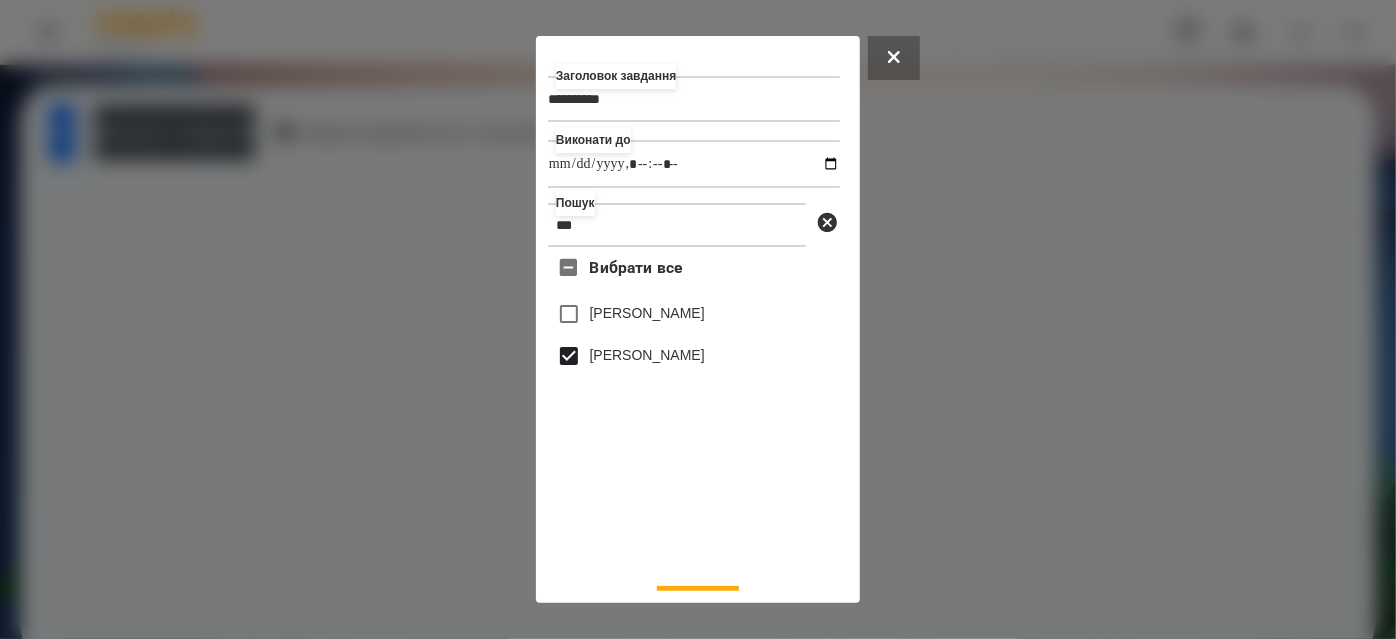 type on "**********" 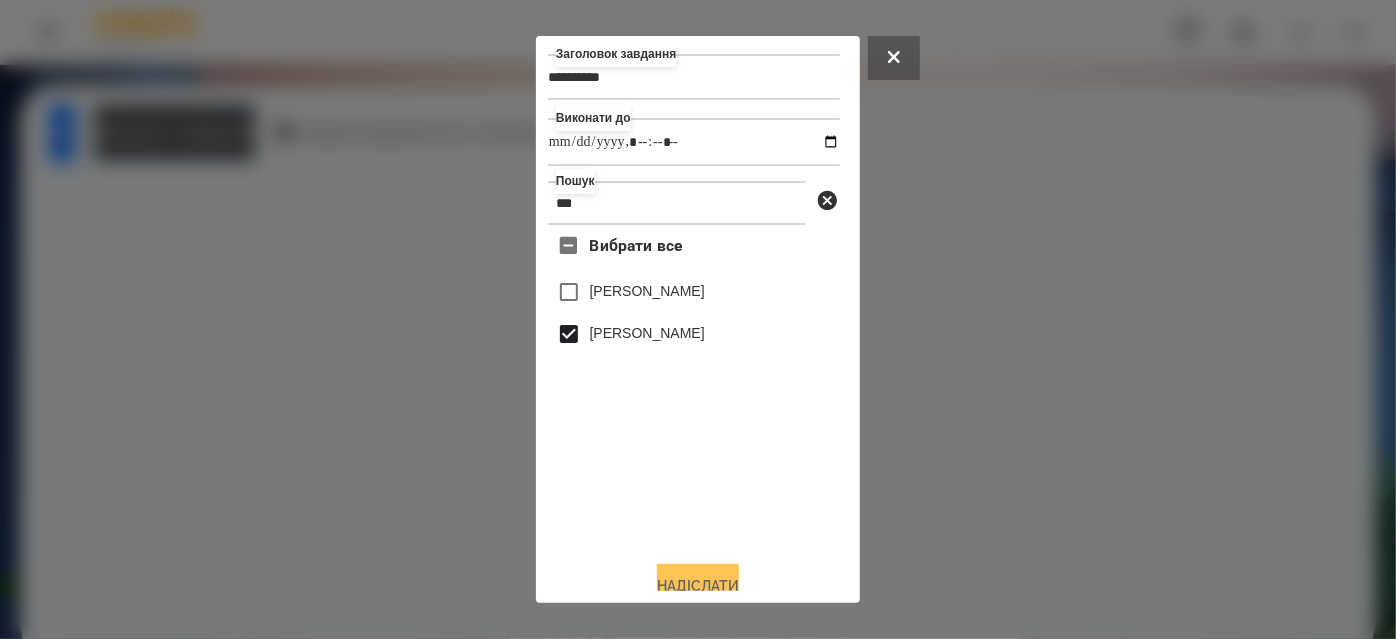 scroll, scrollTop: 44, scrollLeft: 0, axis: vertical 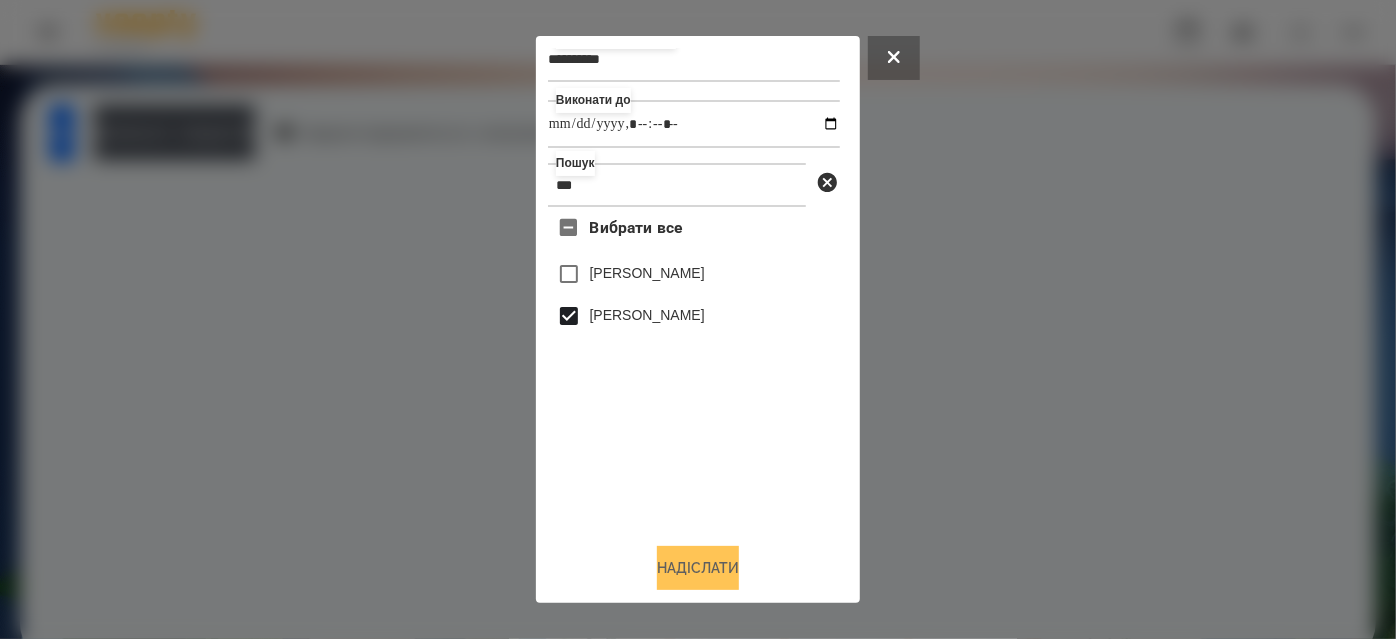 click on "Надіслати" at bounding box center (698, 568) 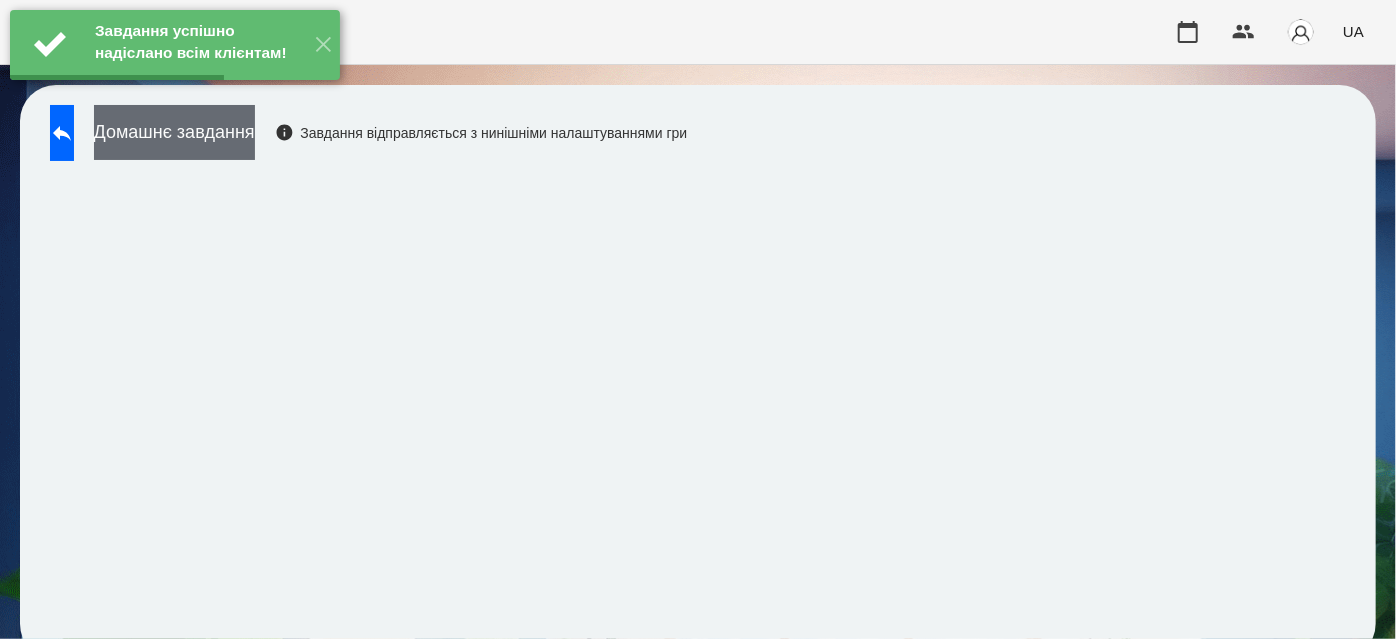 click on "Домашнє завдання" at bounding box center (174, 132) 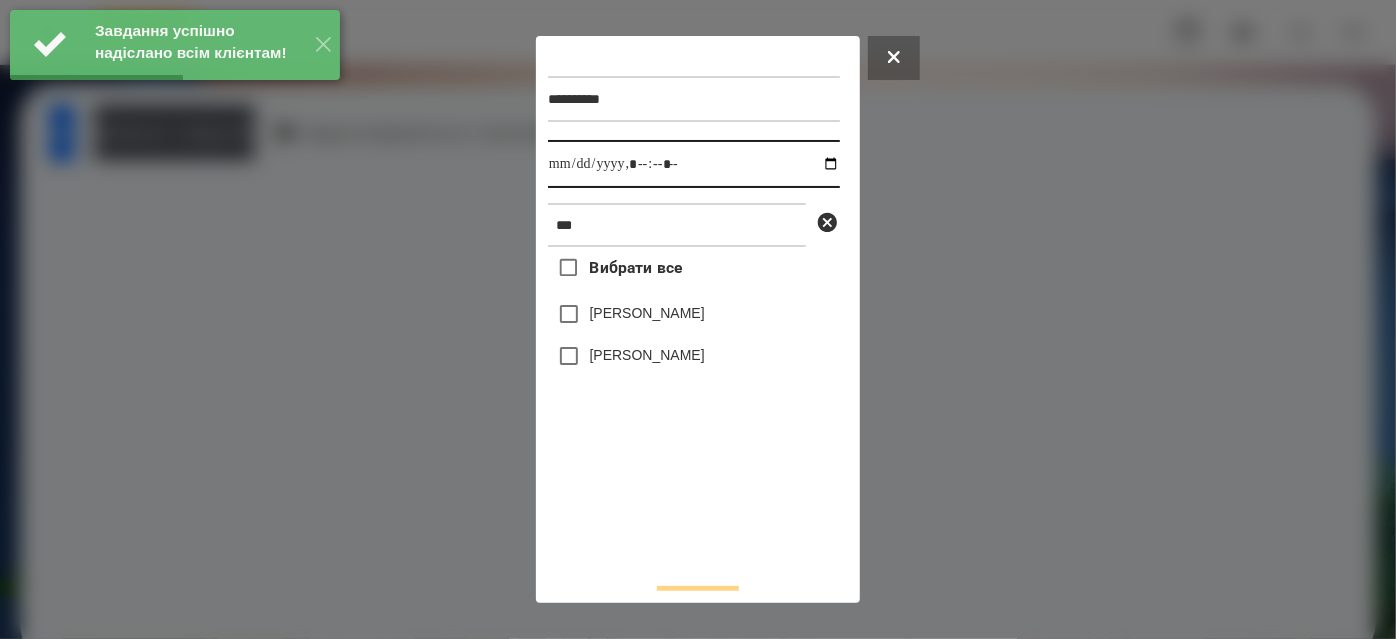 click at bounding box center (694, 164) 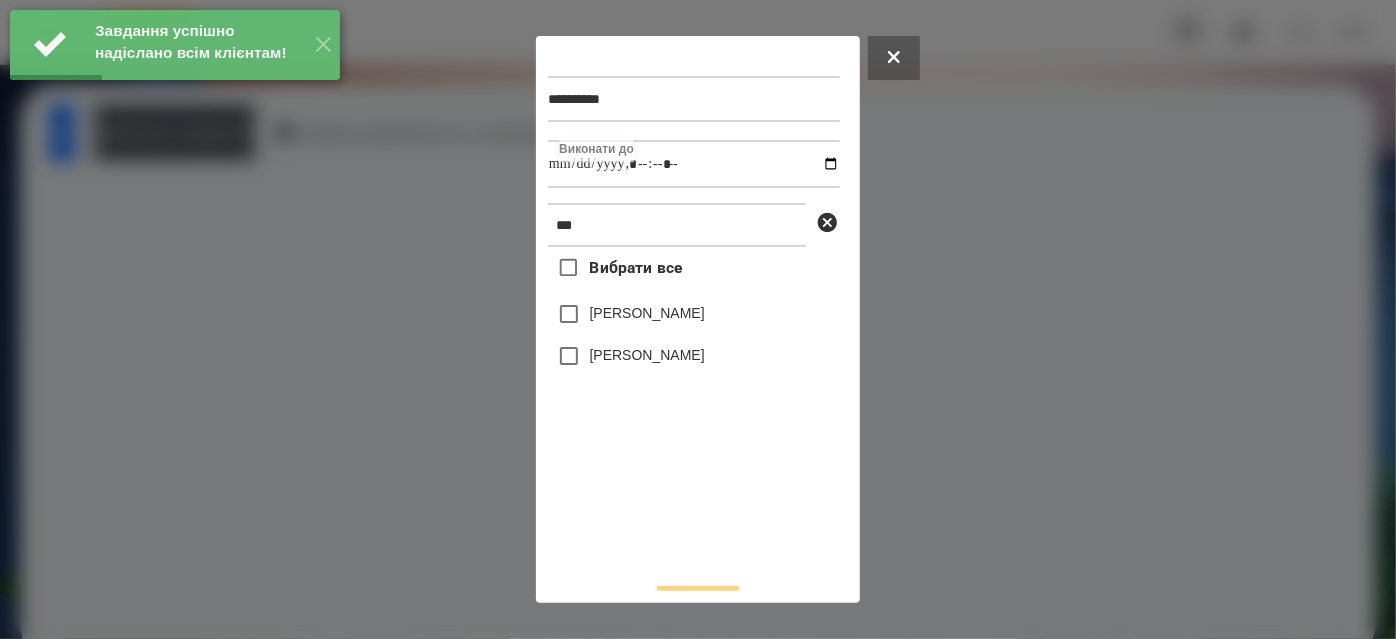 type on "**********" 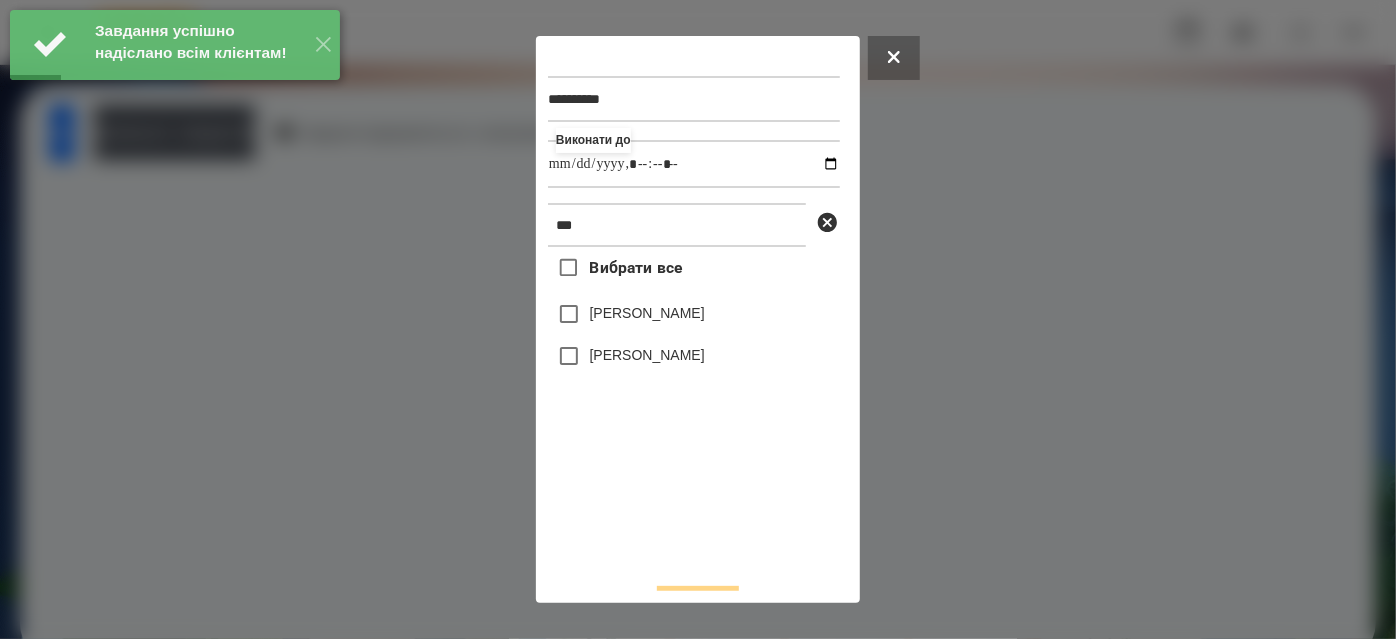 click on "[PERSON_NAME]" at bounding box center [647, 355] 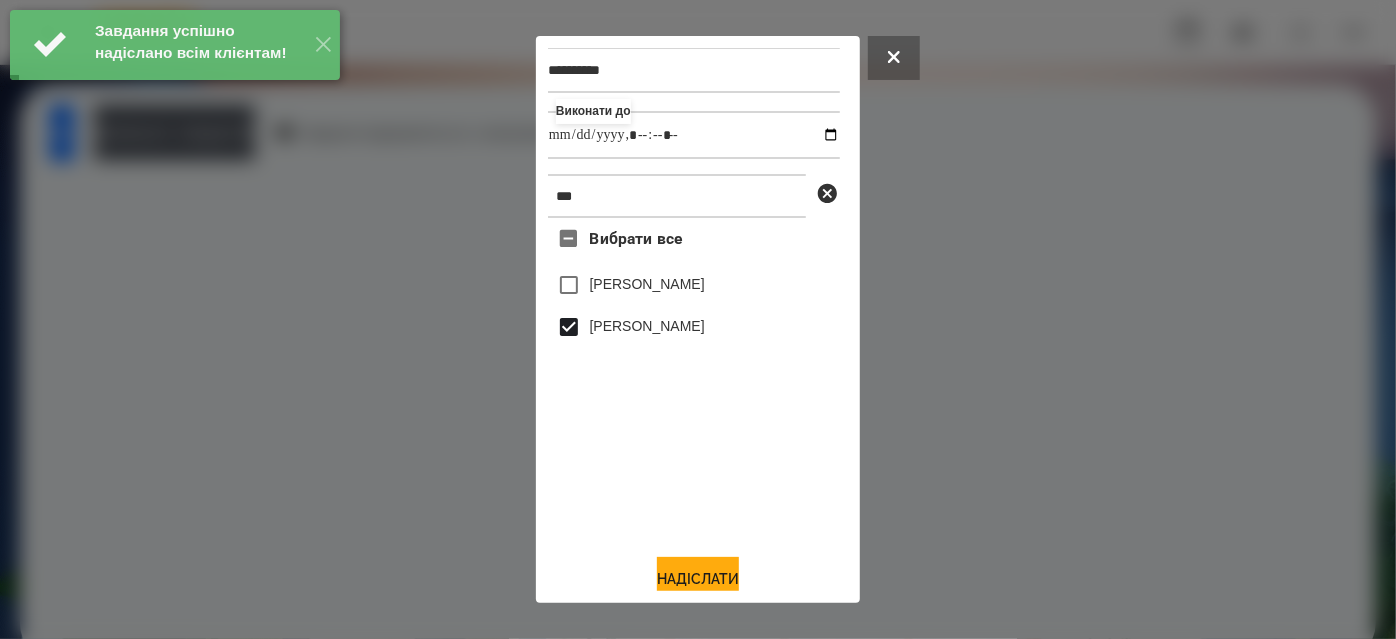 scroll, scrollTop: 44, scrollLeft: 0, axis: vertical 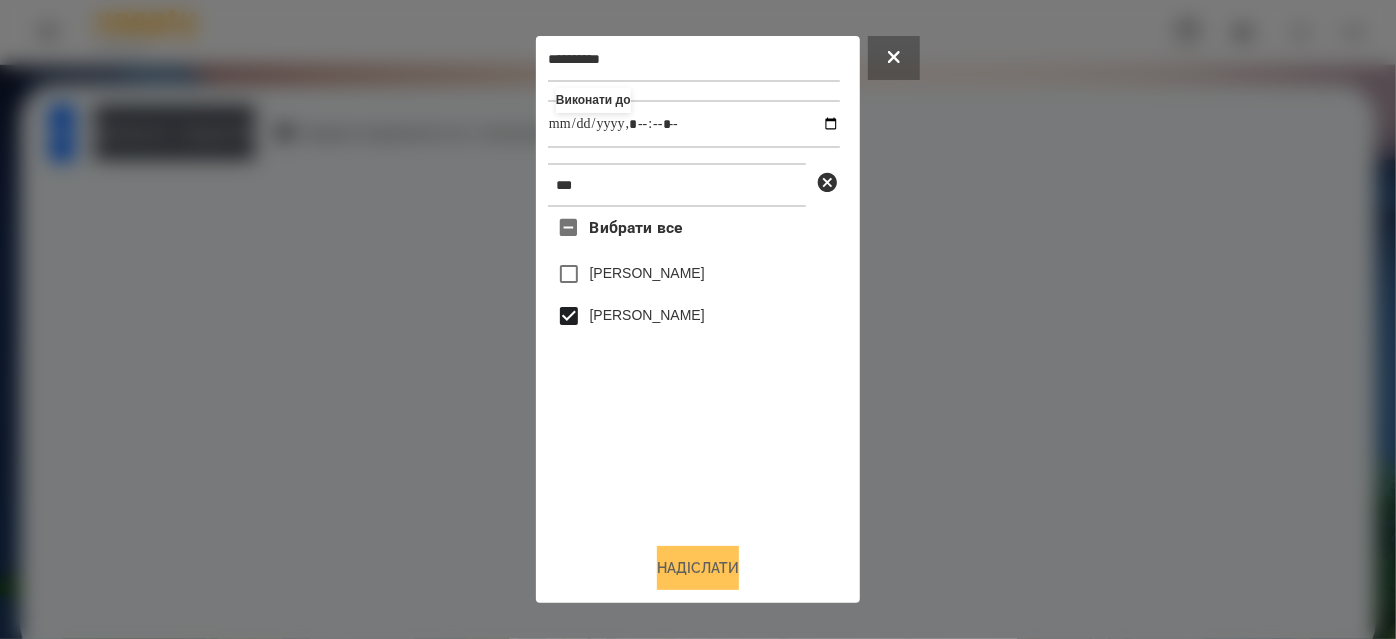 click on "Надіслати" at bounding box center [698, 568] 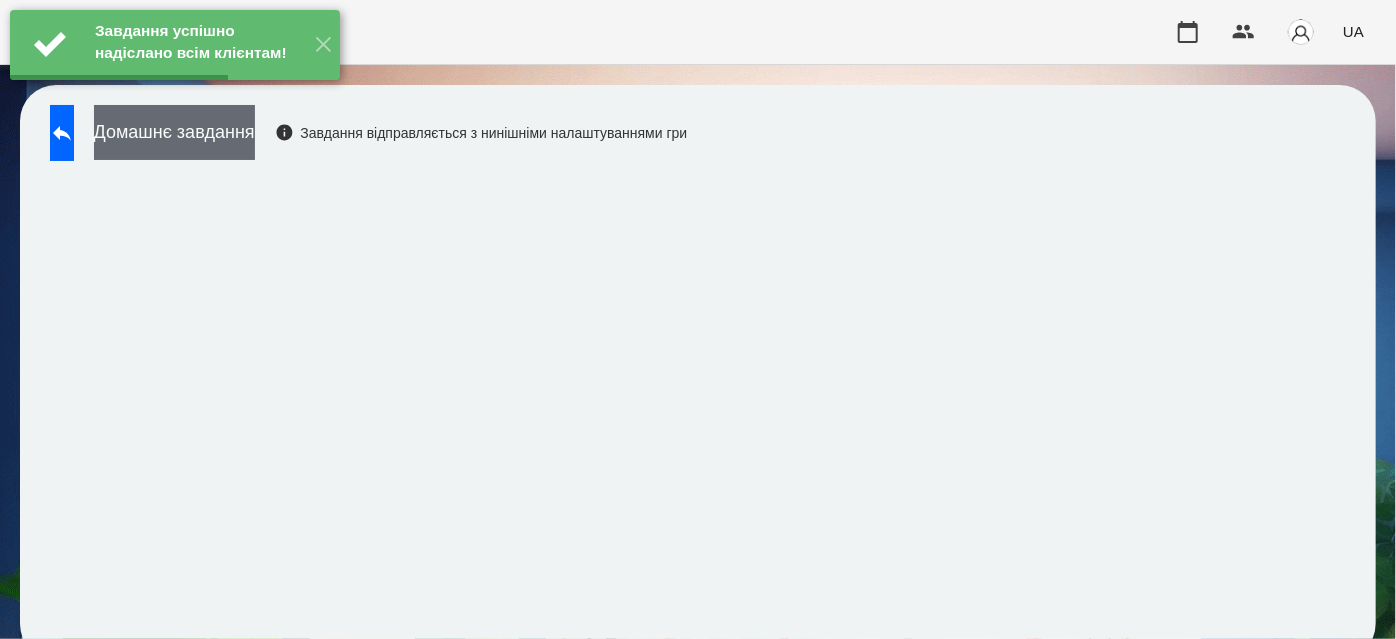 click on "Домашнє завдання" at bounding box center (174, 132) 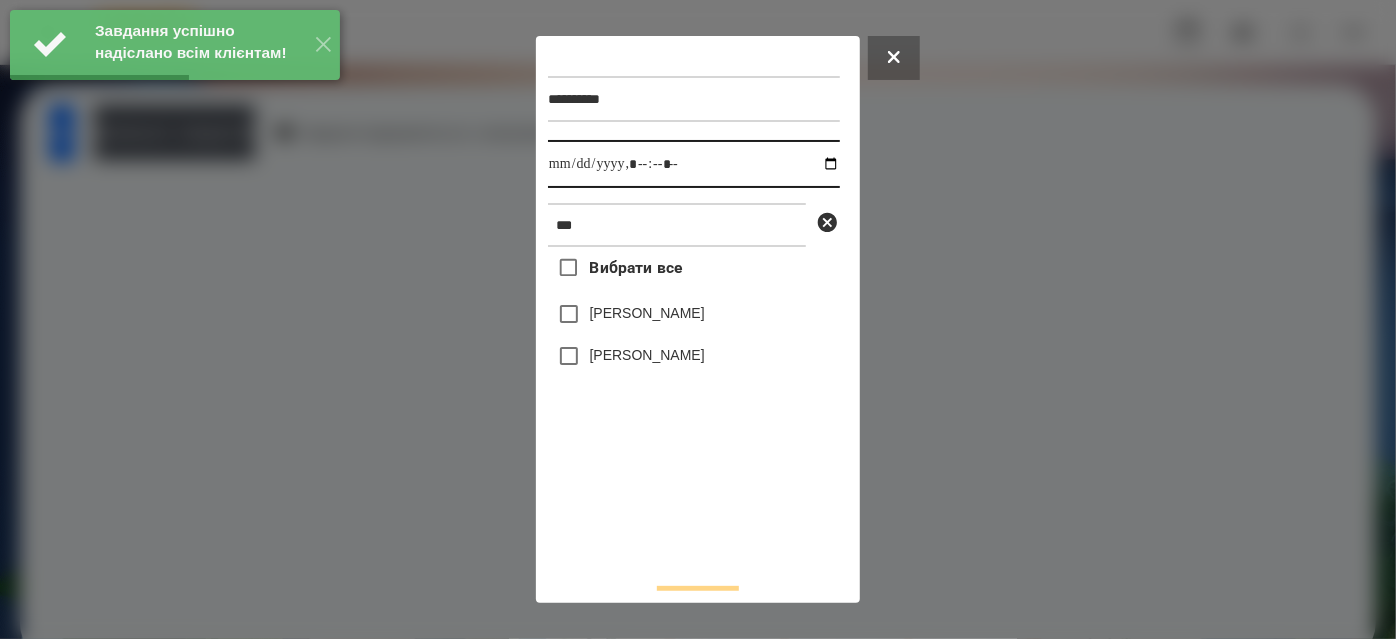 click at bounding box center [694, 164] 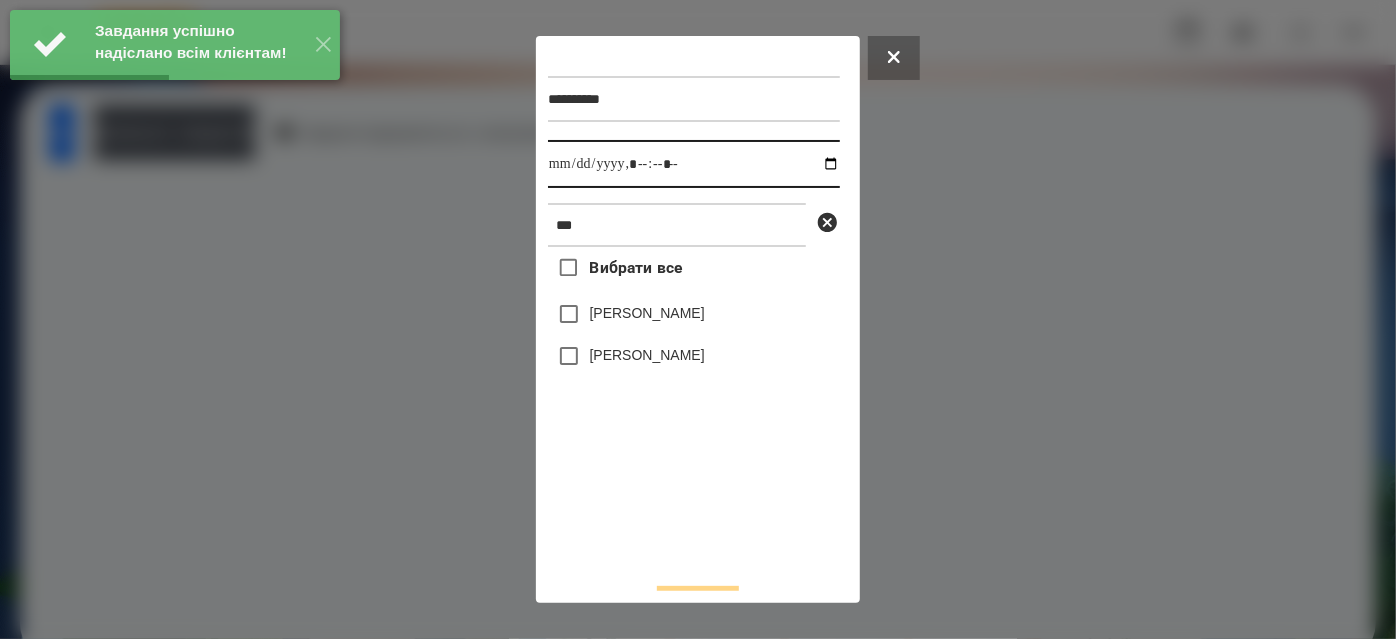 click at bounding box center [694, 164] 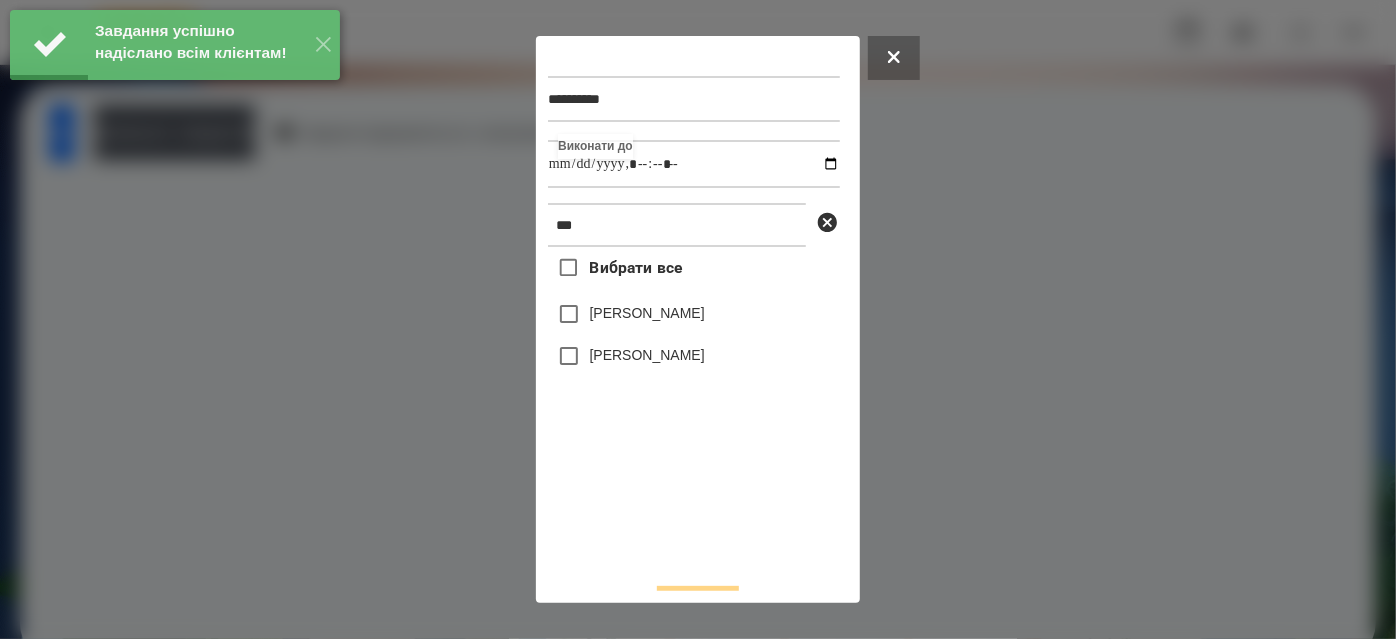 type on "**********" 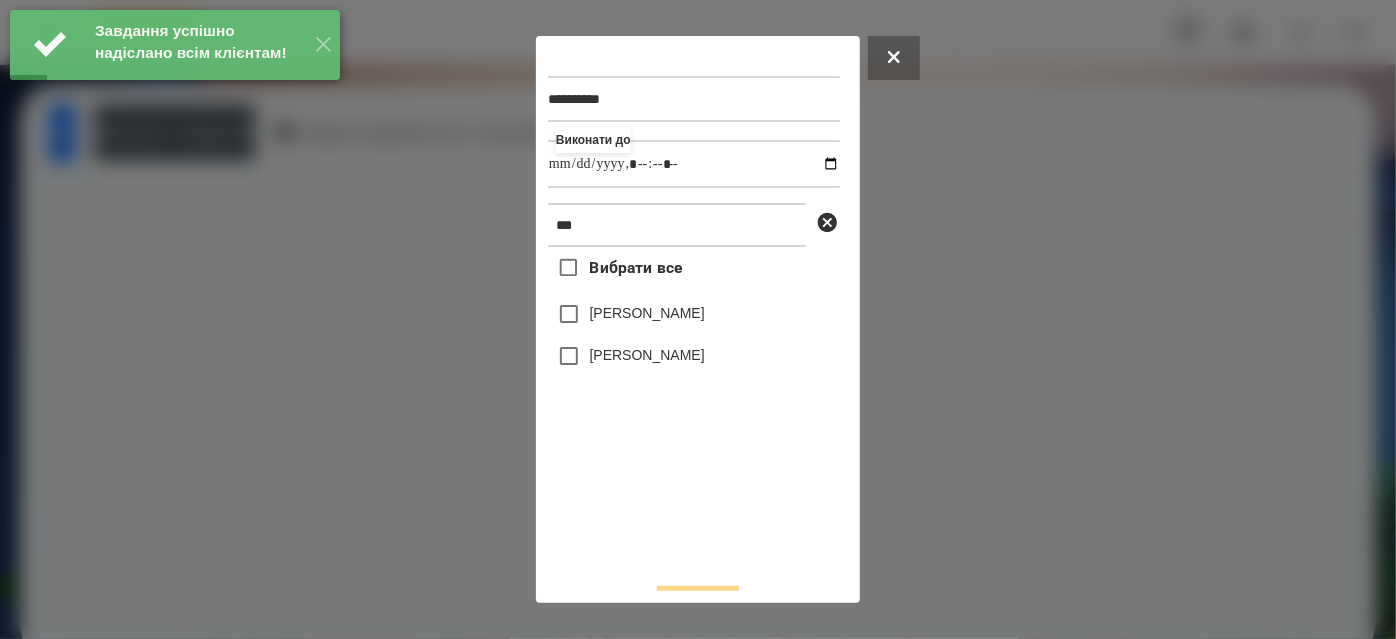 click on "[PERSON_NAME]" at bounding box center [647, 355] 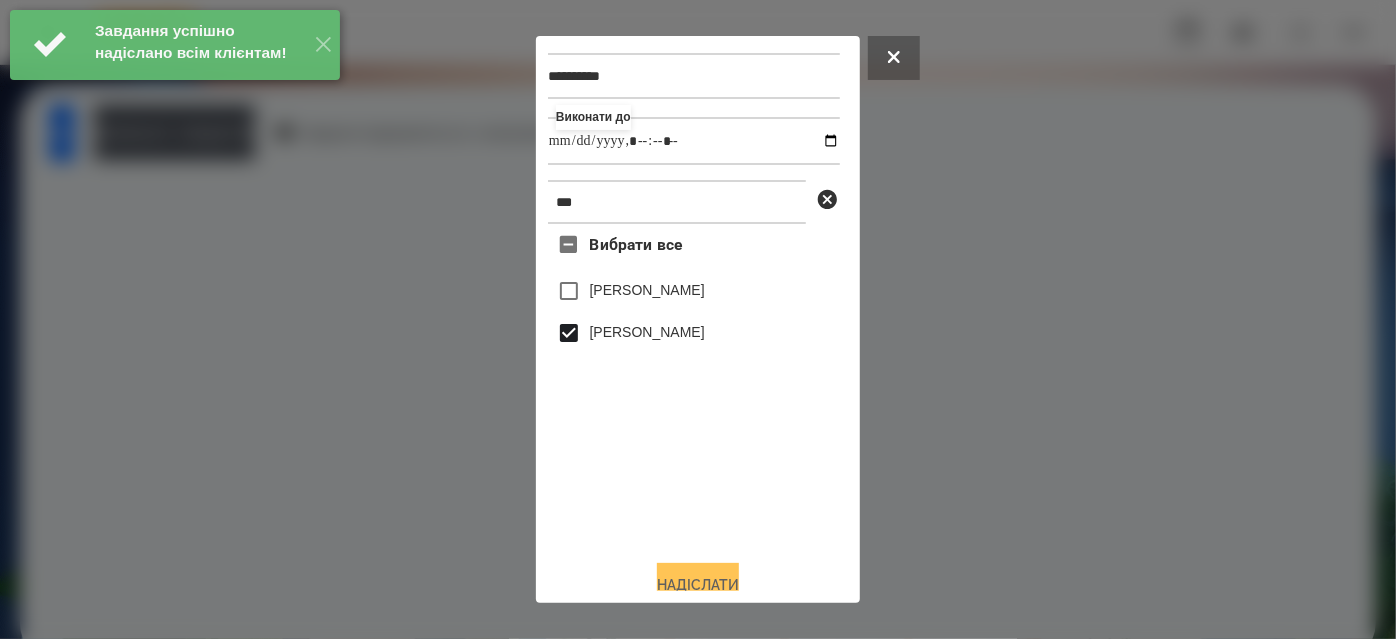 scroll, scrollTop: 44, scrollLeft: 0, axis: vertical 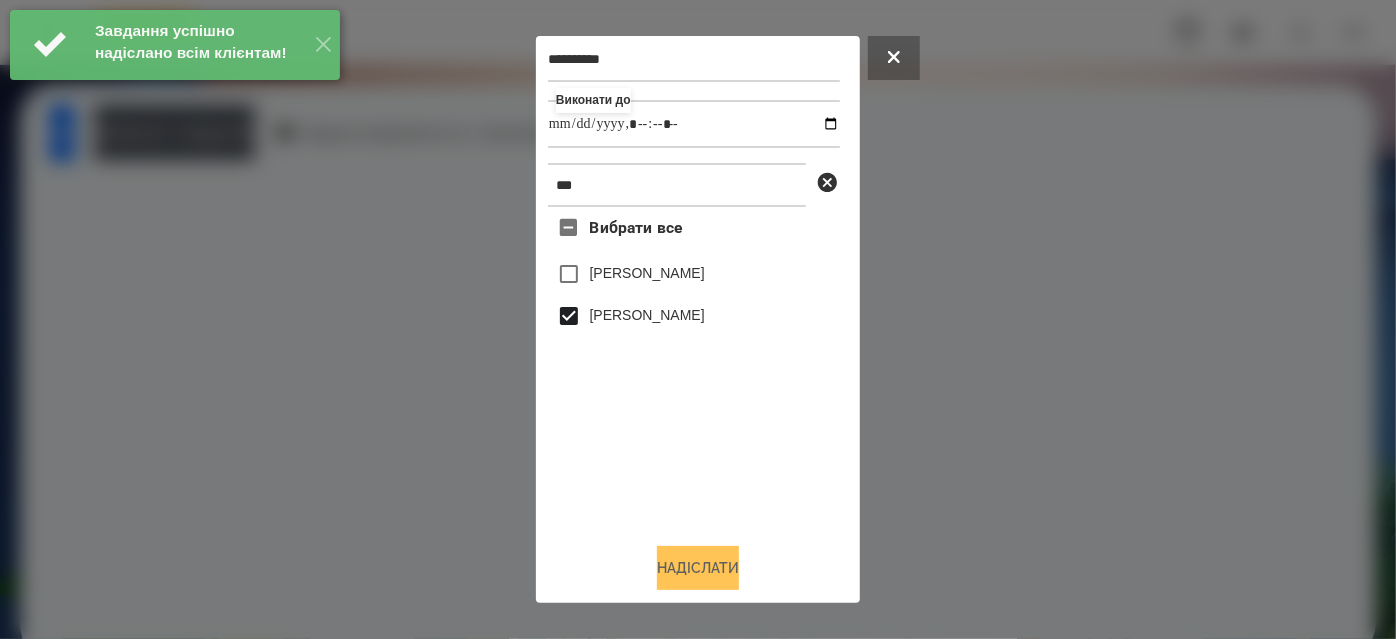 click on "Надіслати" at bounding box center [698, 568] 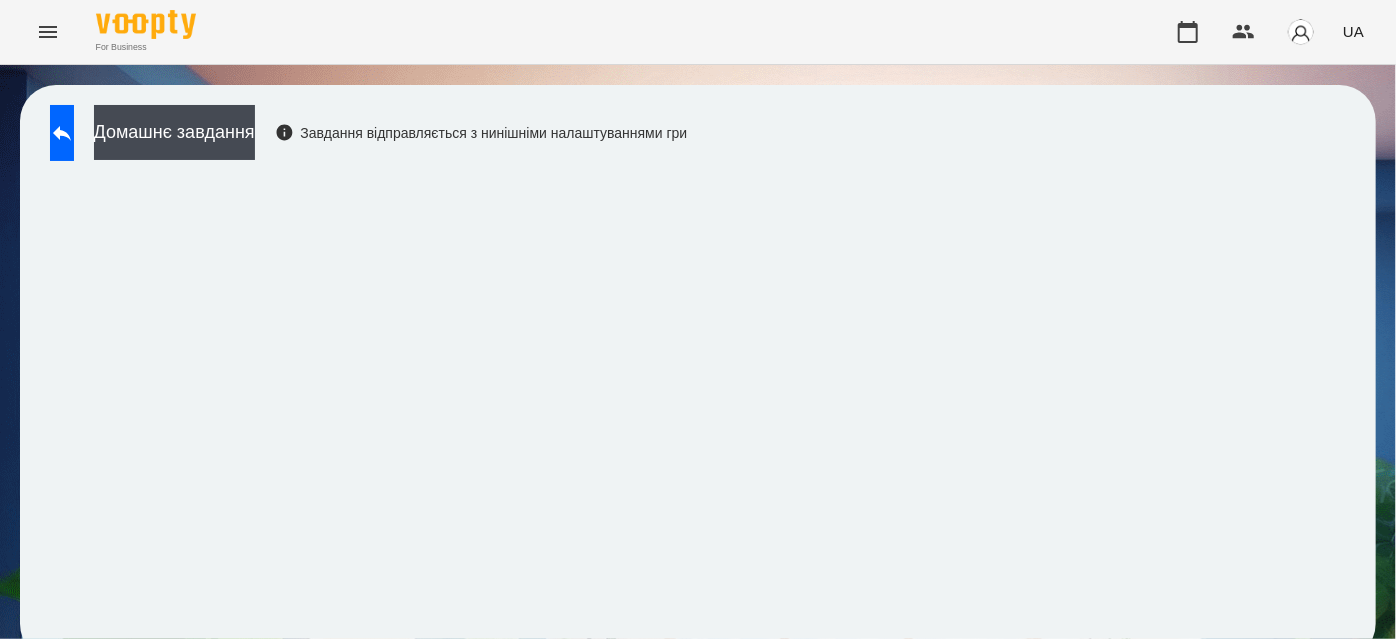 click on "Домашнє завдання Завдання відправляється з нинішніми налаштуваннями гри" at bounding box center [698, 372] 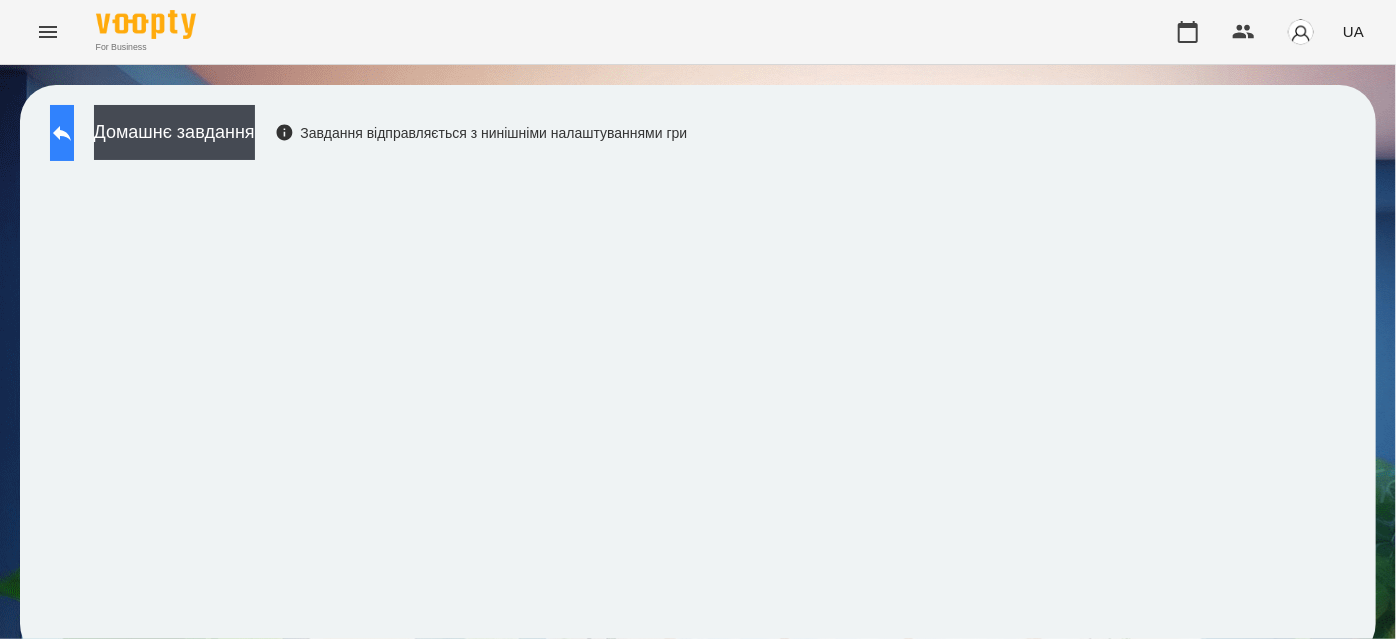 click at bounding box center (62, 133) 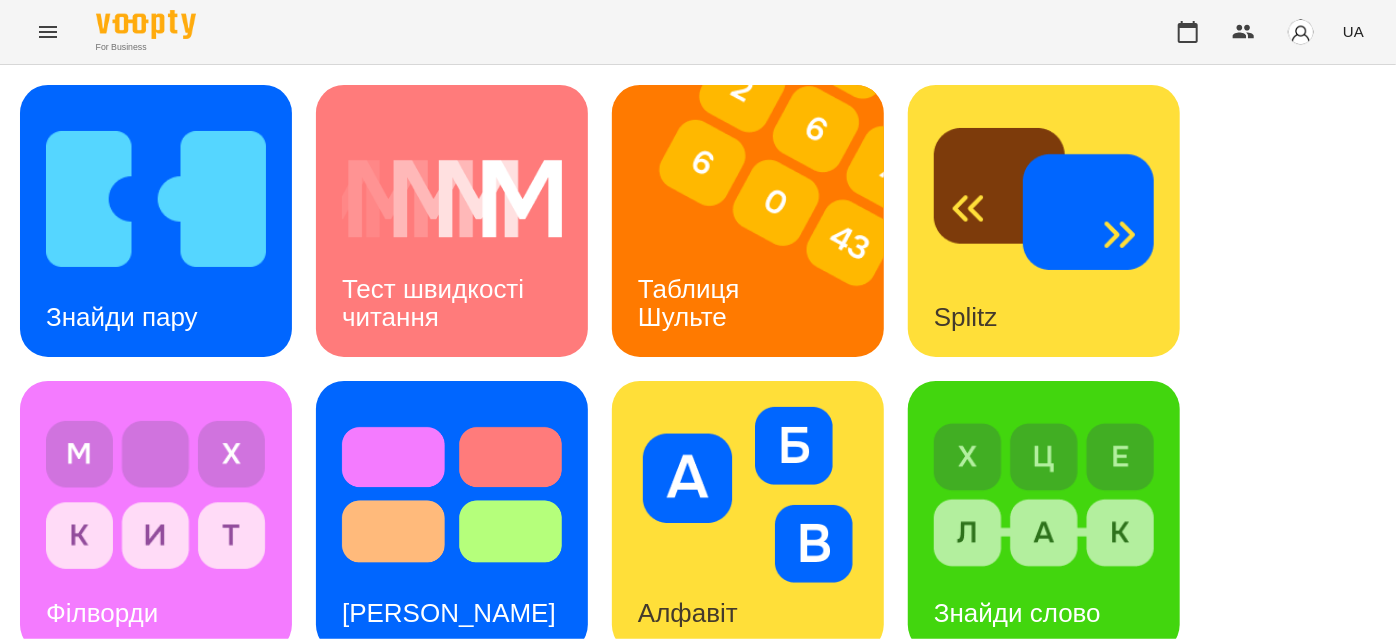 scroll, scrollTop: 727, scrollLeft: 0, axis: vertical 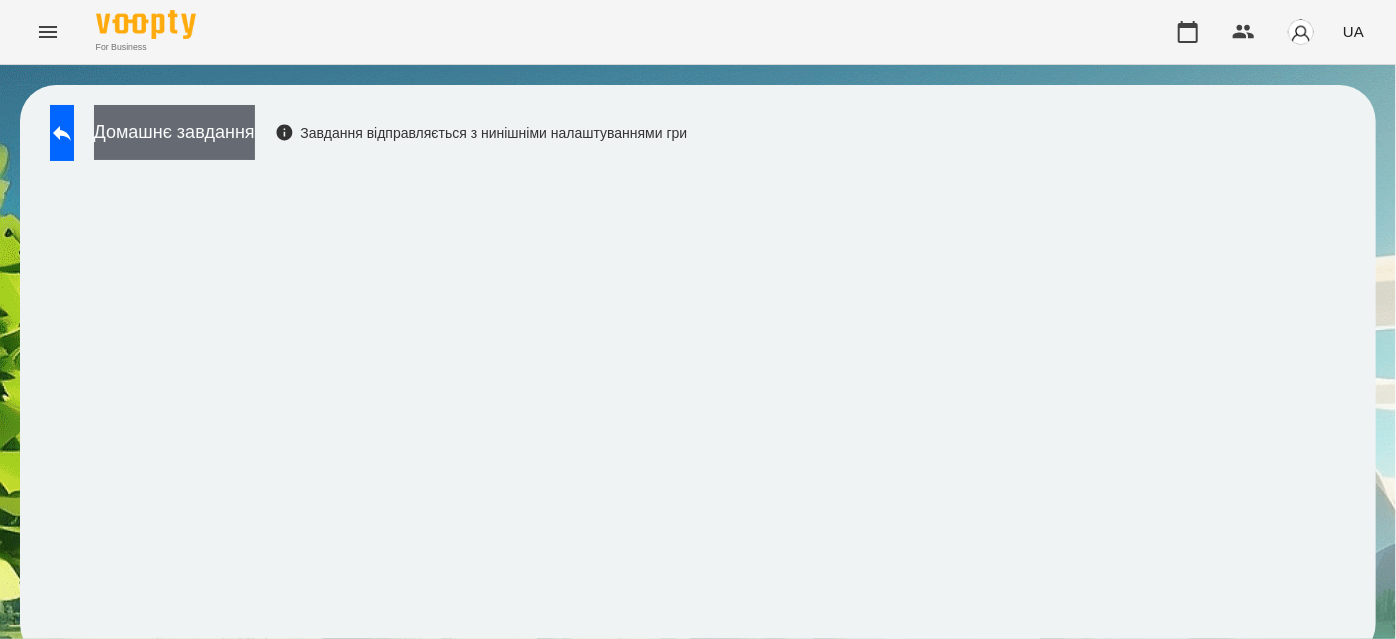 click on "Домашнє завдання" at bounding box center (174, 132) 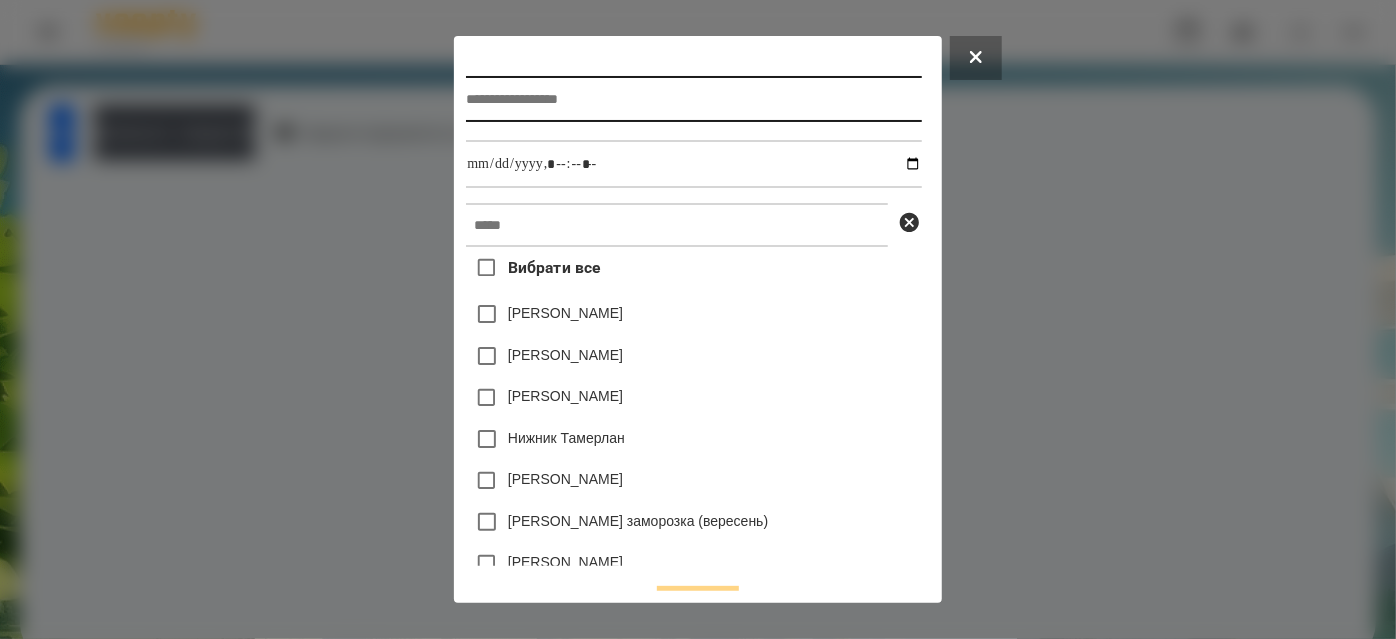 click at bounding box center [693, 99] 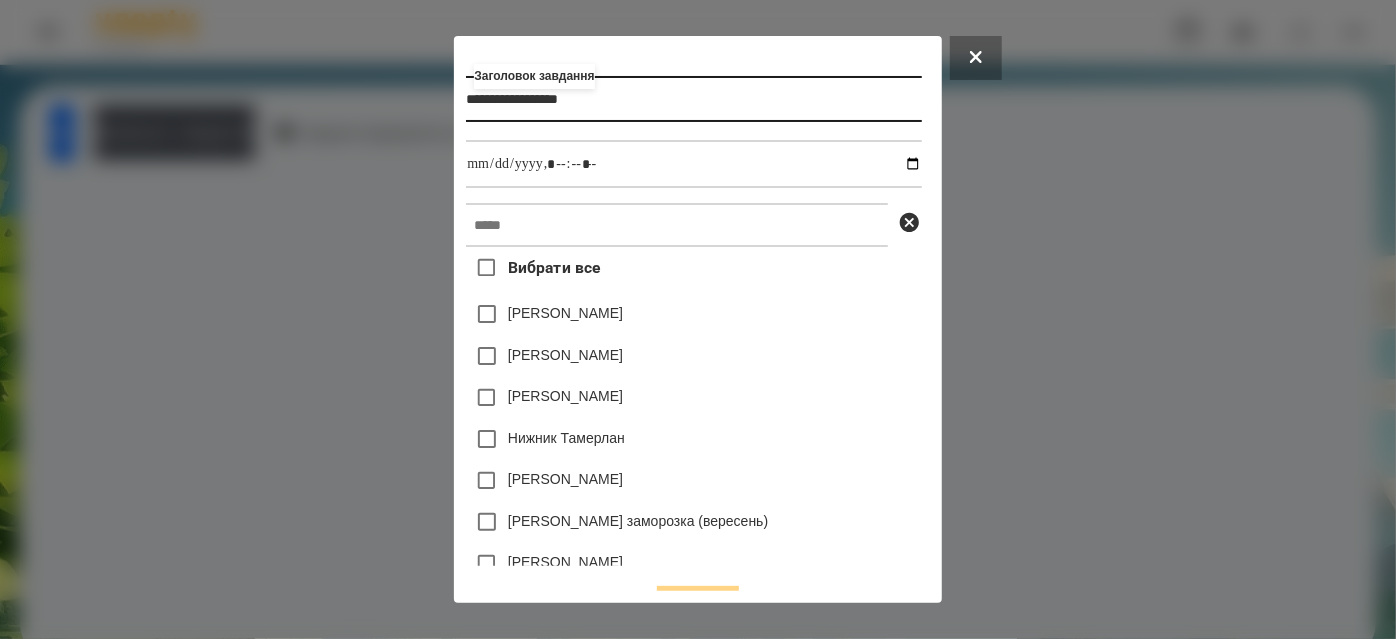 type on "**********" 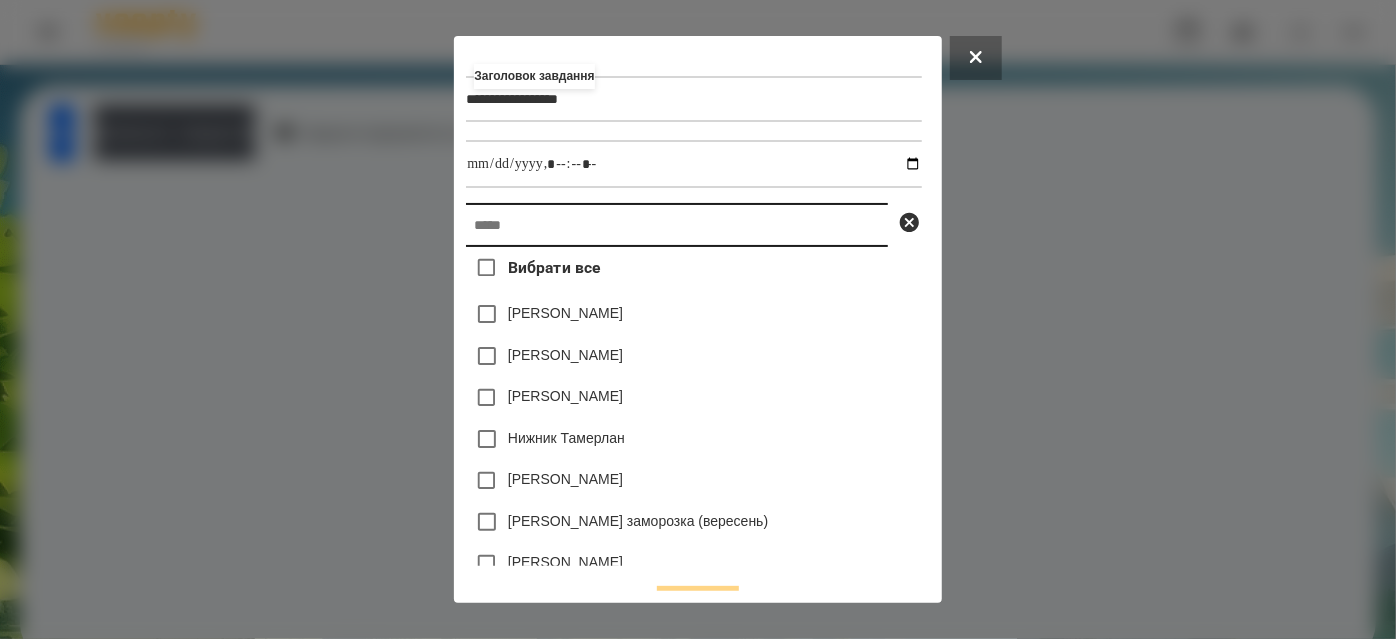 click at bounding box center [677, 225] 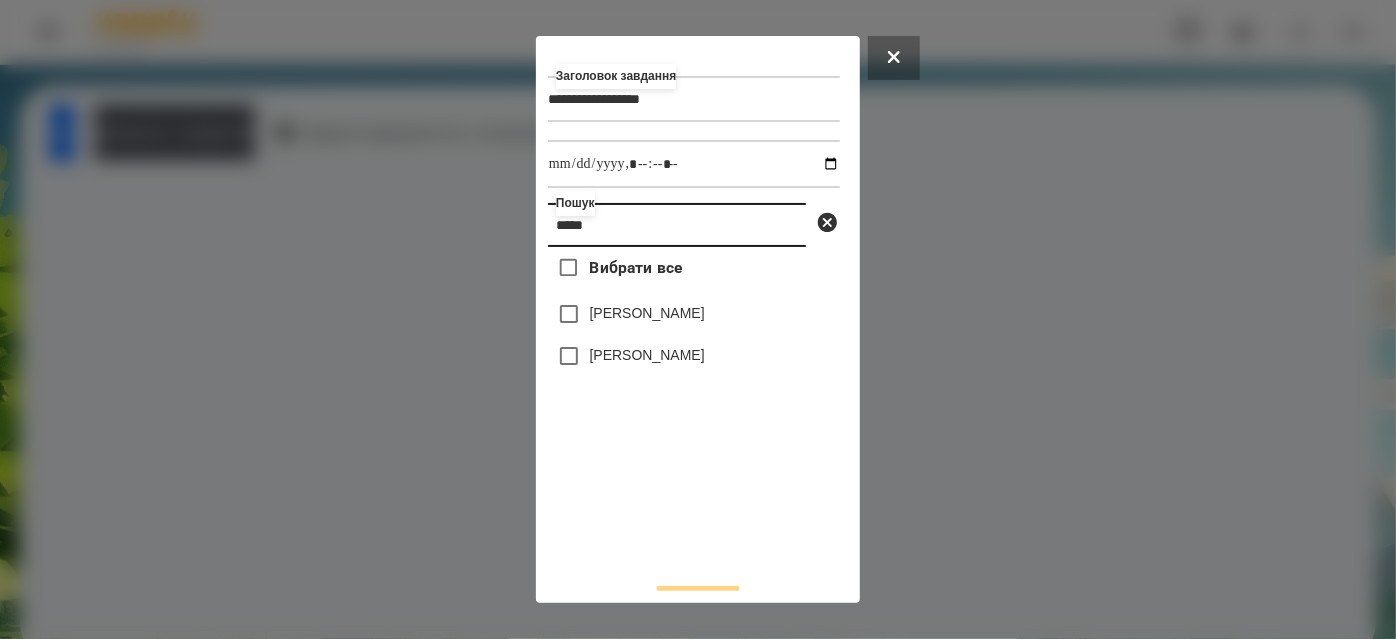type on "*****" 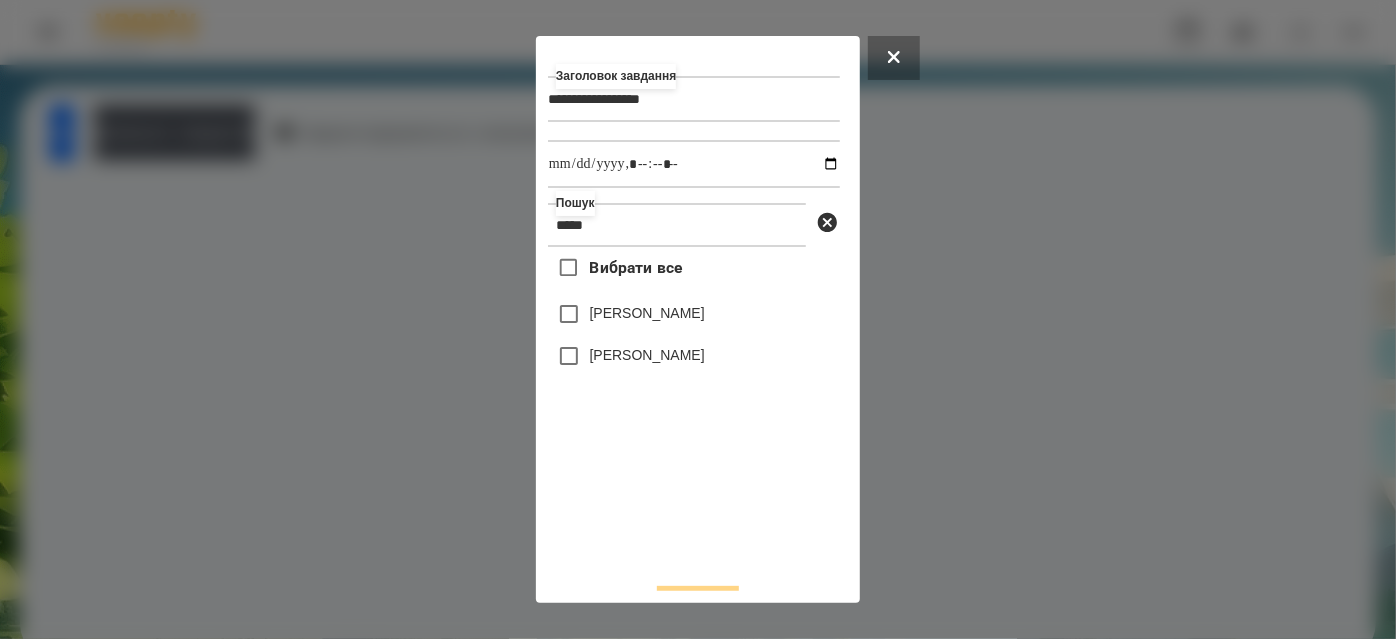 drag, startPoint x: 602, startPoint y: 362, endPoint x: 655, endPoint y: 352, distance: 53.935146 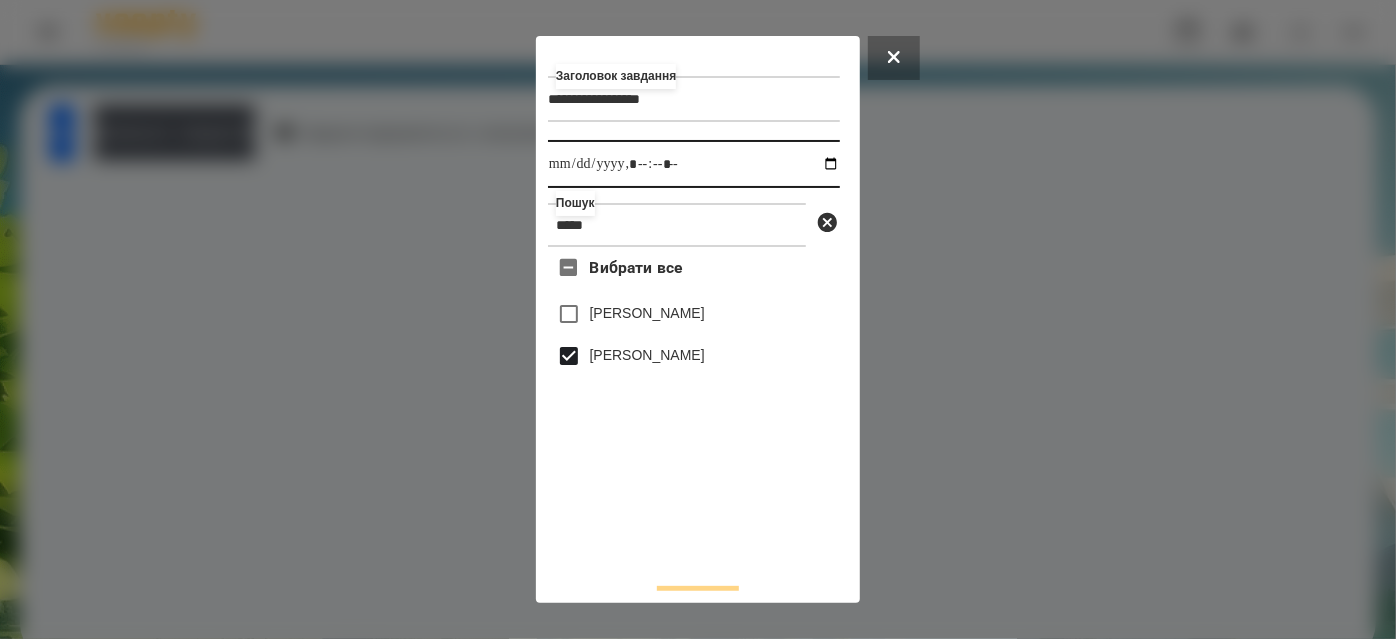 click at bounding box center [694, 164] 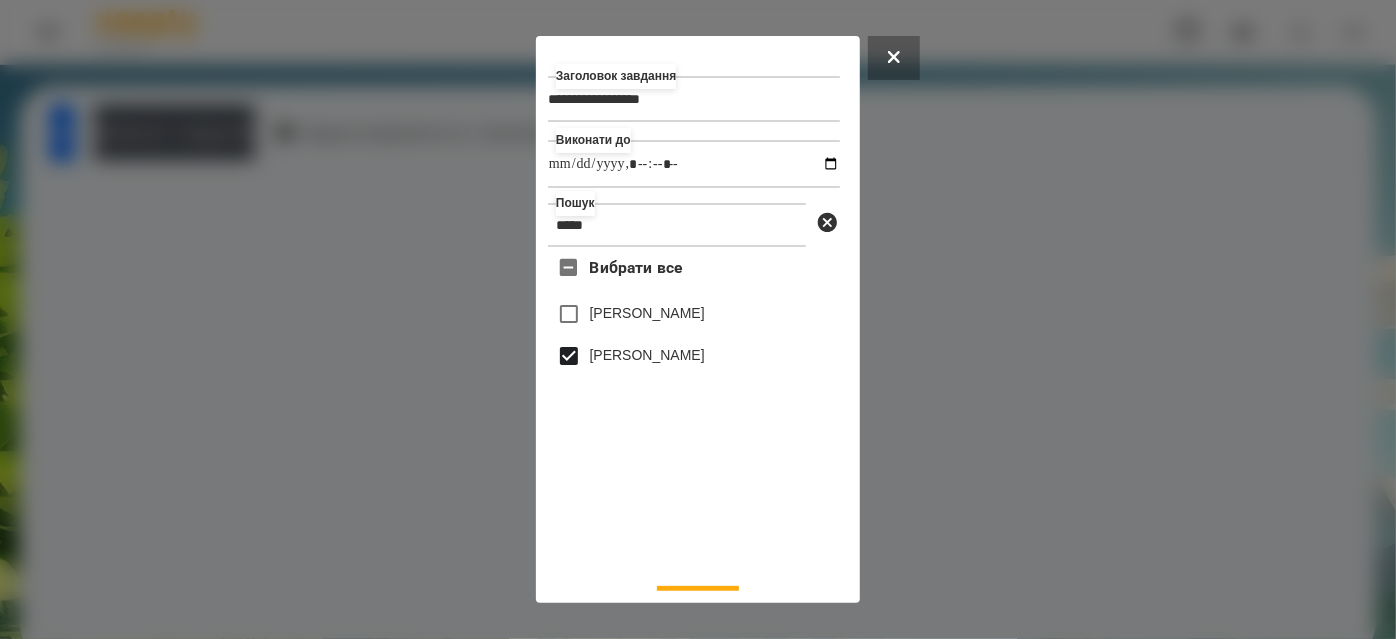 type on "**********" 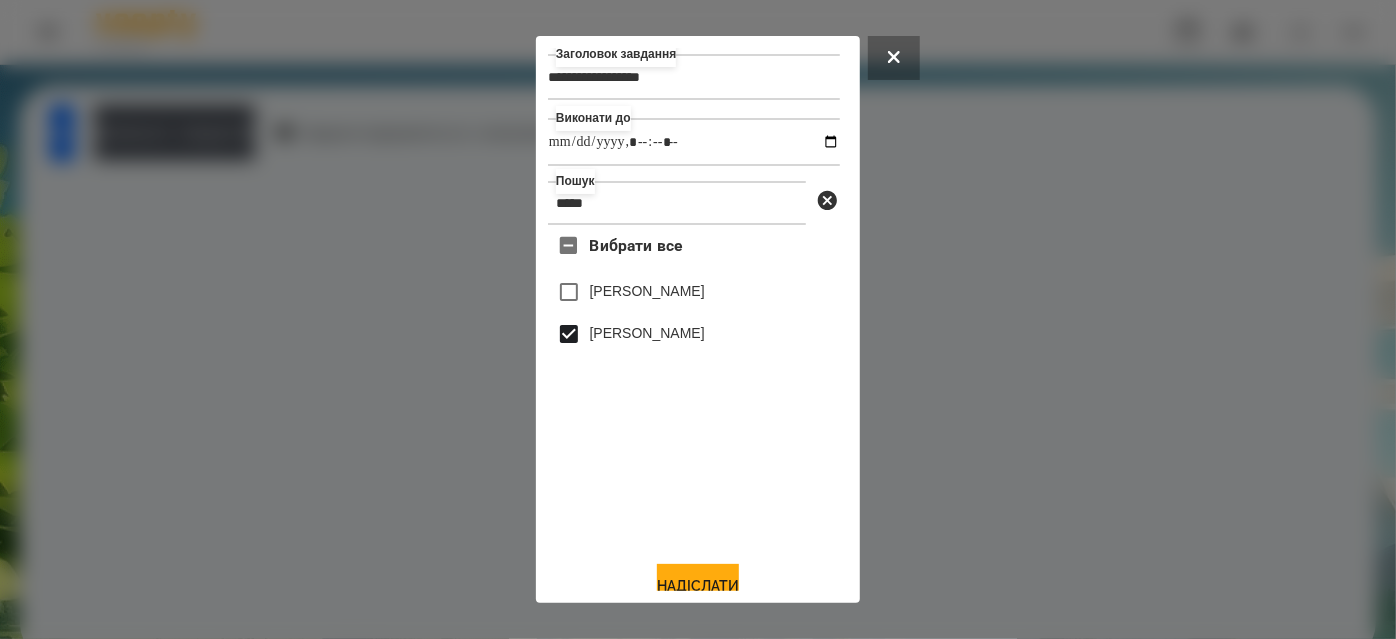 scroll, scrollTop: 44, scrollLeft: 0, axis: vertical 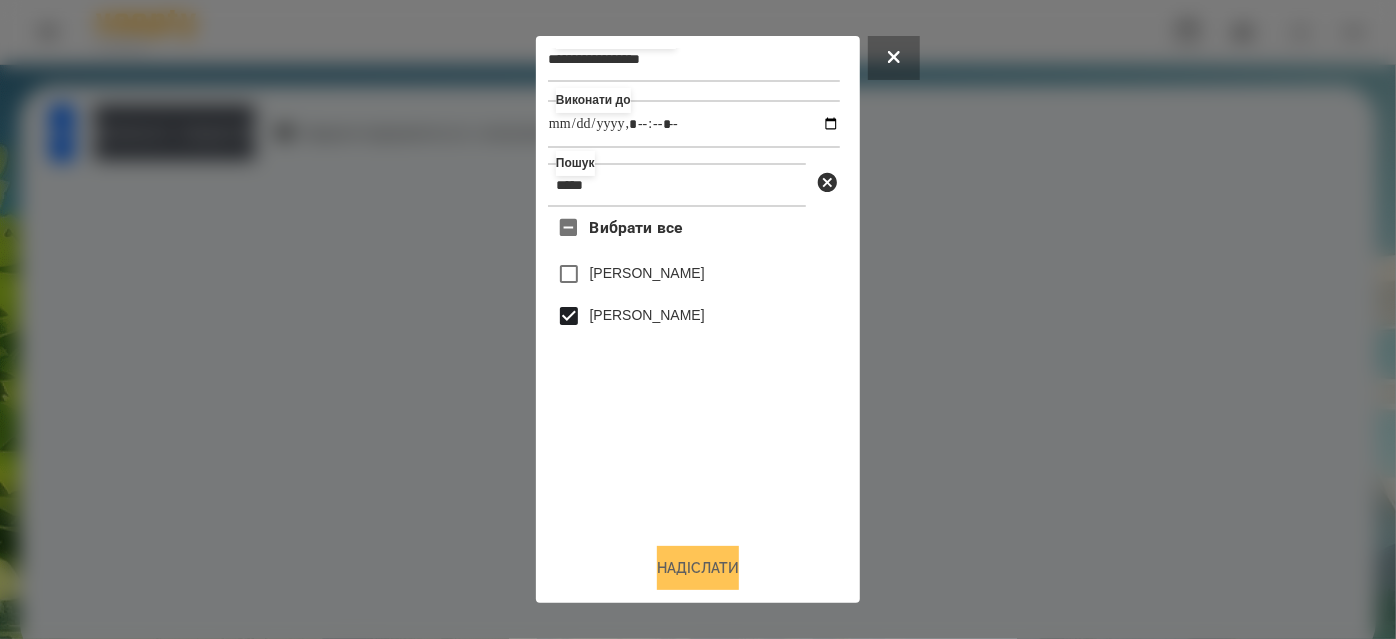 click on "Надіслати" at bounding box center (698, 568) 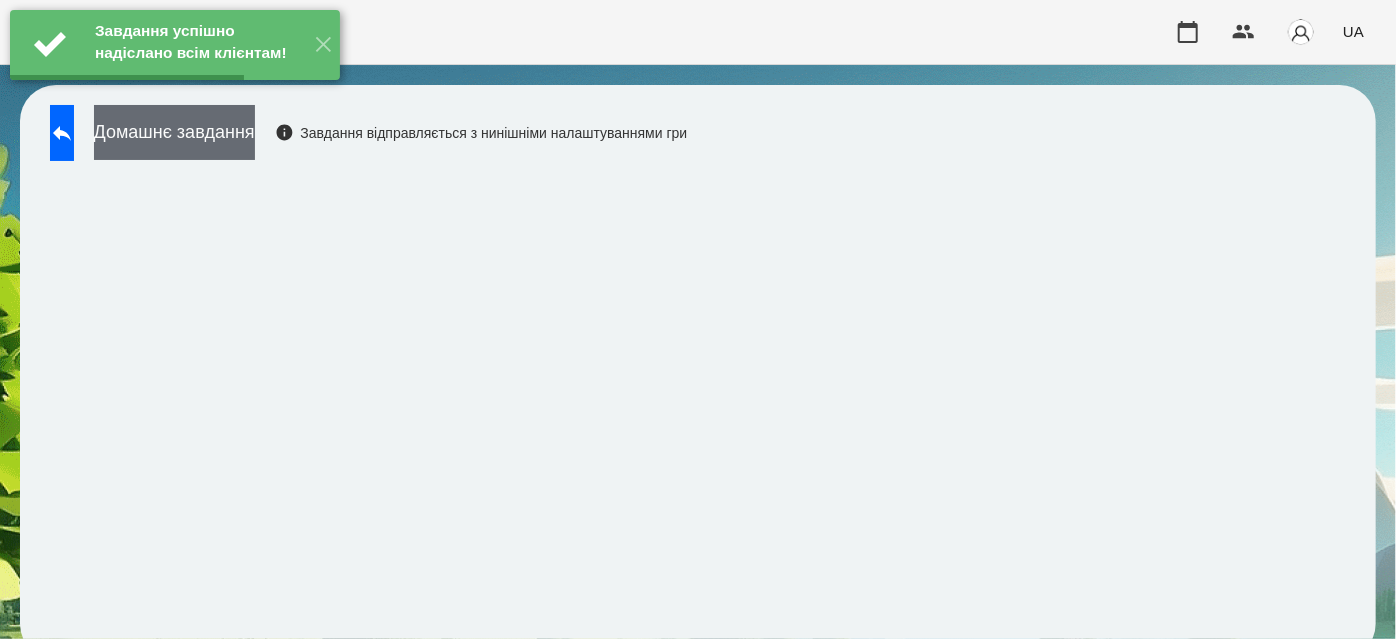 click on "Домашнє завдання" at bounding box center (174, 132) 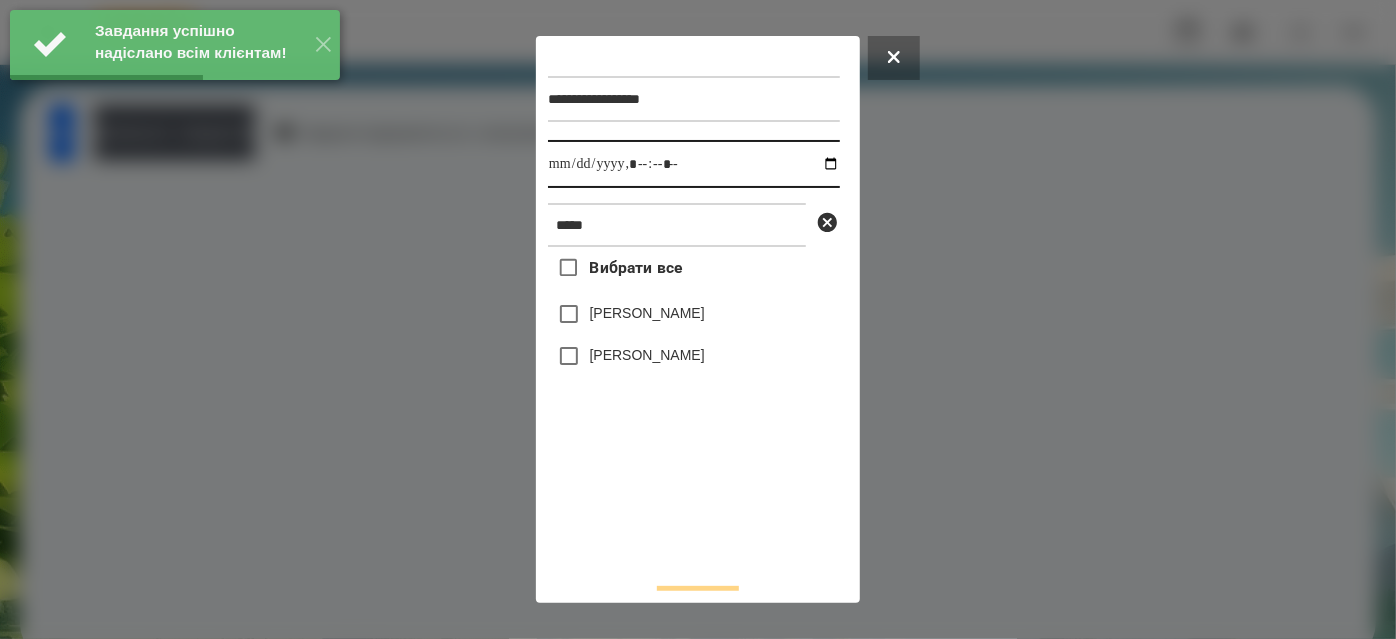 click at bounding box center [694, 164] 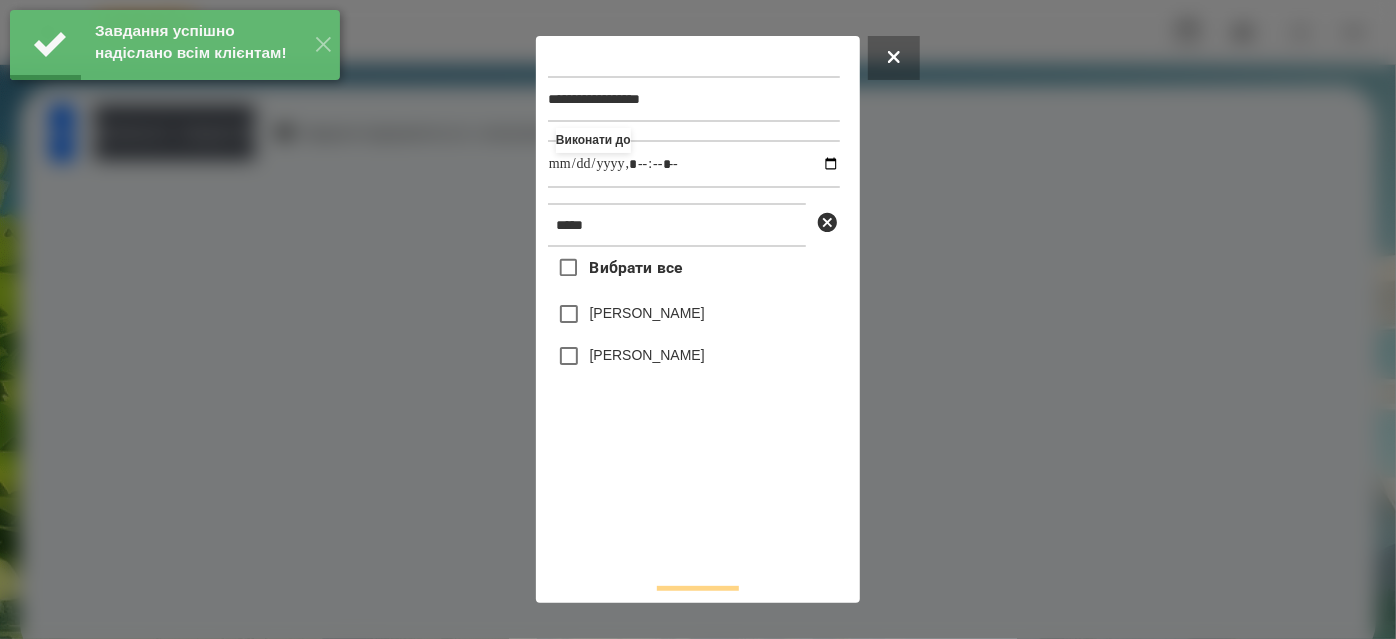 type on "**********" 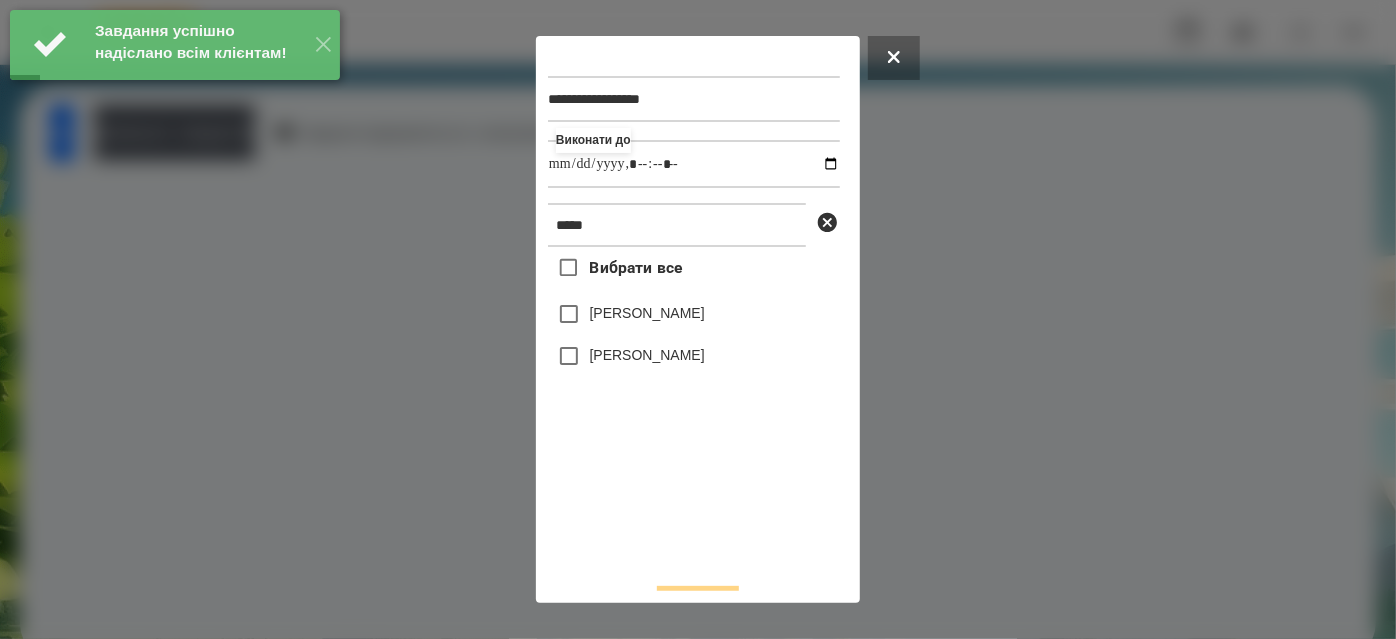 click on "[PERSON_NAME]" at bounding box center (647, 355) 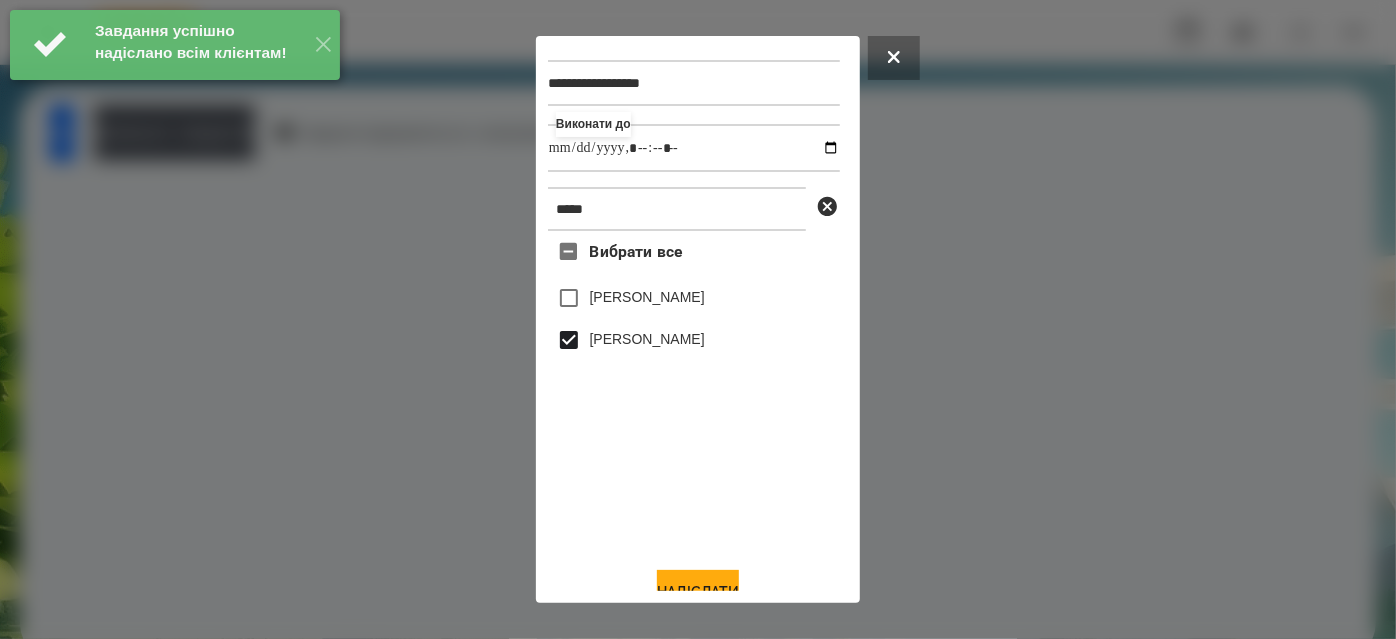 scroll, scrollTop: 44, scrollLeft: 0, axis: vertical 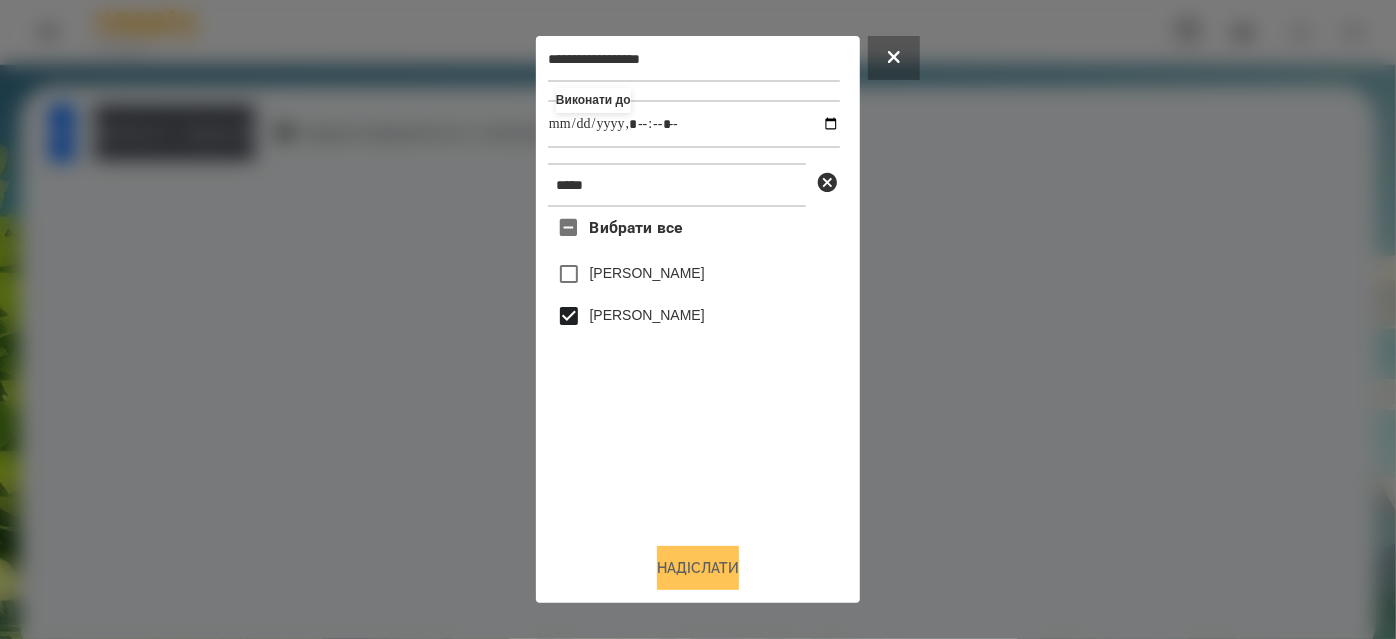 click on "Надіслати" at bounding box center (698, 568) 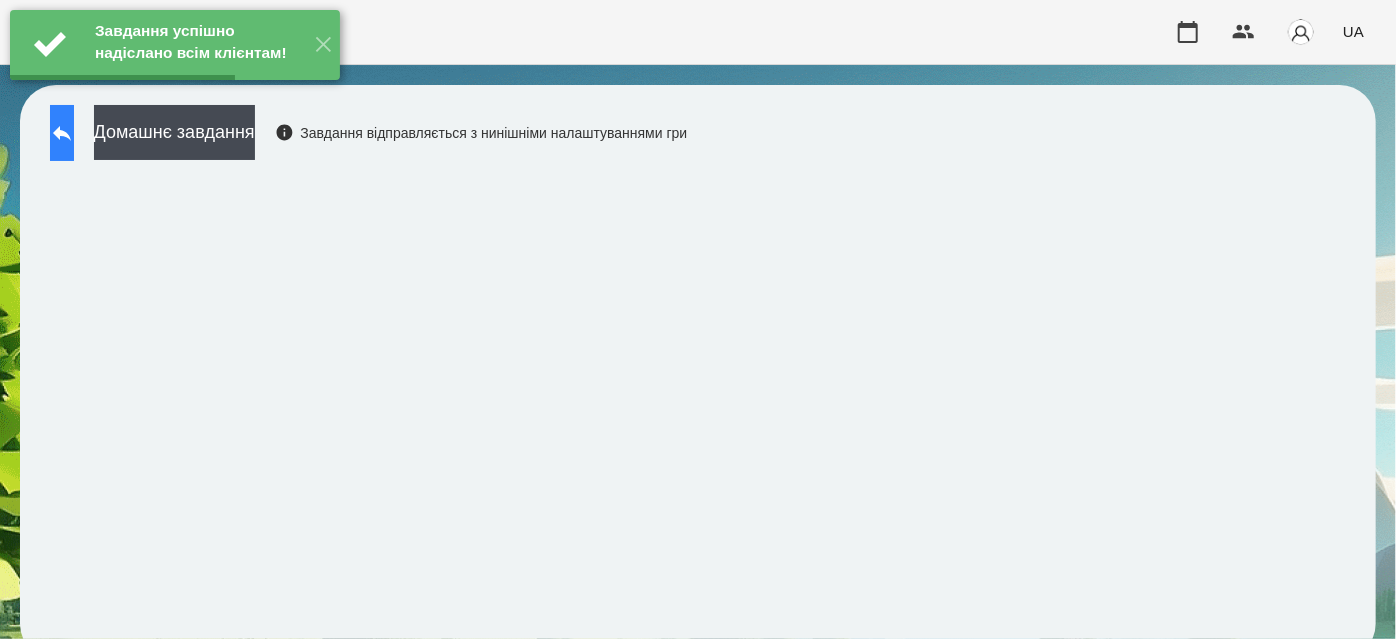 click at bounding box center [62, 133] 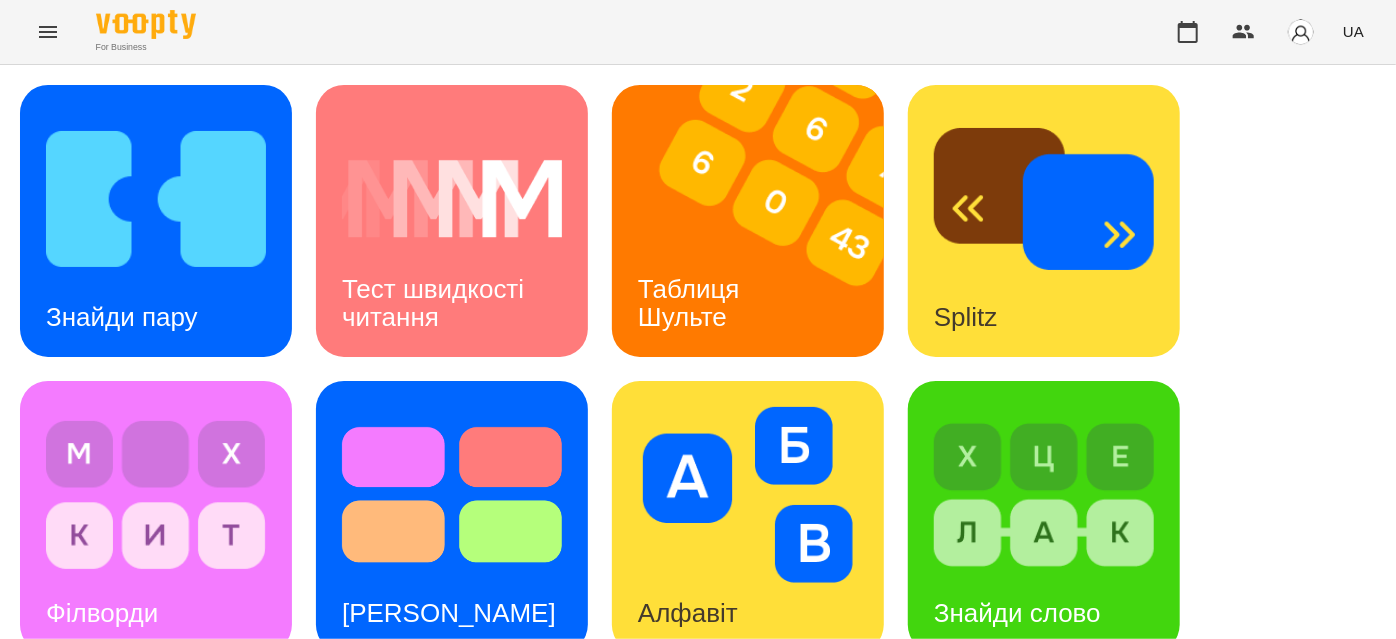 scroll, scrollTop: 0, scrollLeft: 0, axis: both 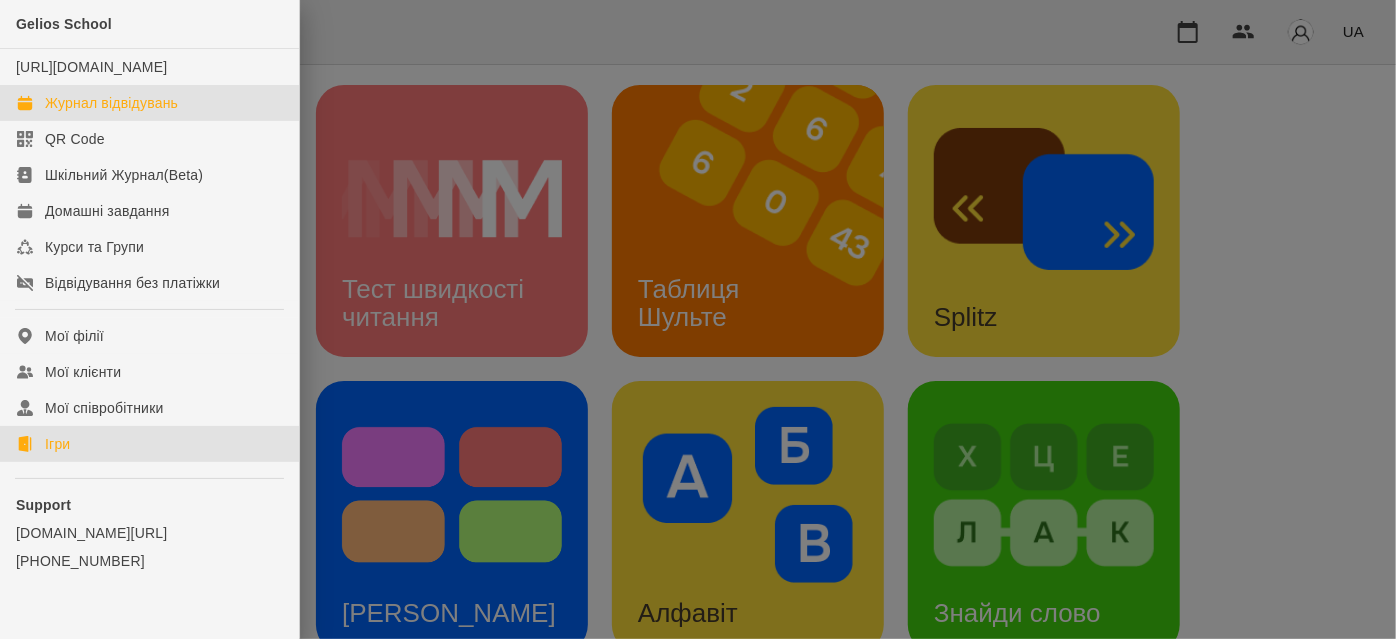 click on "Журнал відвідувань" at bounding box center [149, 103] 